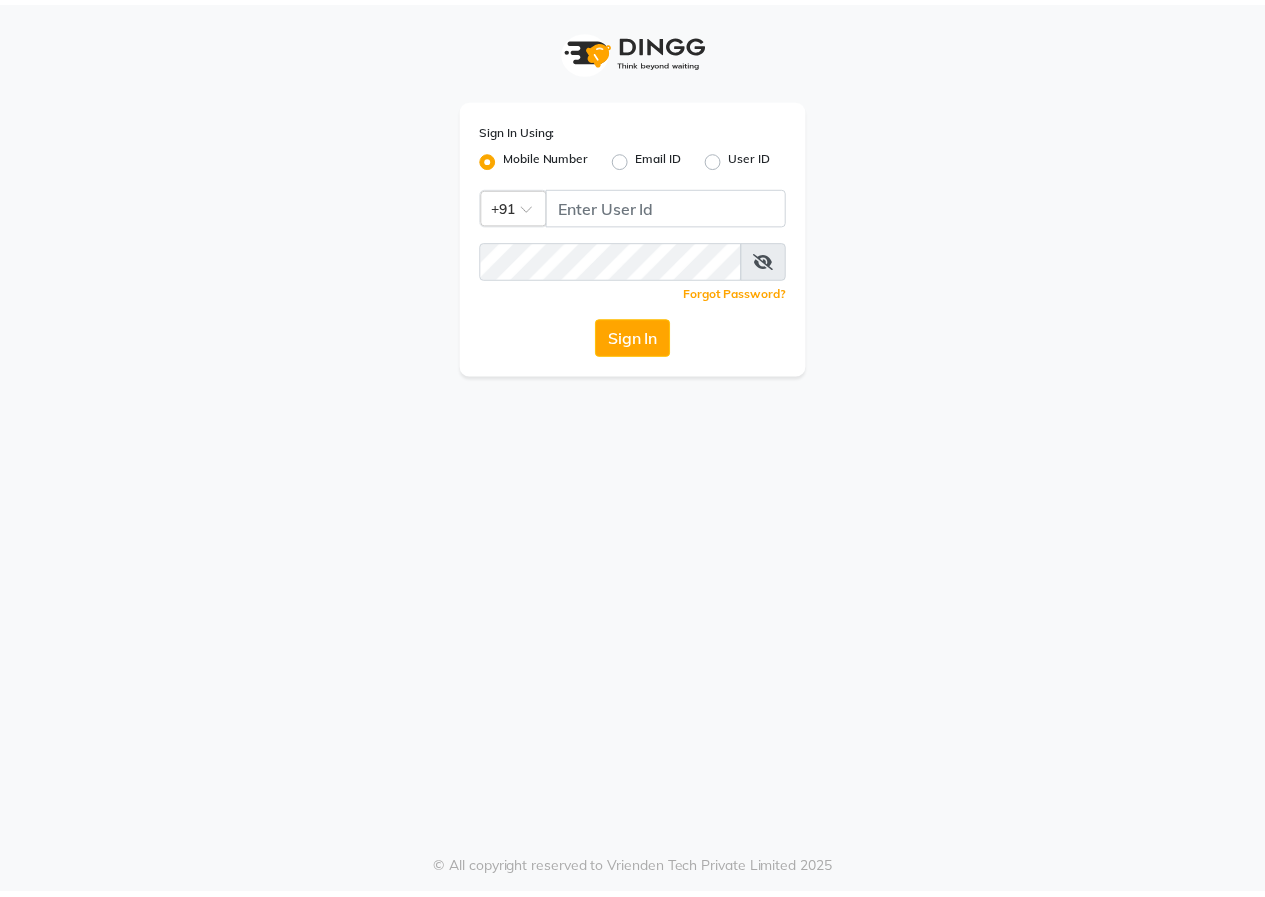 scroll, scrollTop: 0, scrollLeft: 0, axis: both 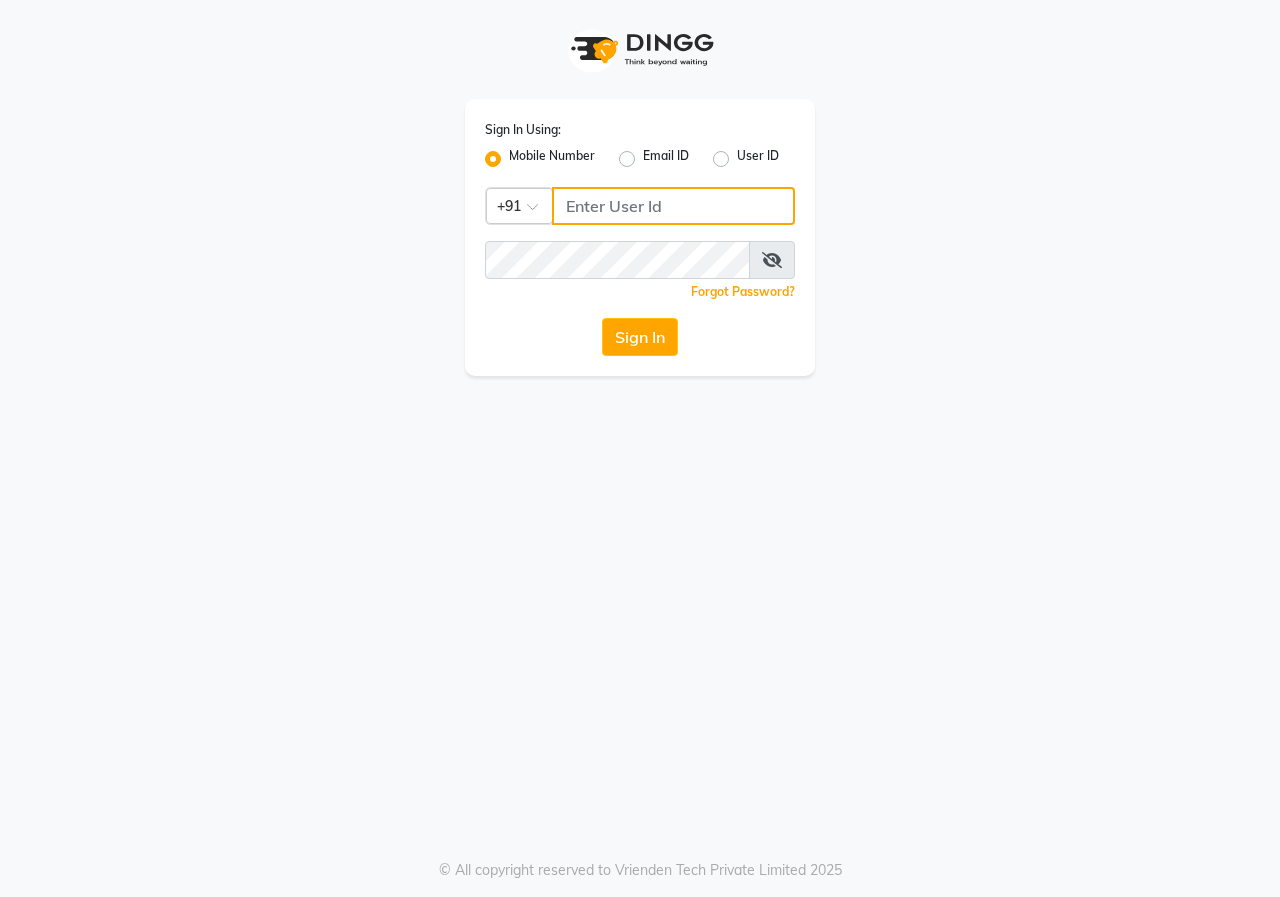 click 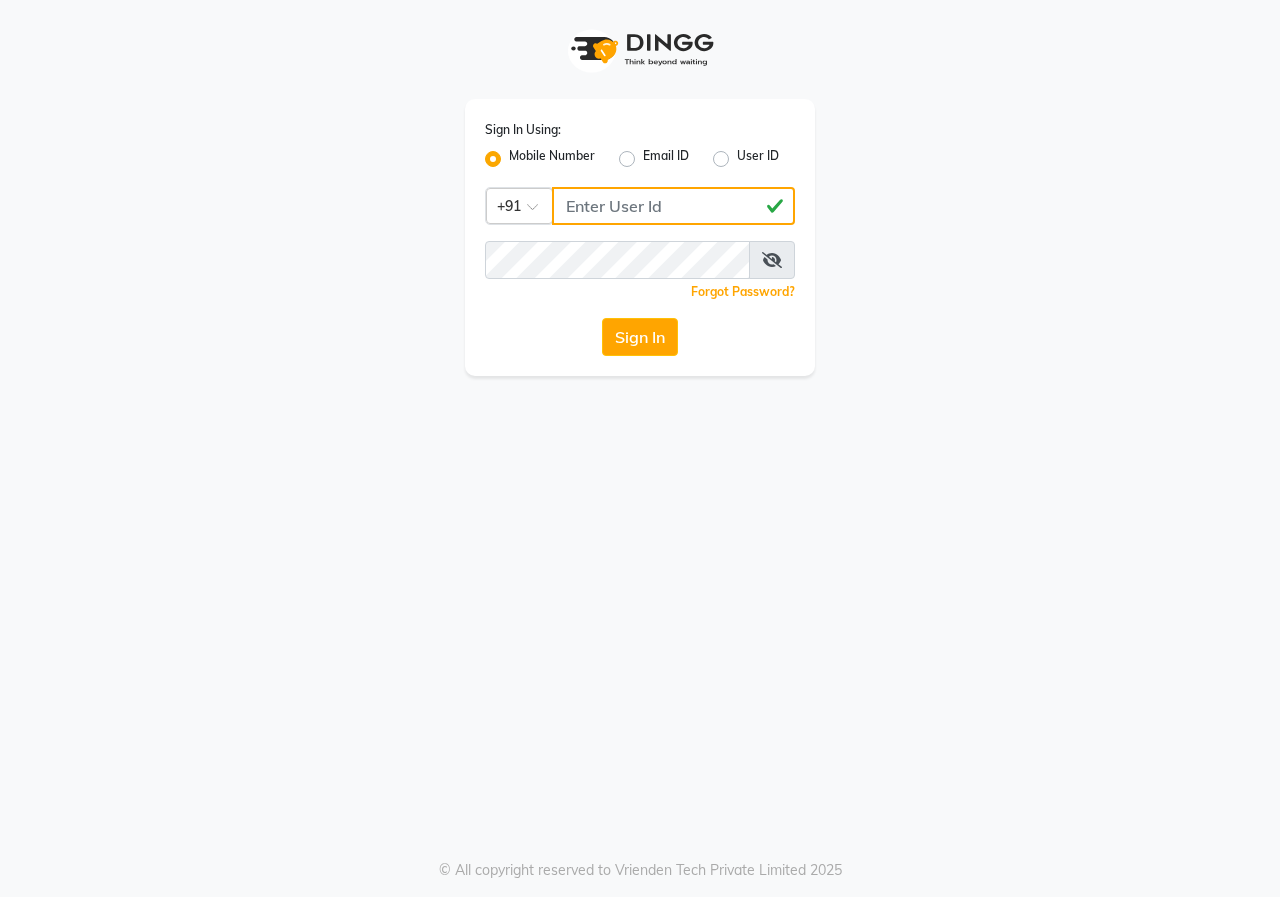 type on "[PHONE]" 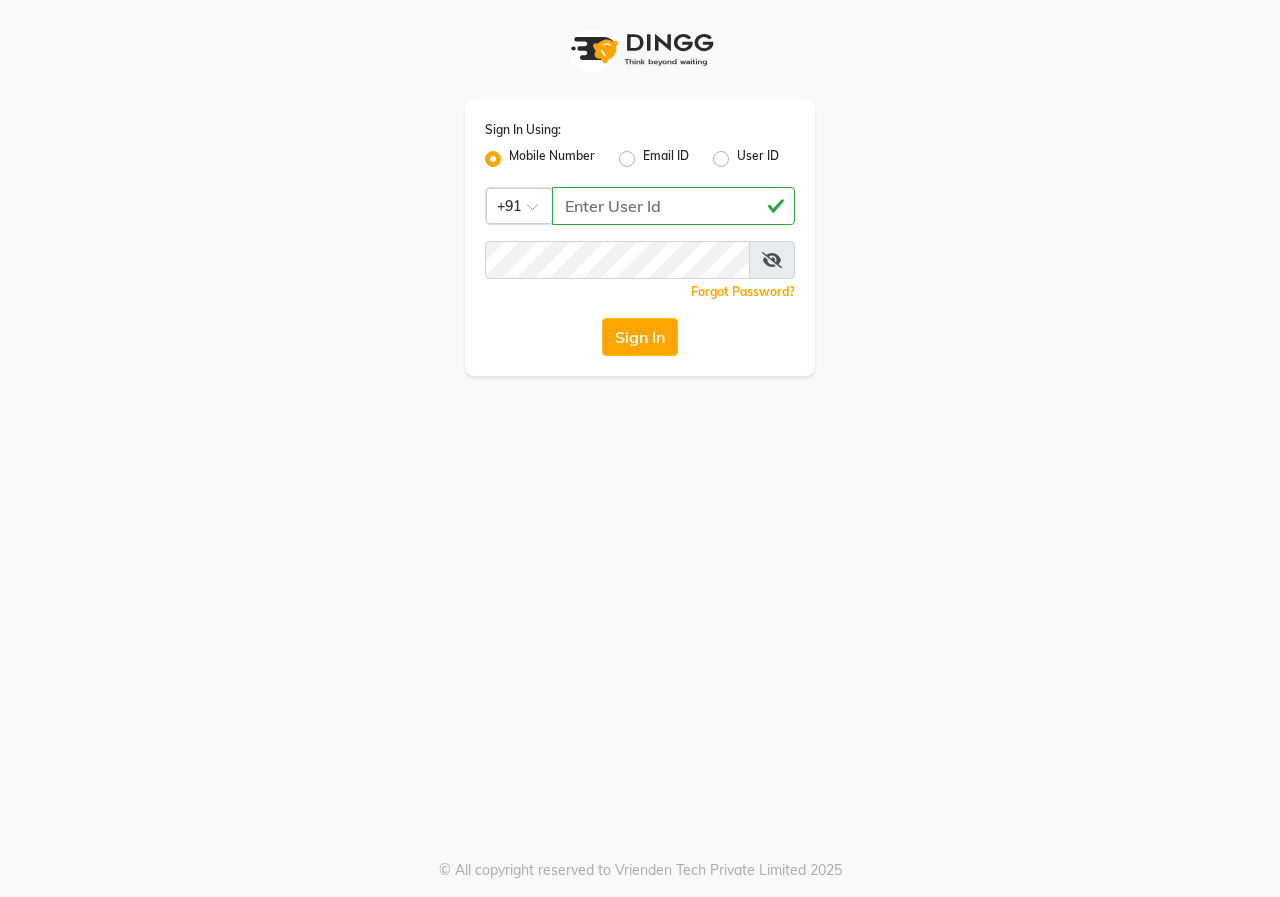 click on "Sign In Using: Mobile Number Email ID User ID Country Code × +91 [PHONE] Remember me Forgot Password? Sign In" 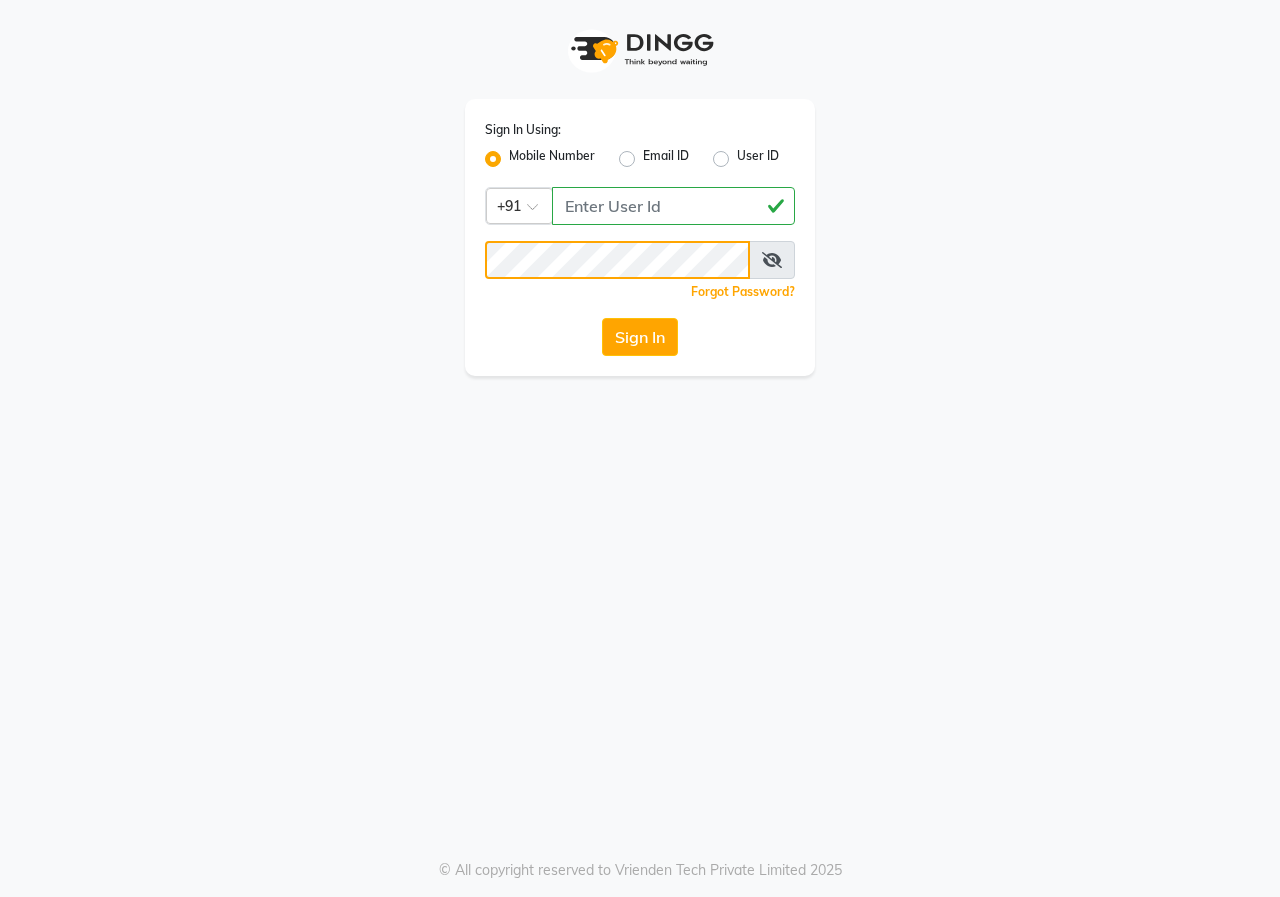 click on "Sign In" 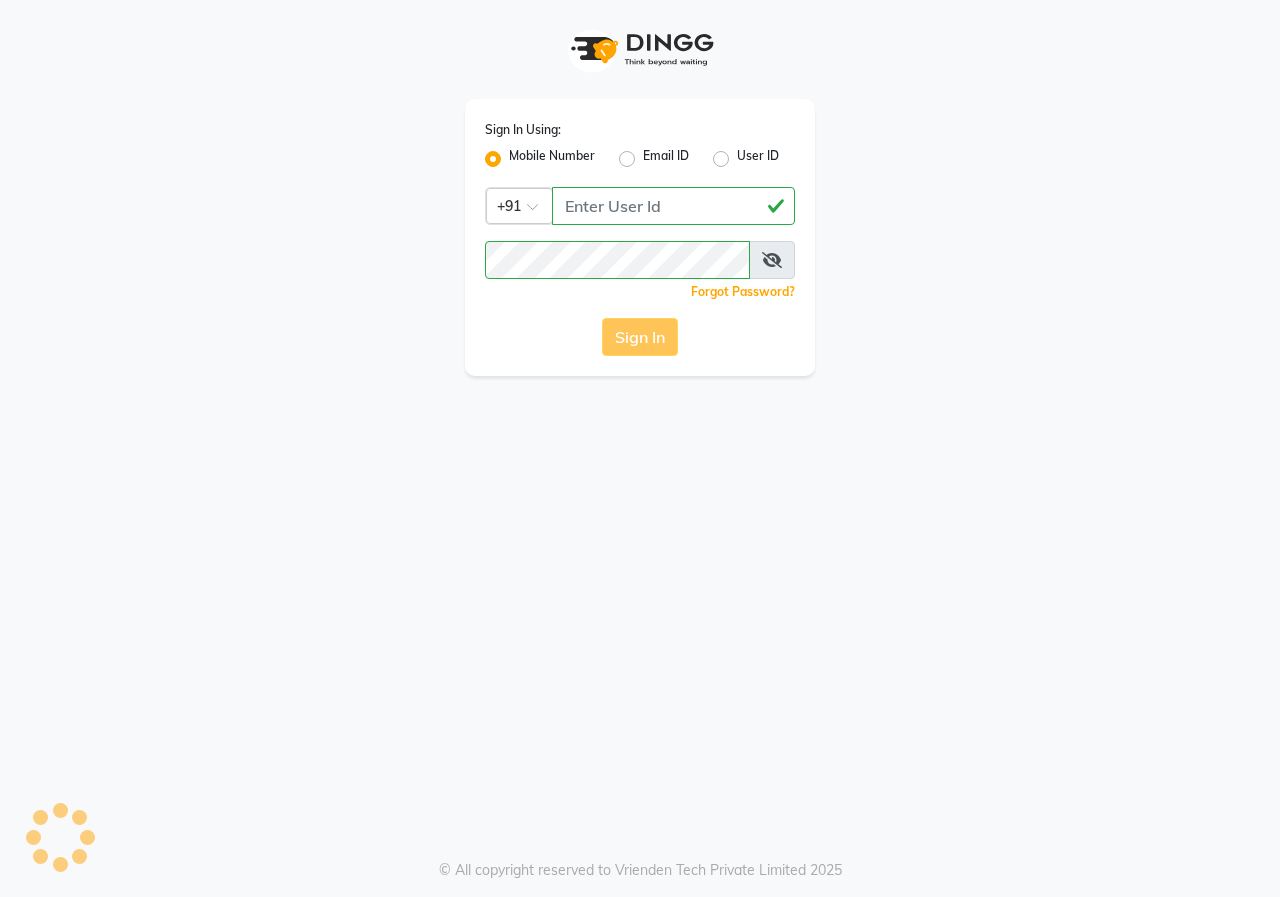 click on "Sign In" 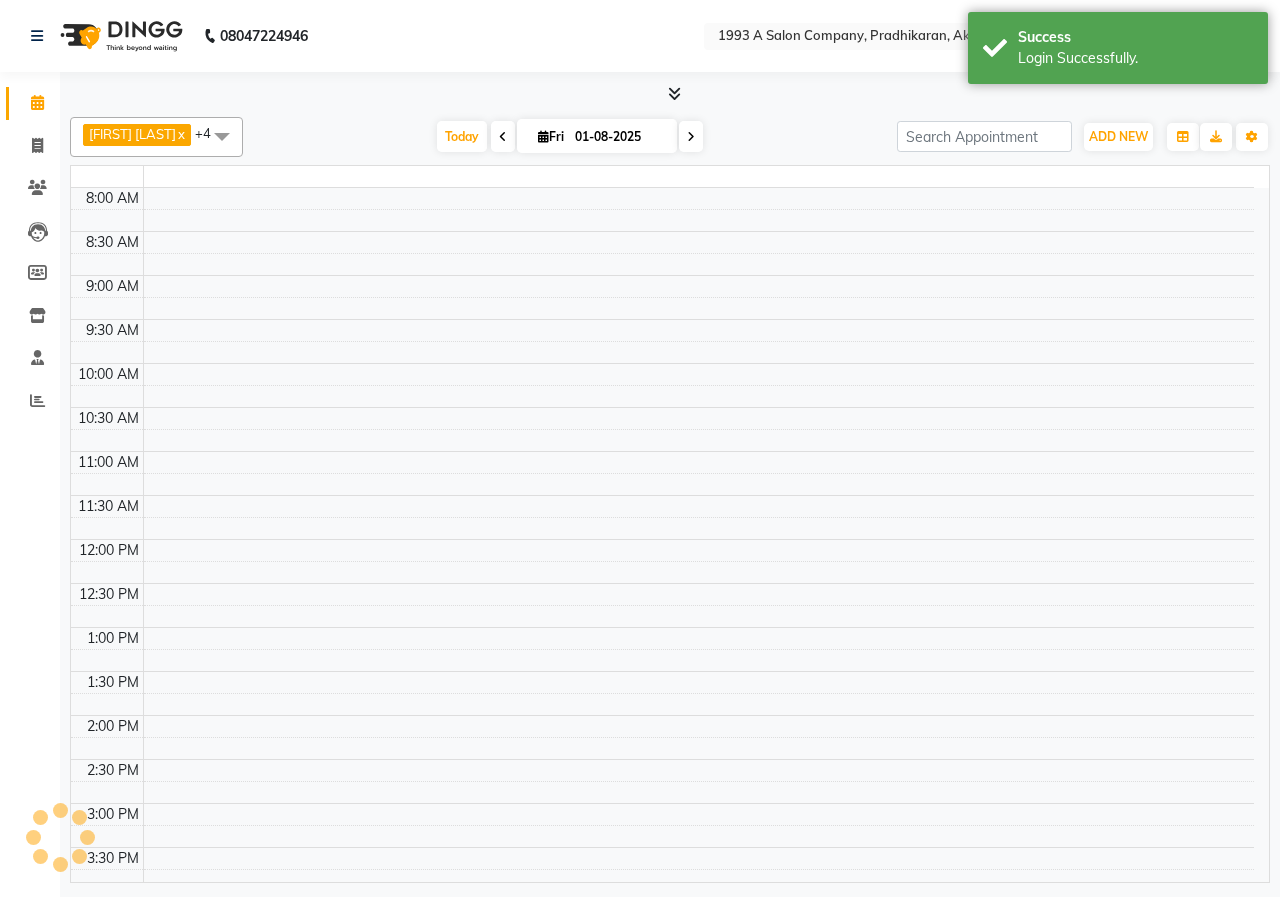 select on "en" 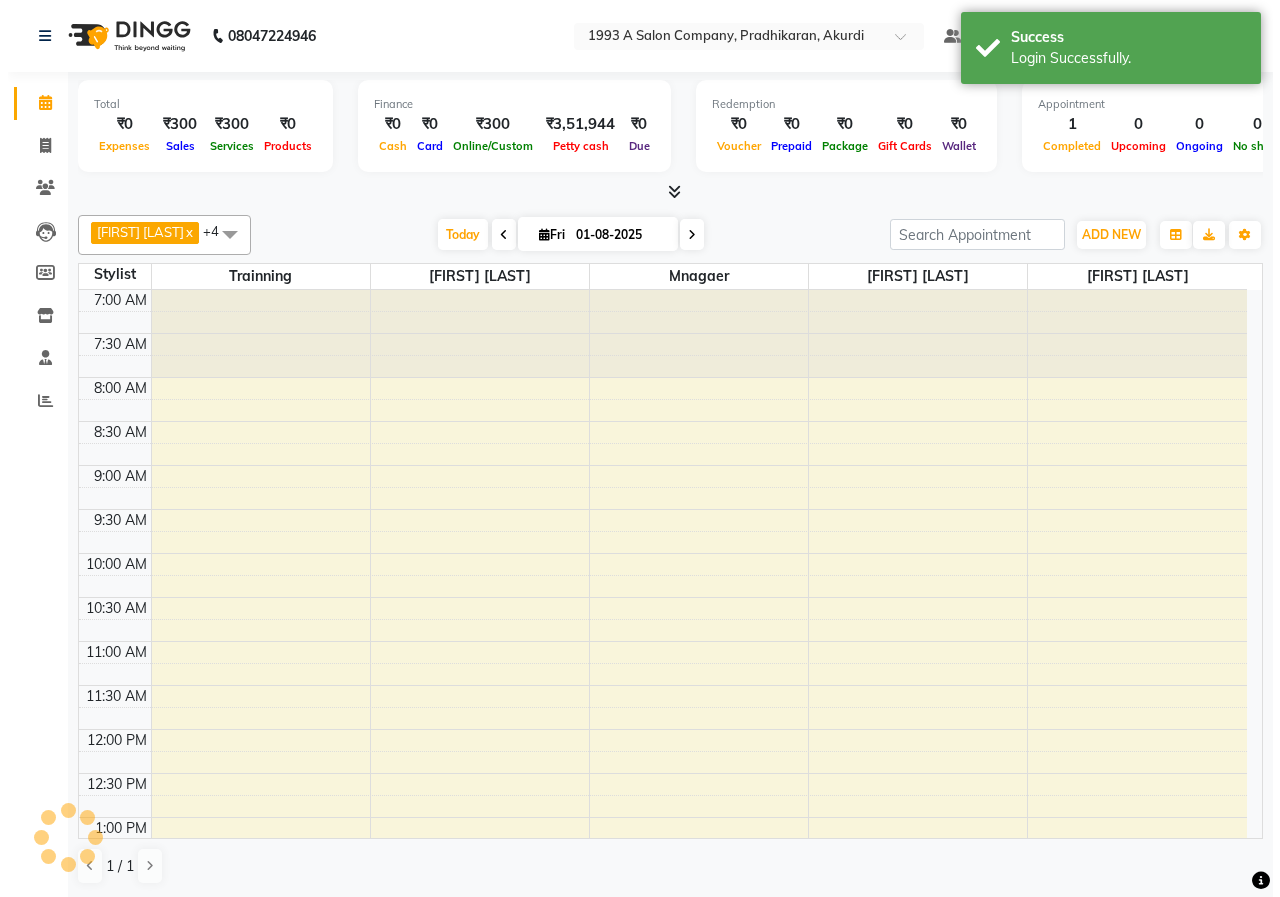 scroll, scrollTop: 0, scrollLeft: 0, axis: both 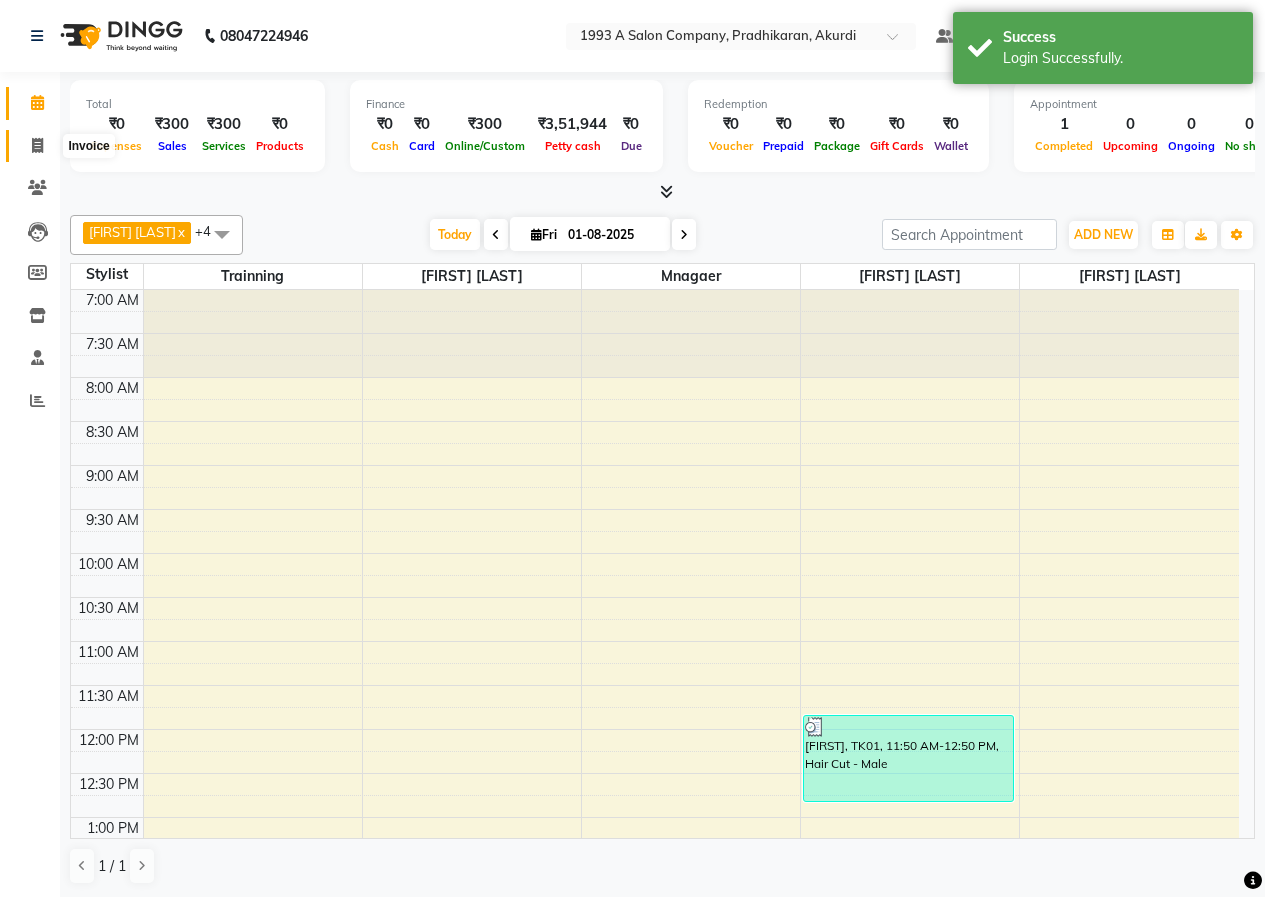 click 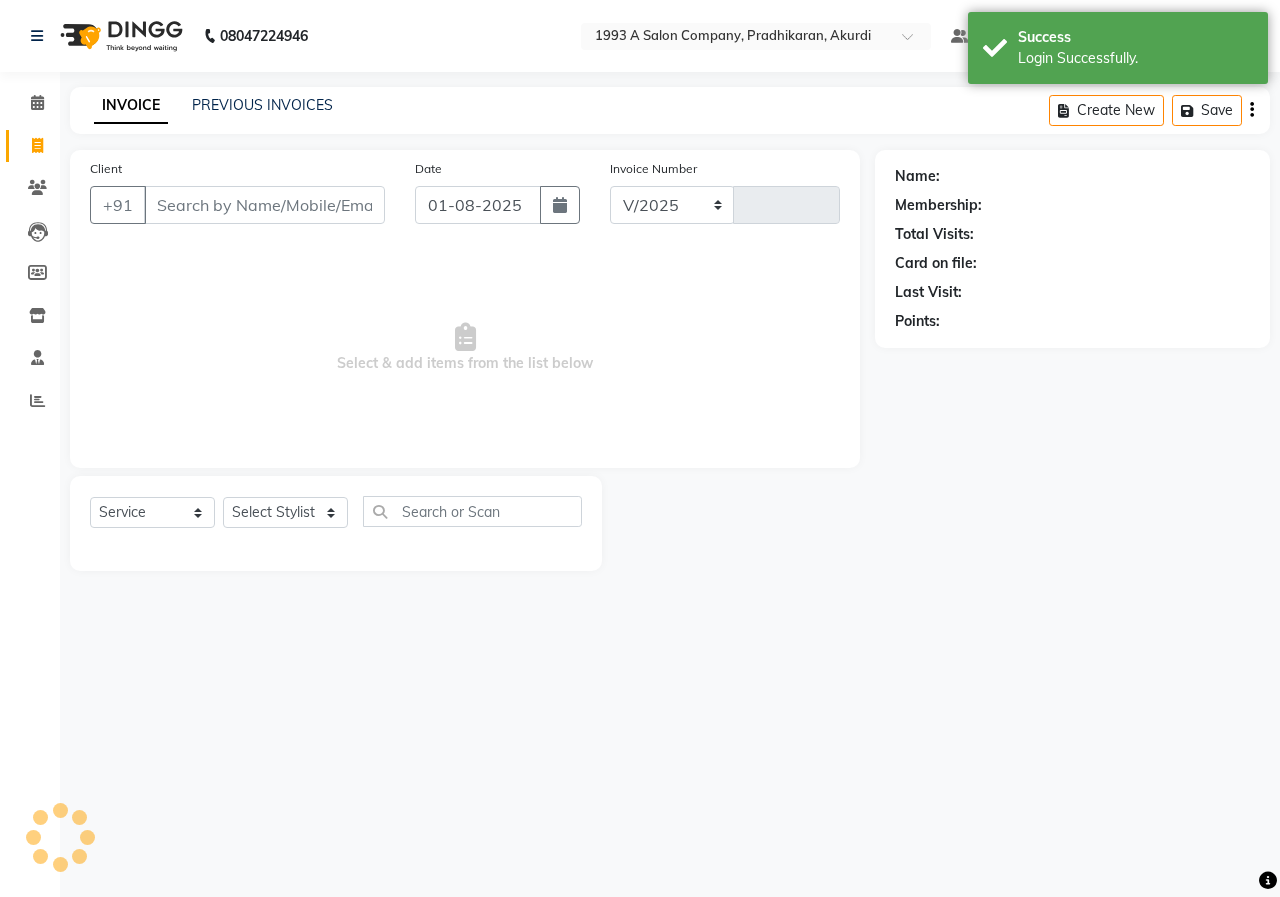select on "100" 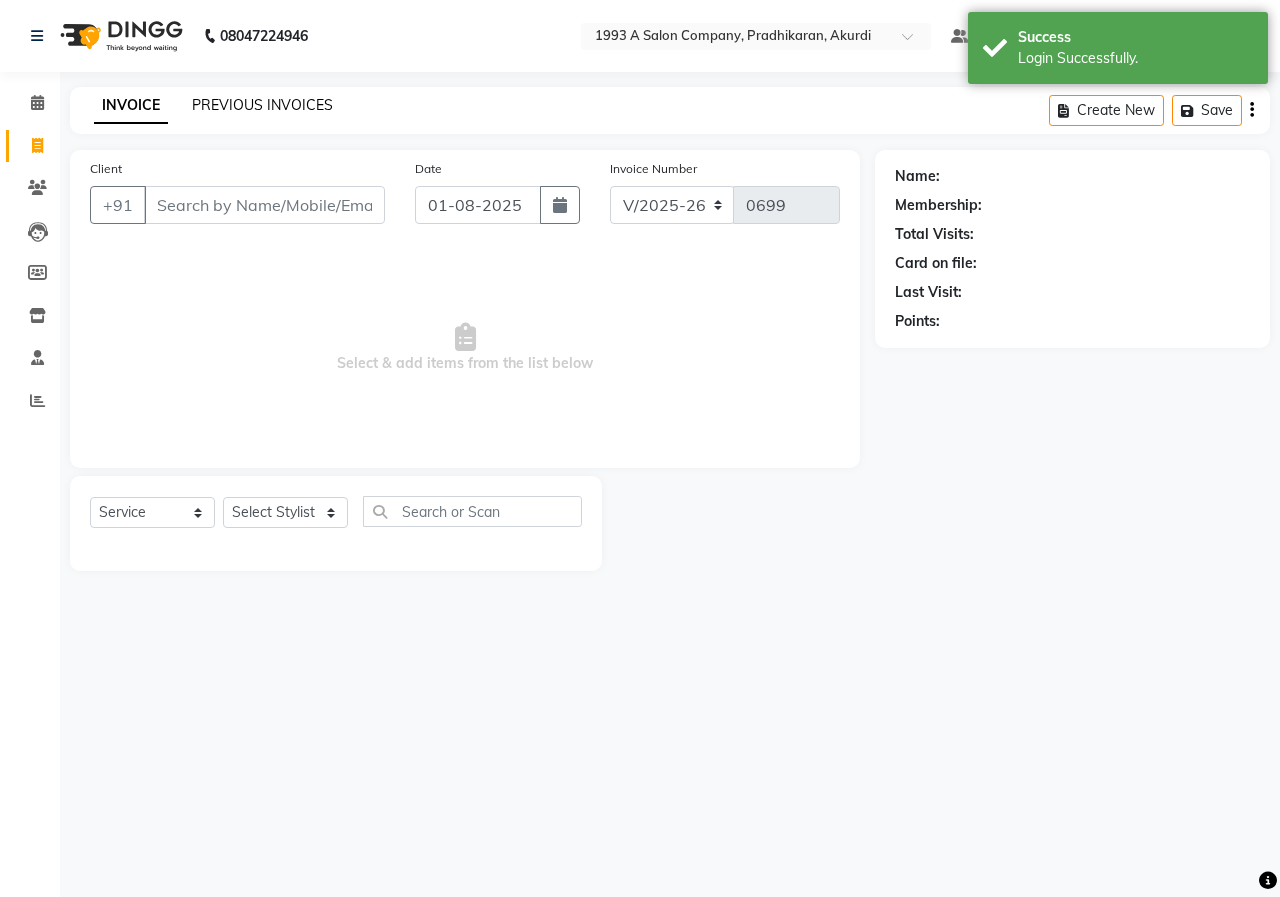click on "PREVIOUS INVOICES" 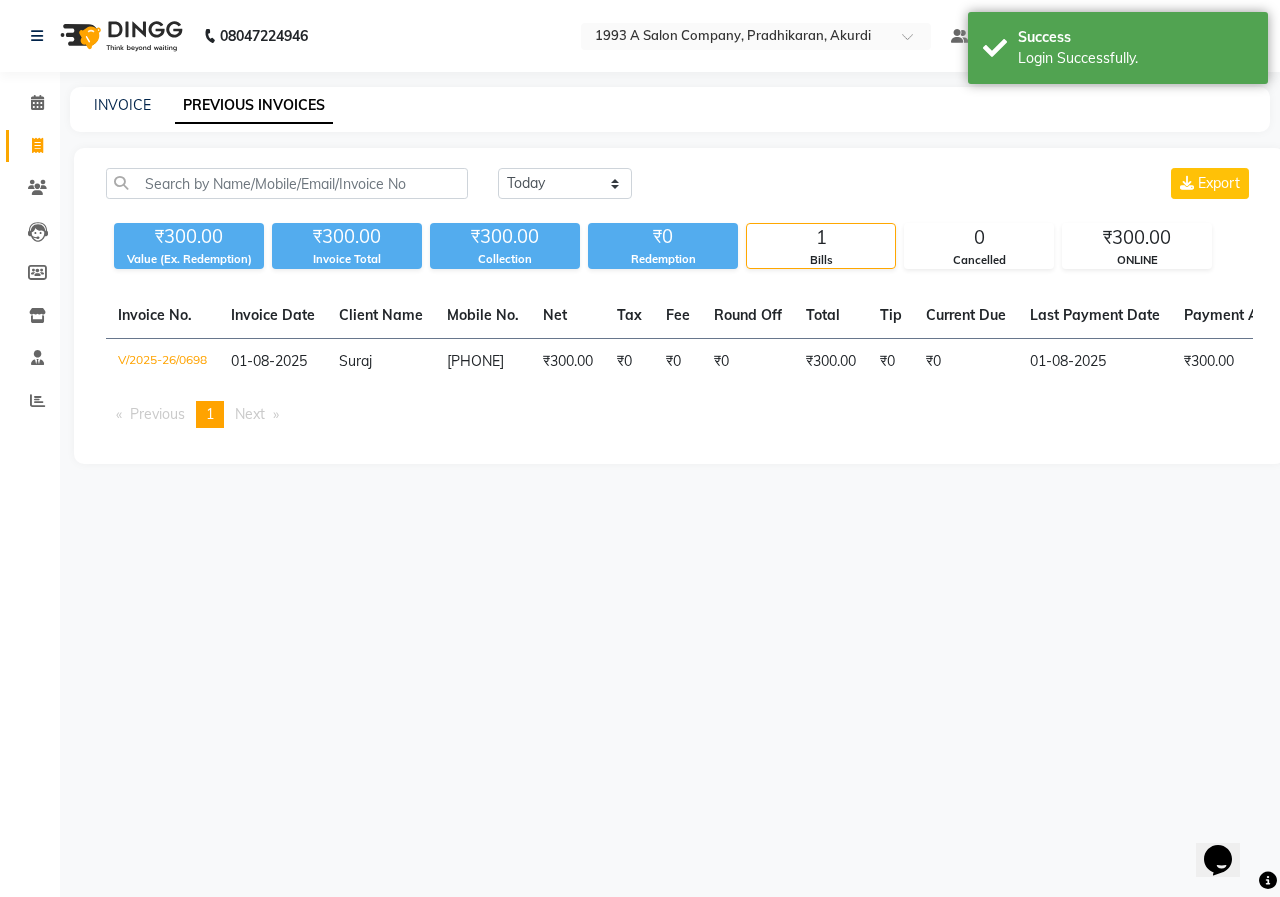 scroll, scrollTop: 0, scrollLeft: 0, axis: both 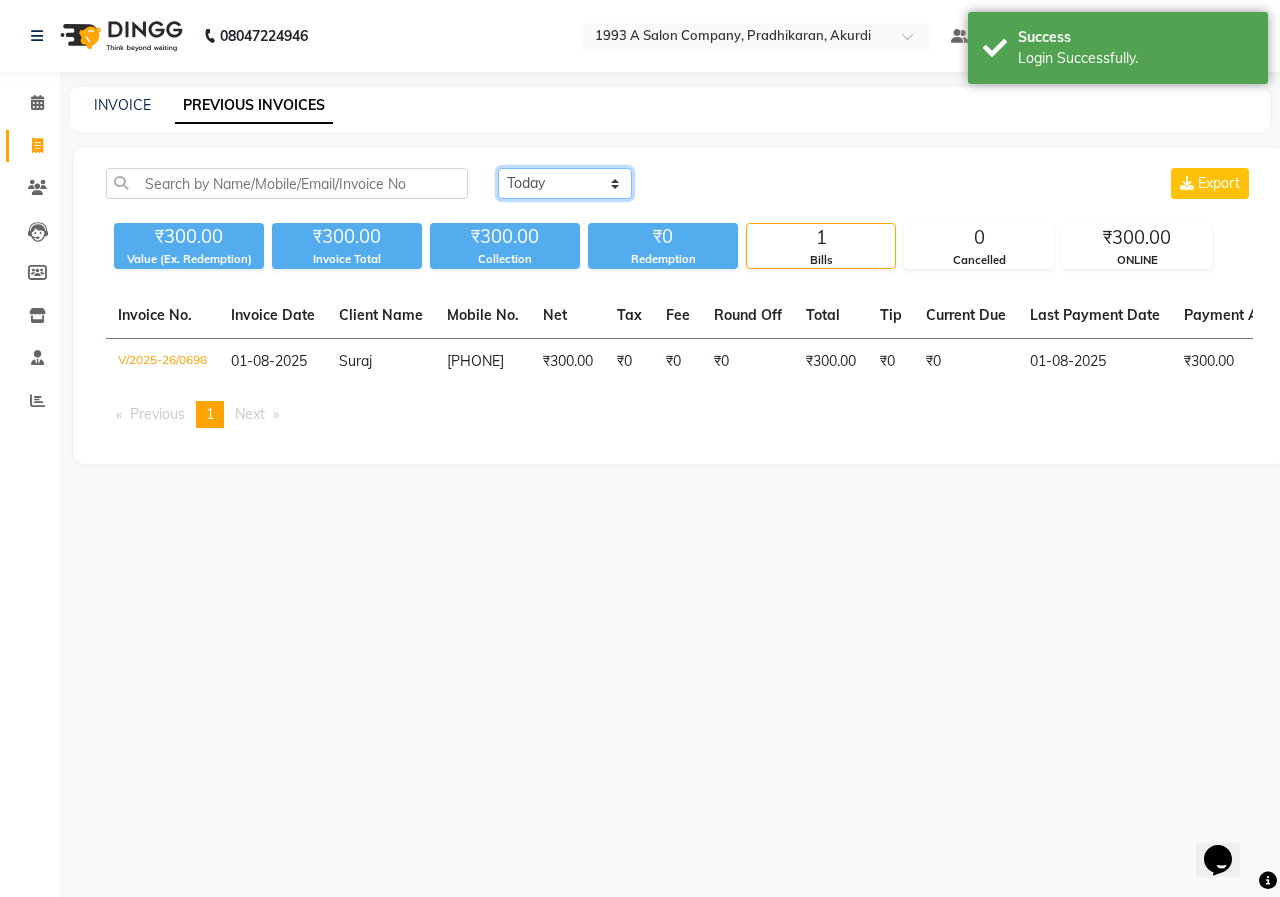 click on "Today Yesterday Custom Range" 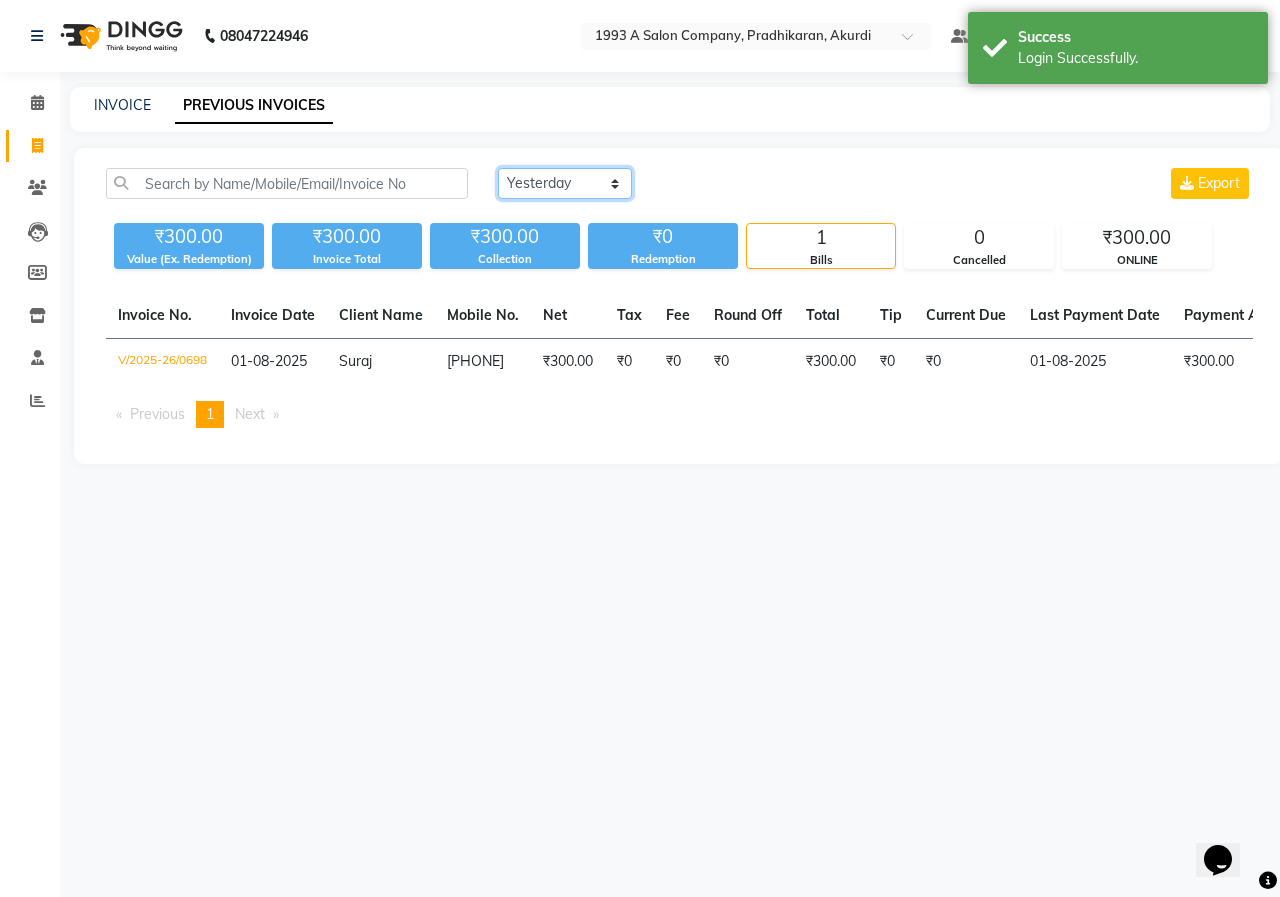 click on "Today Yesterday Custom Range" 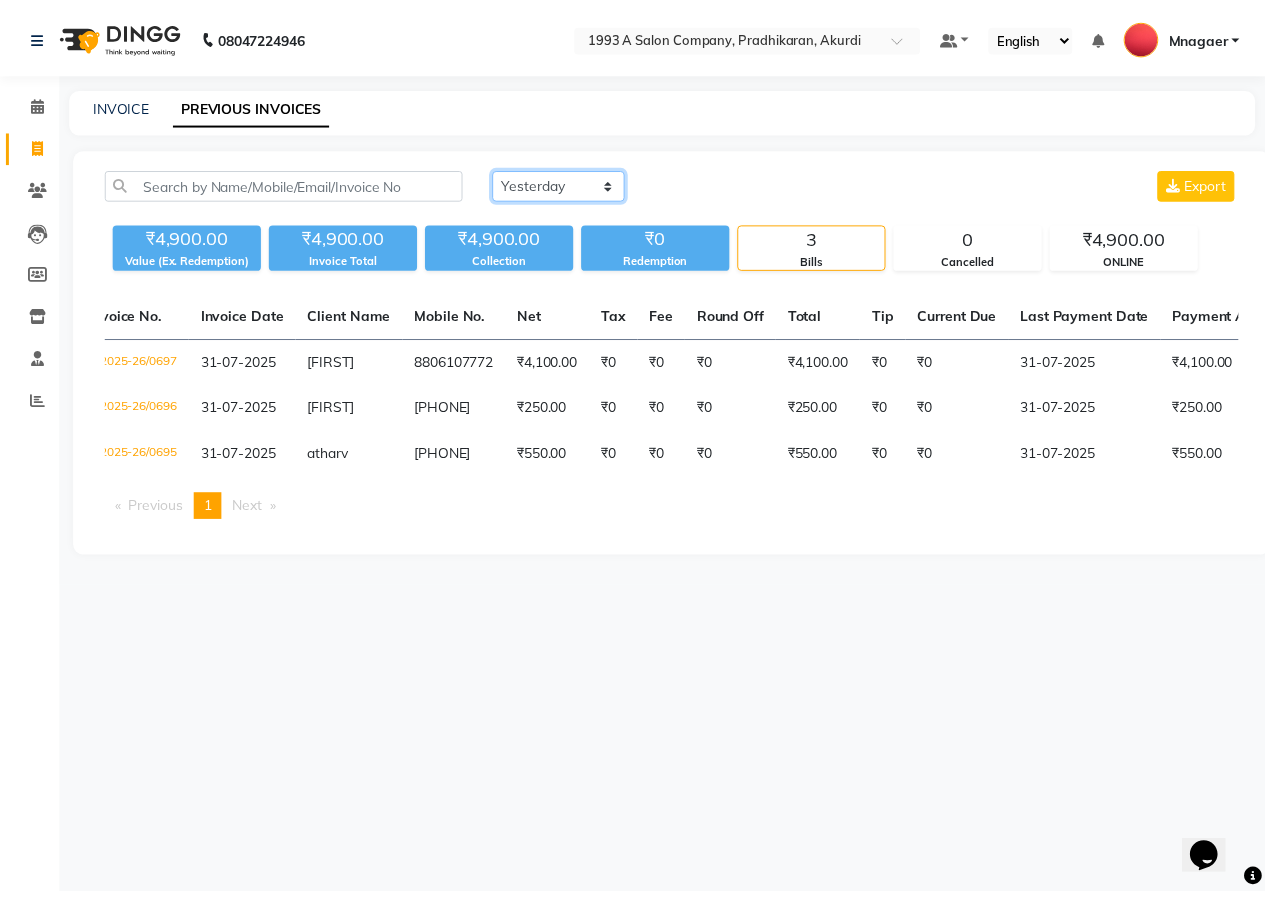 scroll, scrollTop: 0, scrollLeft: 0, axis: both 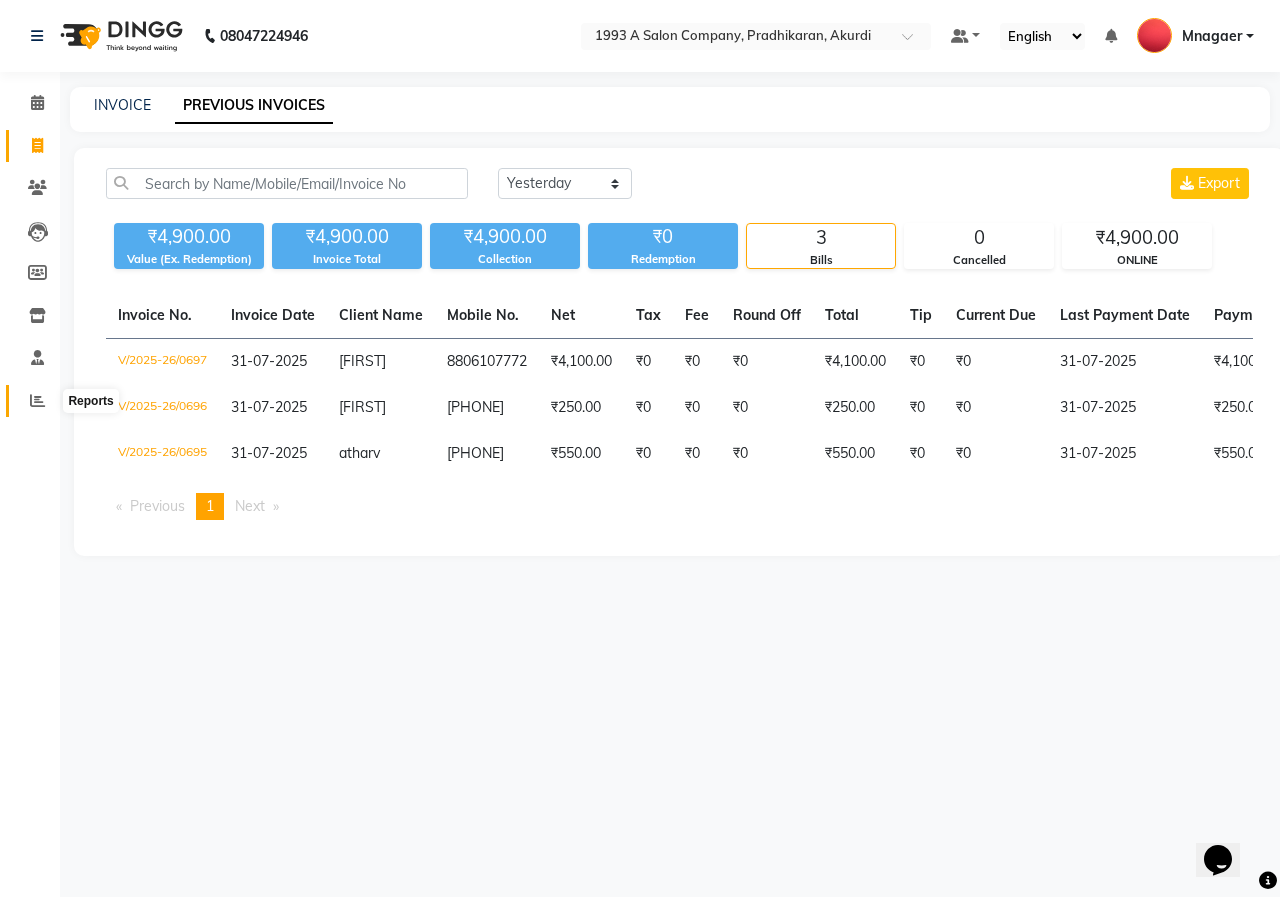 click 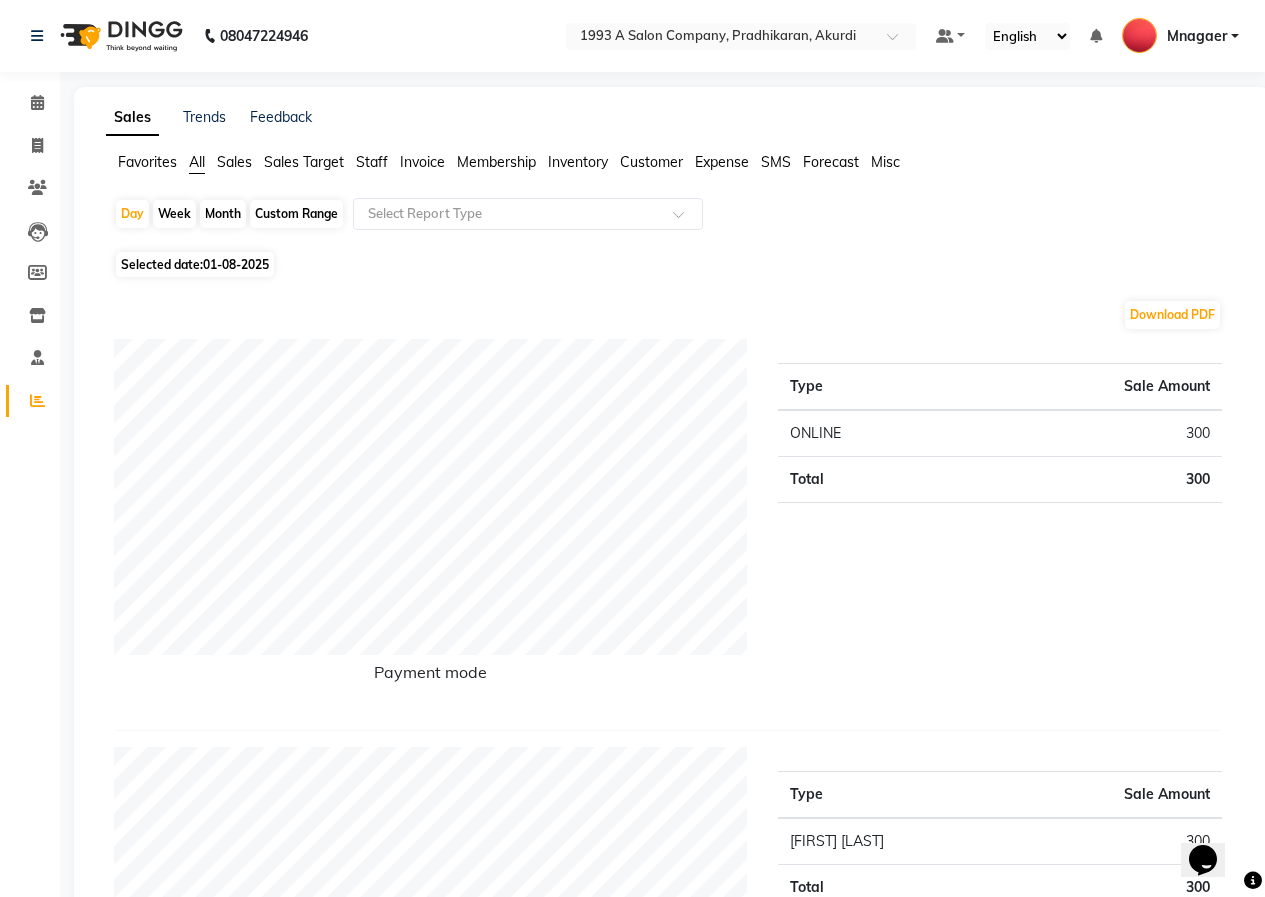 click on "Month" 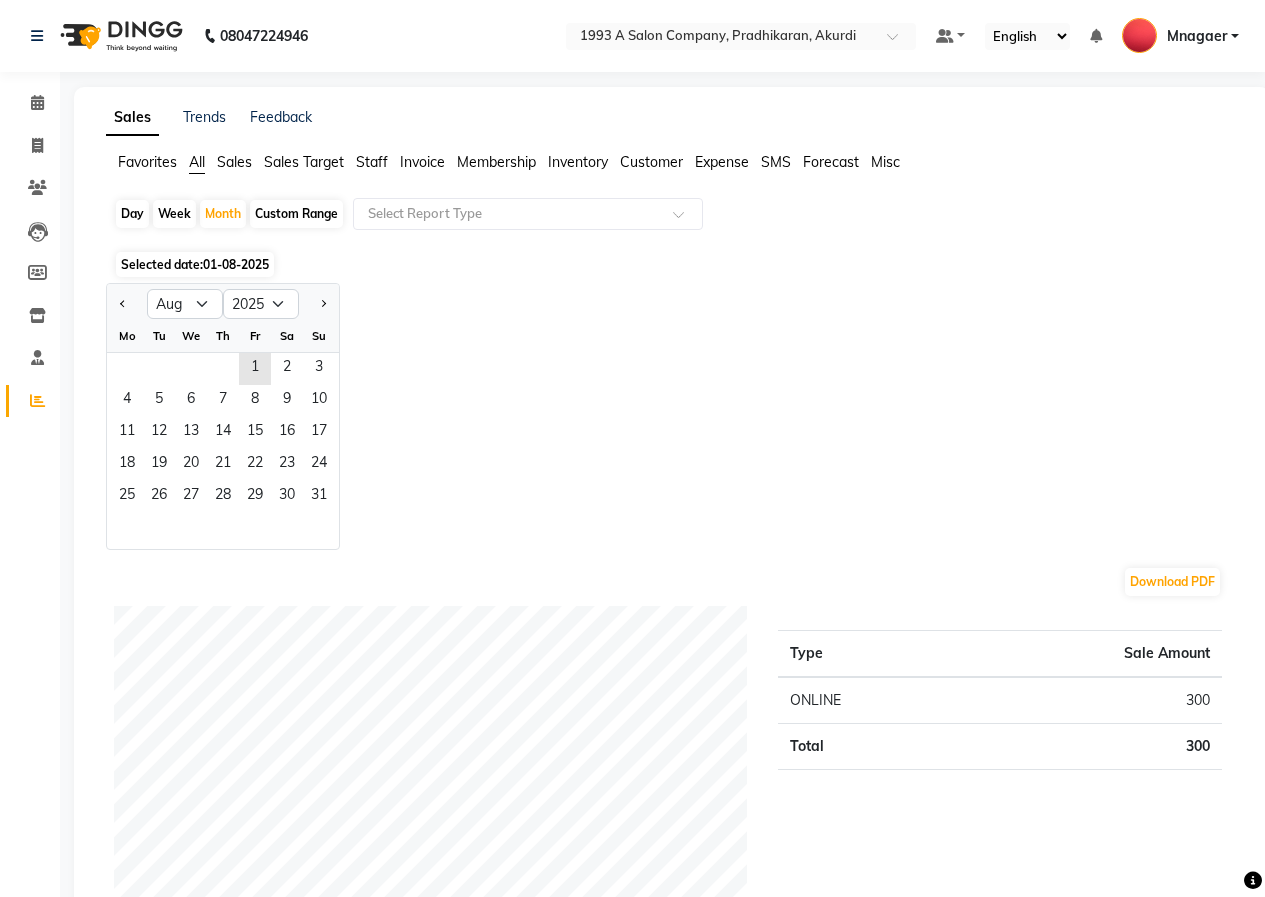 click on "Favorites All Sales Sales Target Staff Invoice Membership Inventory Customer Expense SMS Forecast Misc Day Week Month Custom Range Select Report Type Selected date: 01-08-2025 Jan Feb Mar Apr May Jun Jul Aug Sep Oct Nov Dec 2015 2016 2017 2018 2019 2020 2021 2022 2023 2024 2025 2026 2027 2028 2029 2030 2031 2032 2033 2034 2035 Mo Tu We Th Fr Sa Su 1 2 3 4 5 6 7 8 9 10 11 12 13 14 15 16 17 18 19 20 21 22 23 24 25 26 27 28 29 30 31 Download PDF Payment mode Type Sale Amount ONLINE 300 Total 300 Staff summary Type Sale Amount [FIRST] [LAST] 300 Total 300 Sales summary Type Sale Amount Memberships 0 Vouchers 0 Gift card 0 Products 0 Packages 0 Tips 0 Prepaid 0 Services 300 Fee 0 Total 300 Service by category Type Sale Amount Hair Cut- New 300 Total 300 Service sales Type Sale Amount Hair Cut - Male 300 Total 300 ★ Mark as Favorite Choose how you'd like to save "" report to favorites Save to Personal Favorites:" 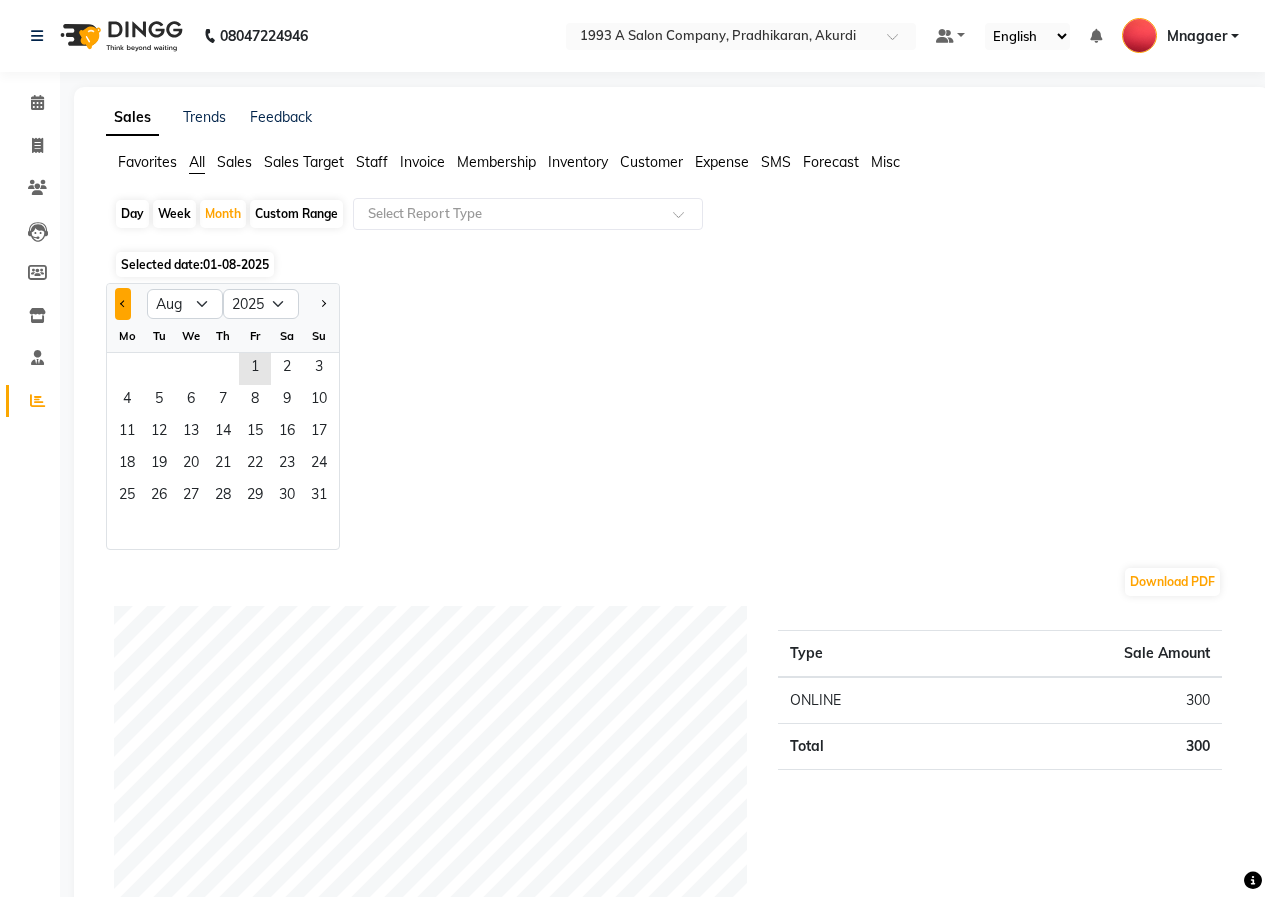 click 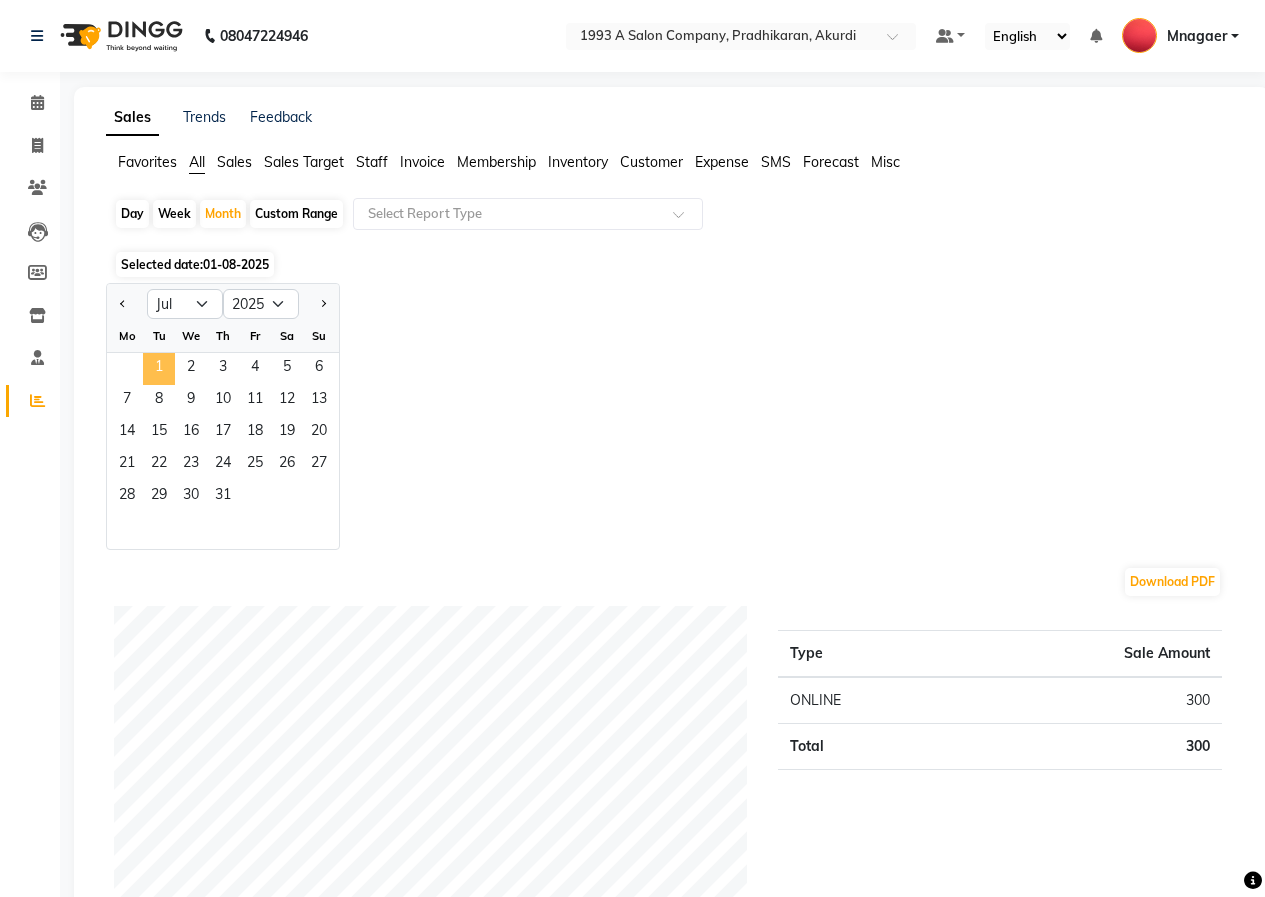 click on "1" 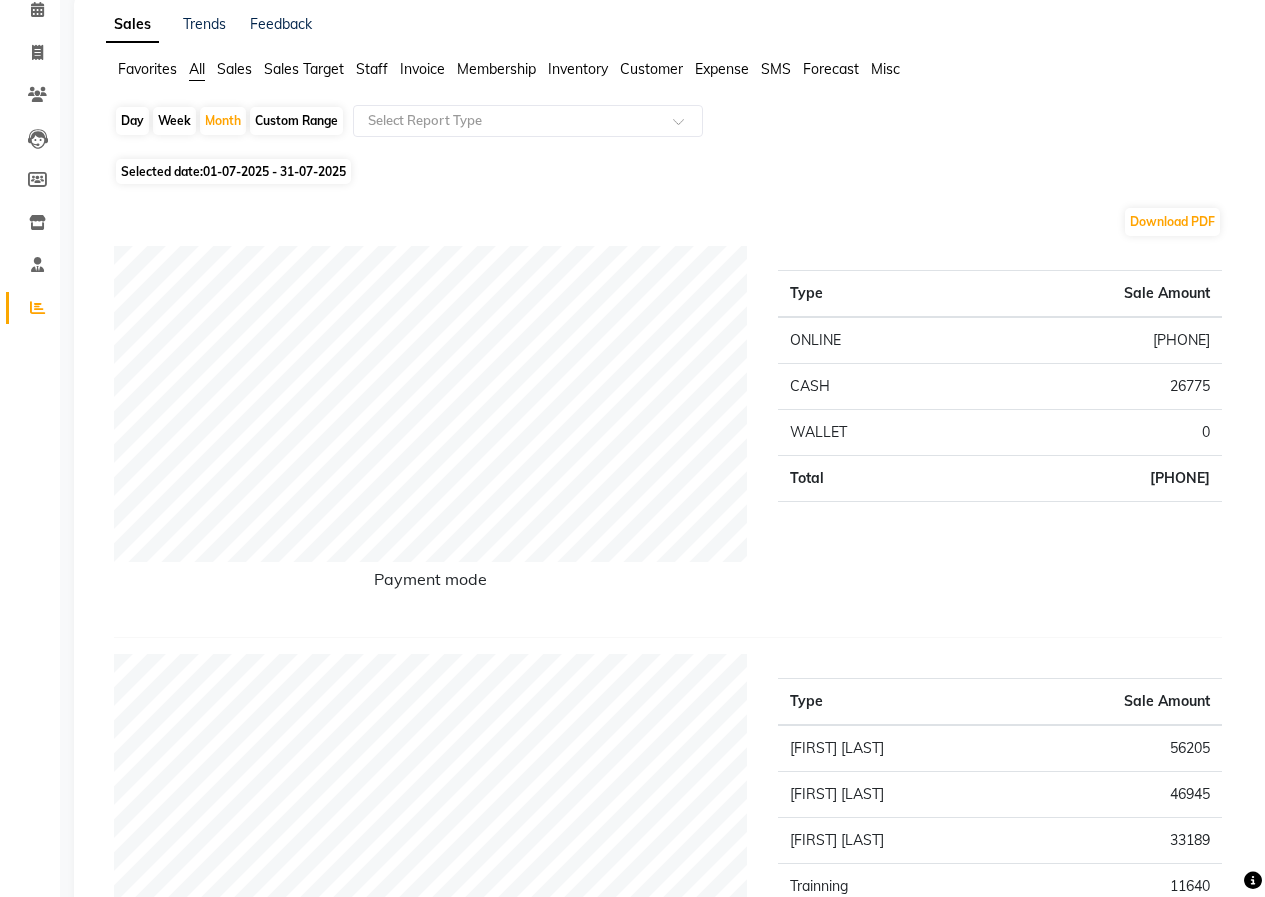 scroll, scrollTop: 0, scrollLeft: 0, axis: both 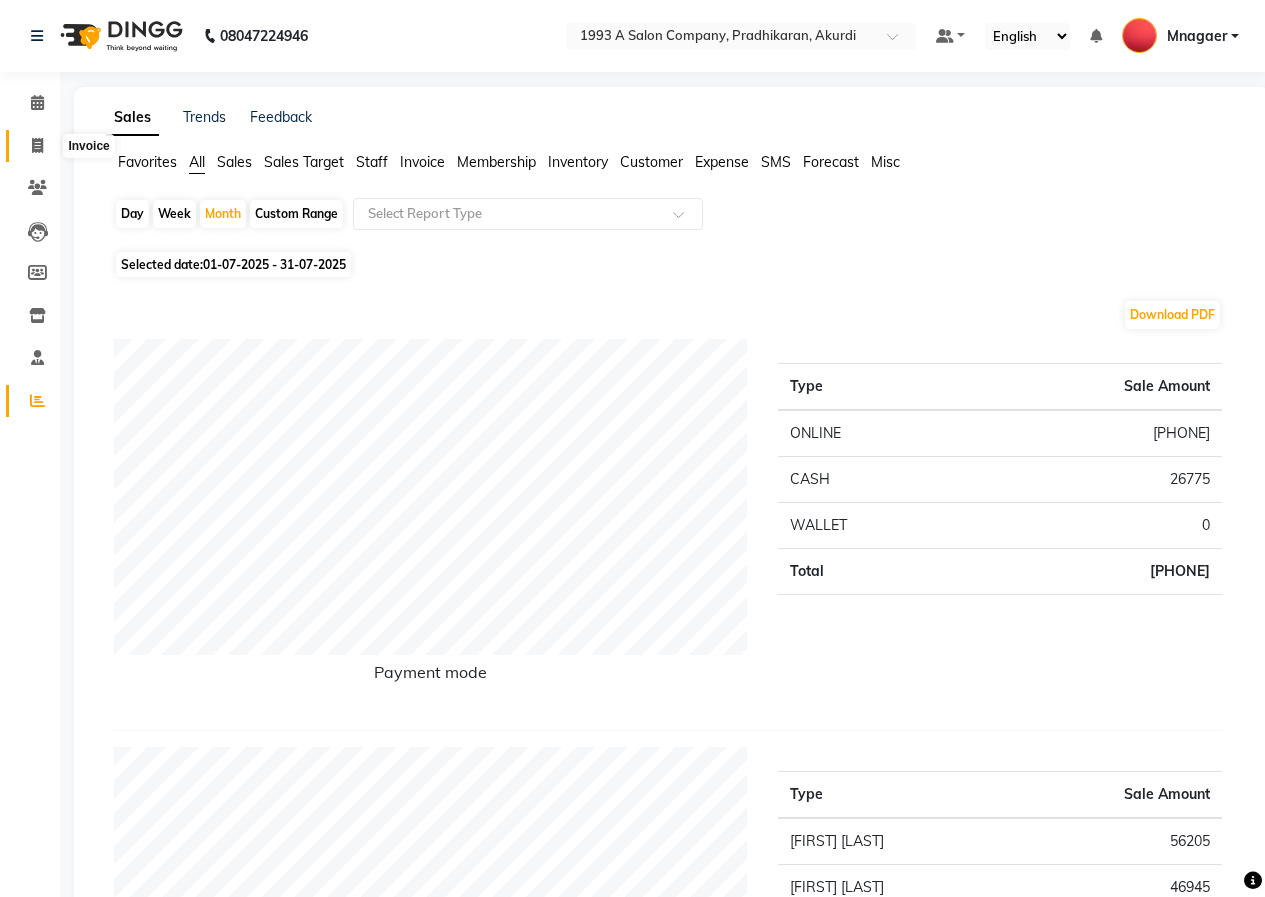 drag, startPoint x: 34, startPoint y: 147, endPoint x: 56, endPoint y: 153, distance: 22.803509 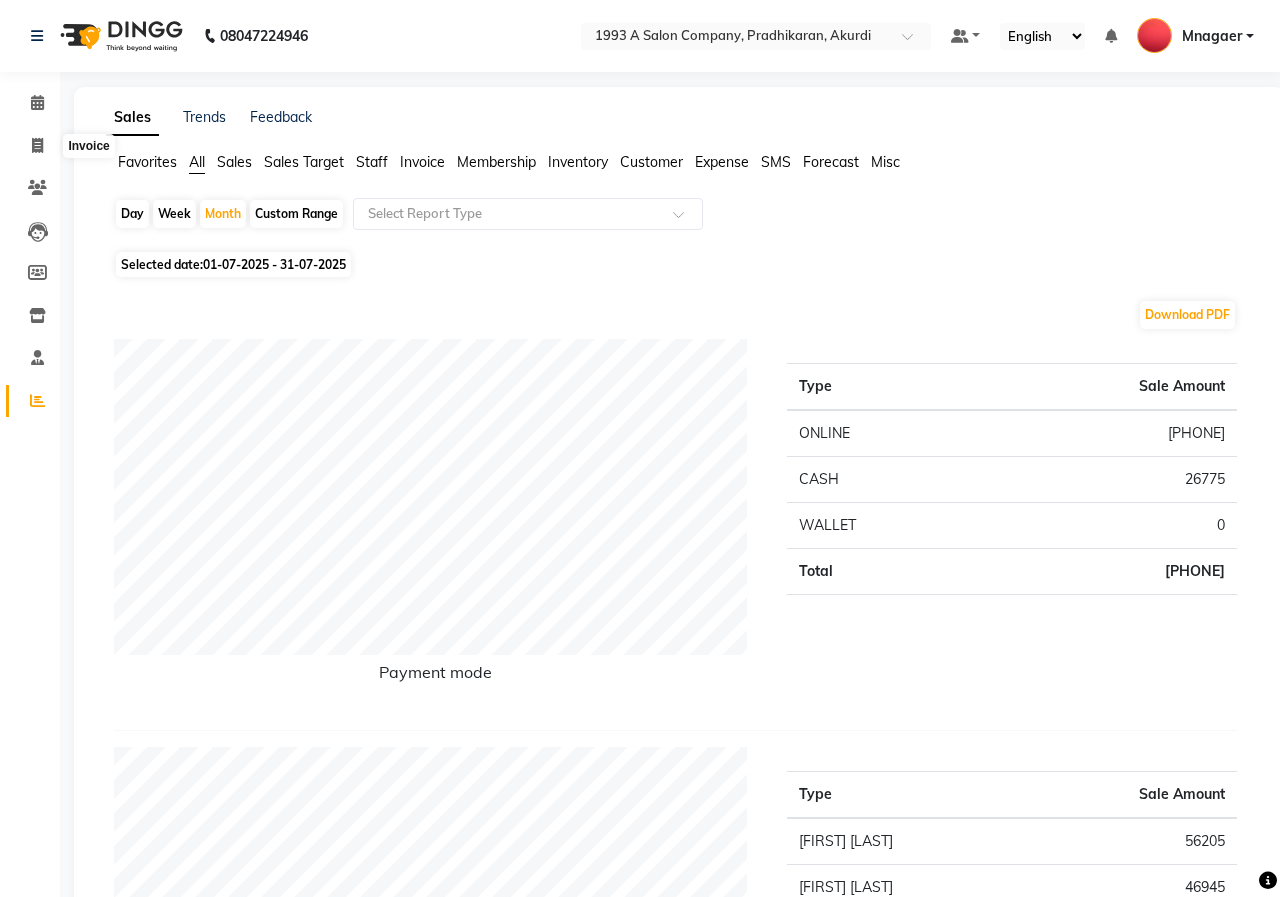 select on "service" 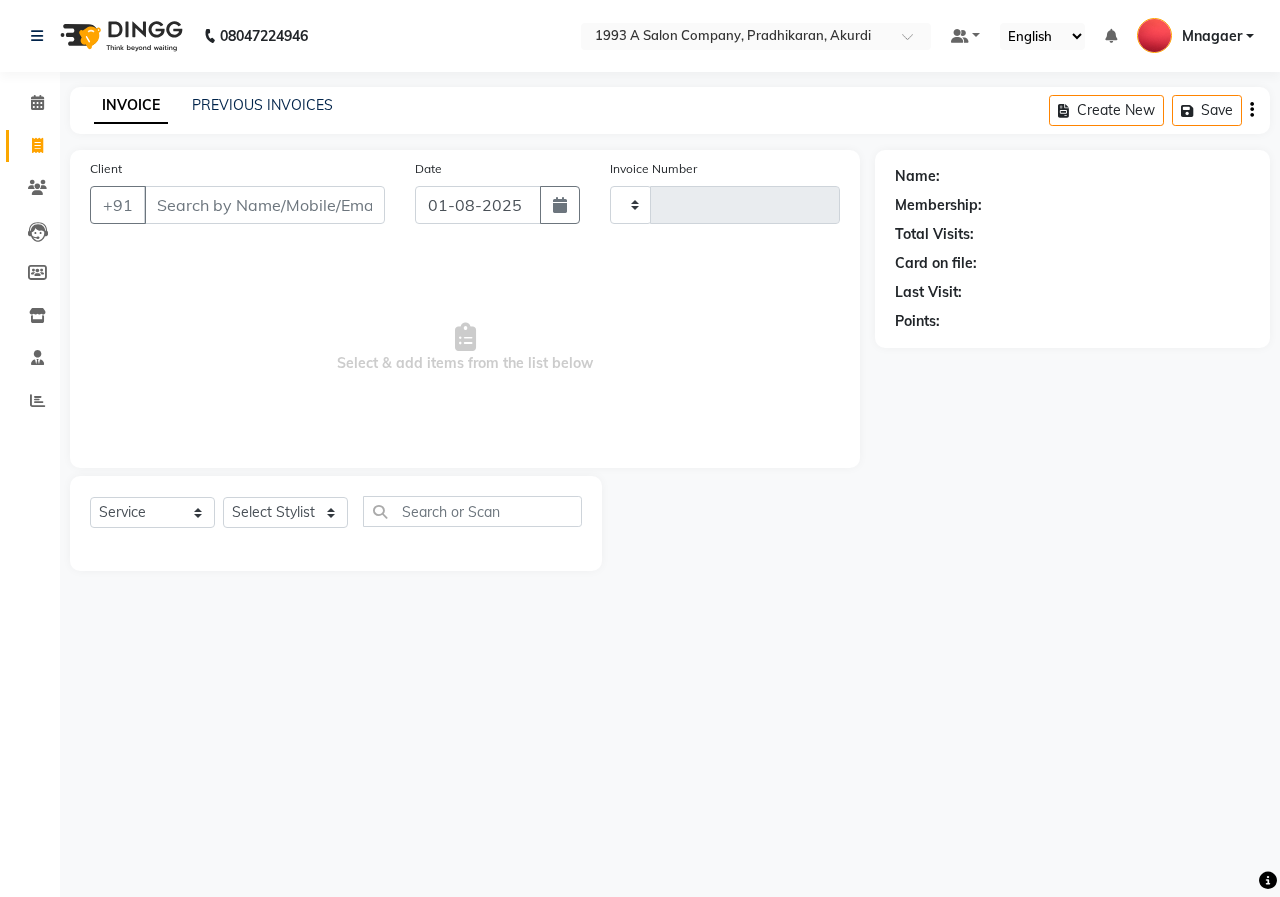 type on "0699" 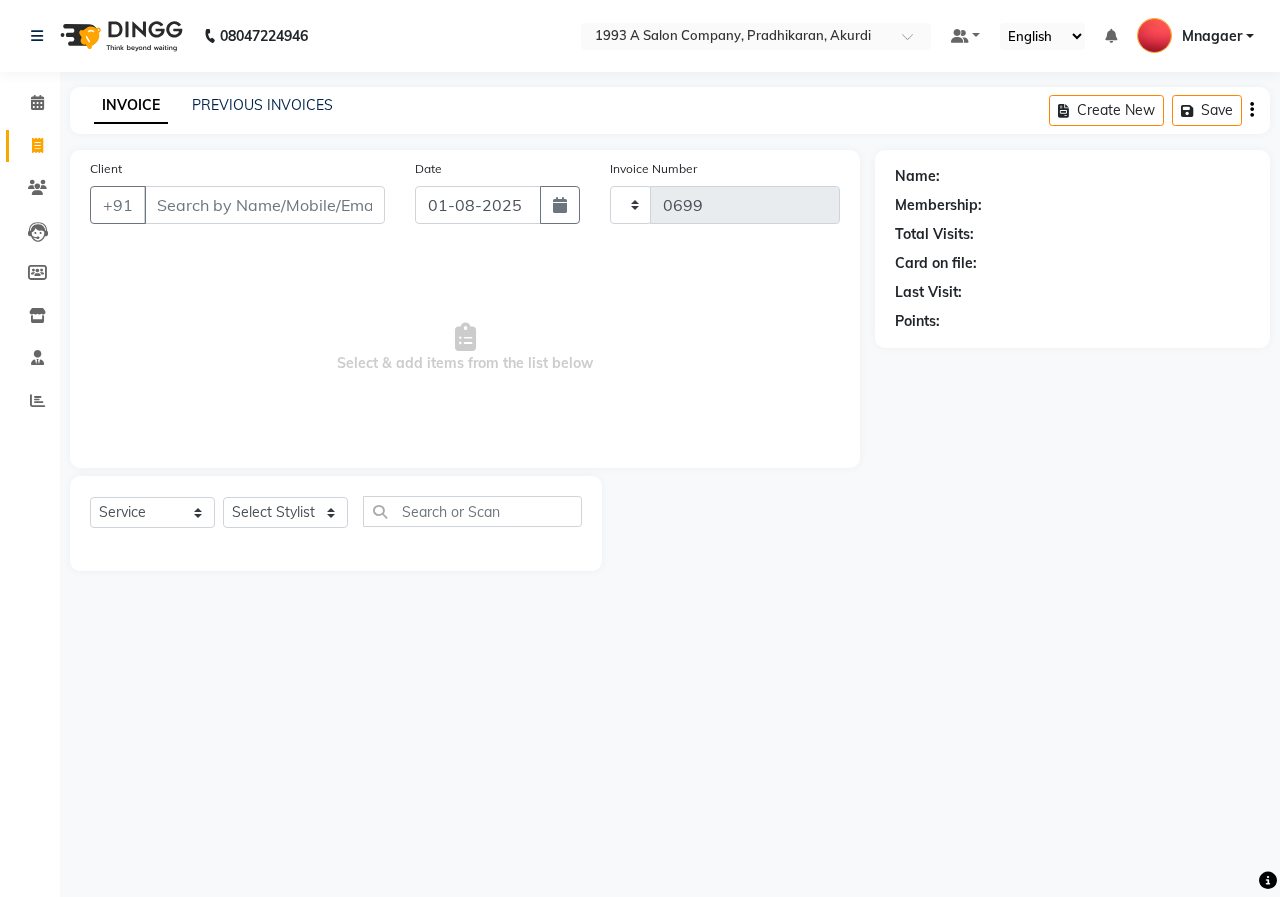 select on "100" 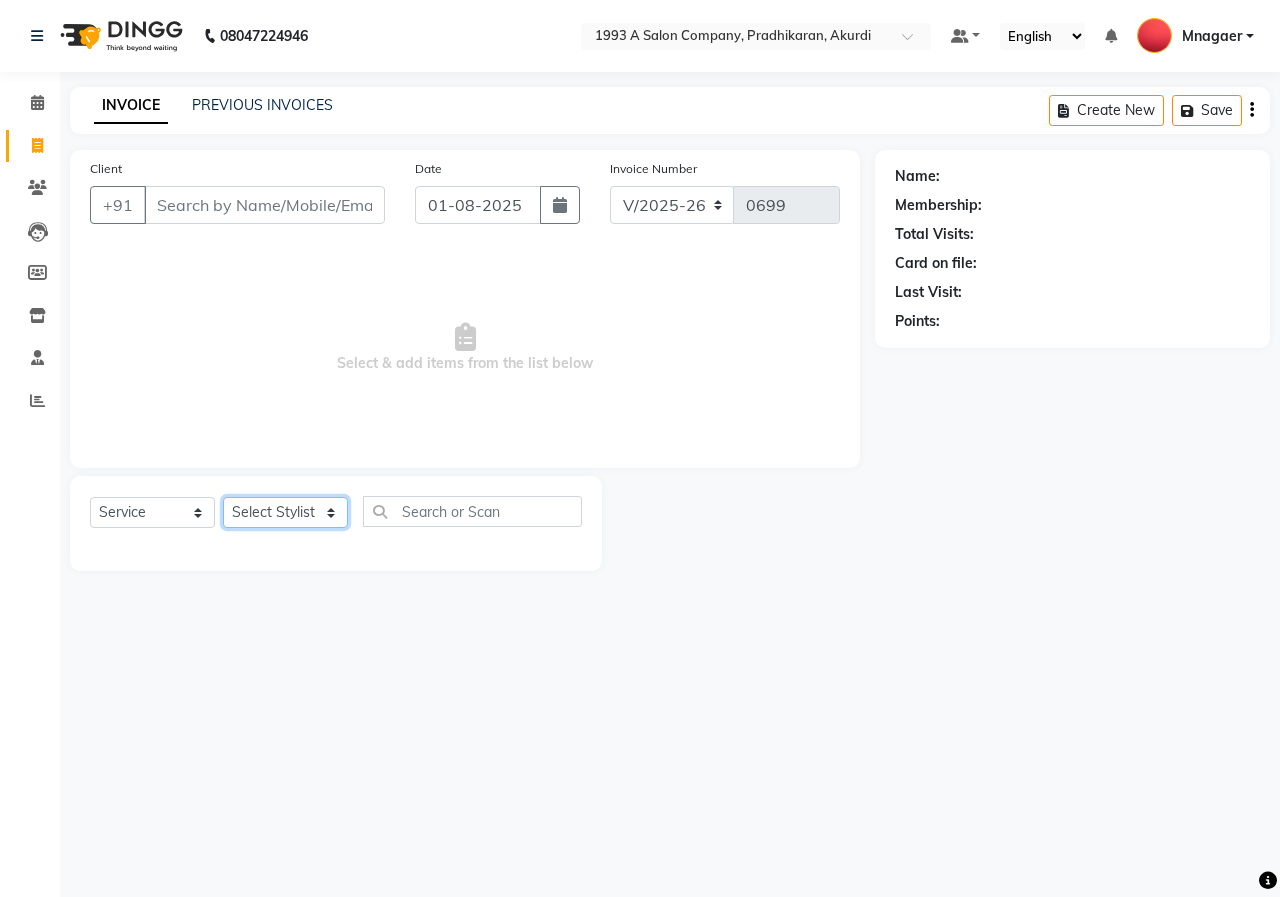 drag, startPoint x: 261, startPoint y: 511, endPoint x: 264, endPoint y: 525, distance: 14.3178215 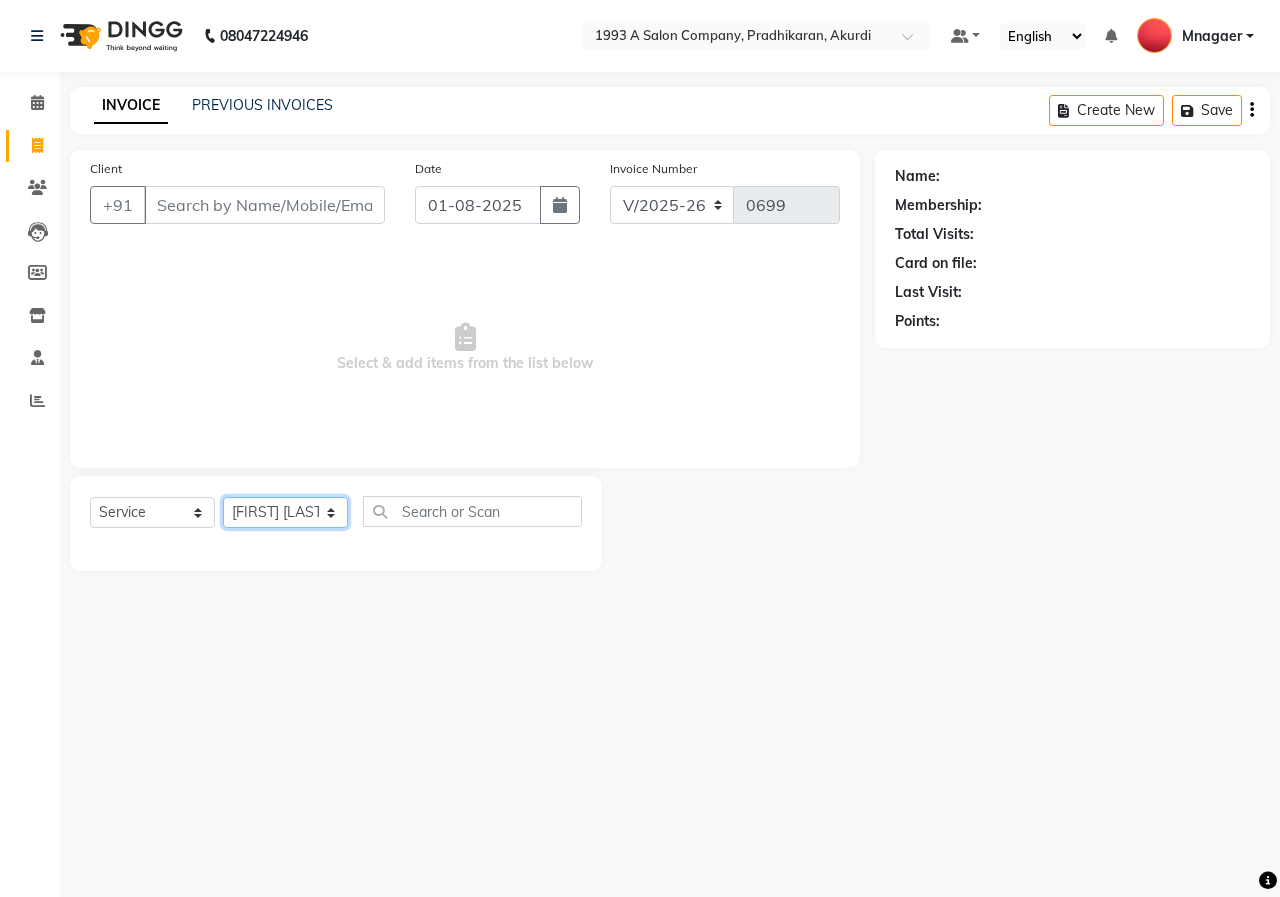 click on "Select Stylist [FIRST] [LAST] [FIRST] [LAST] [FIRST] [LAST] Mnagaer [FIRST] [LAST] Trainning" 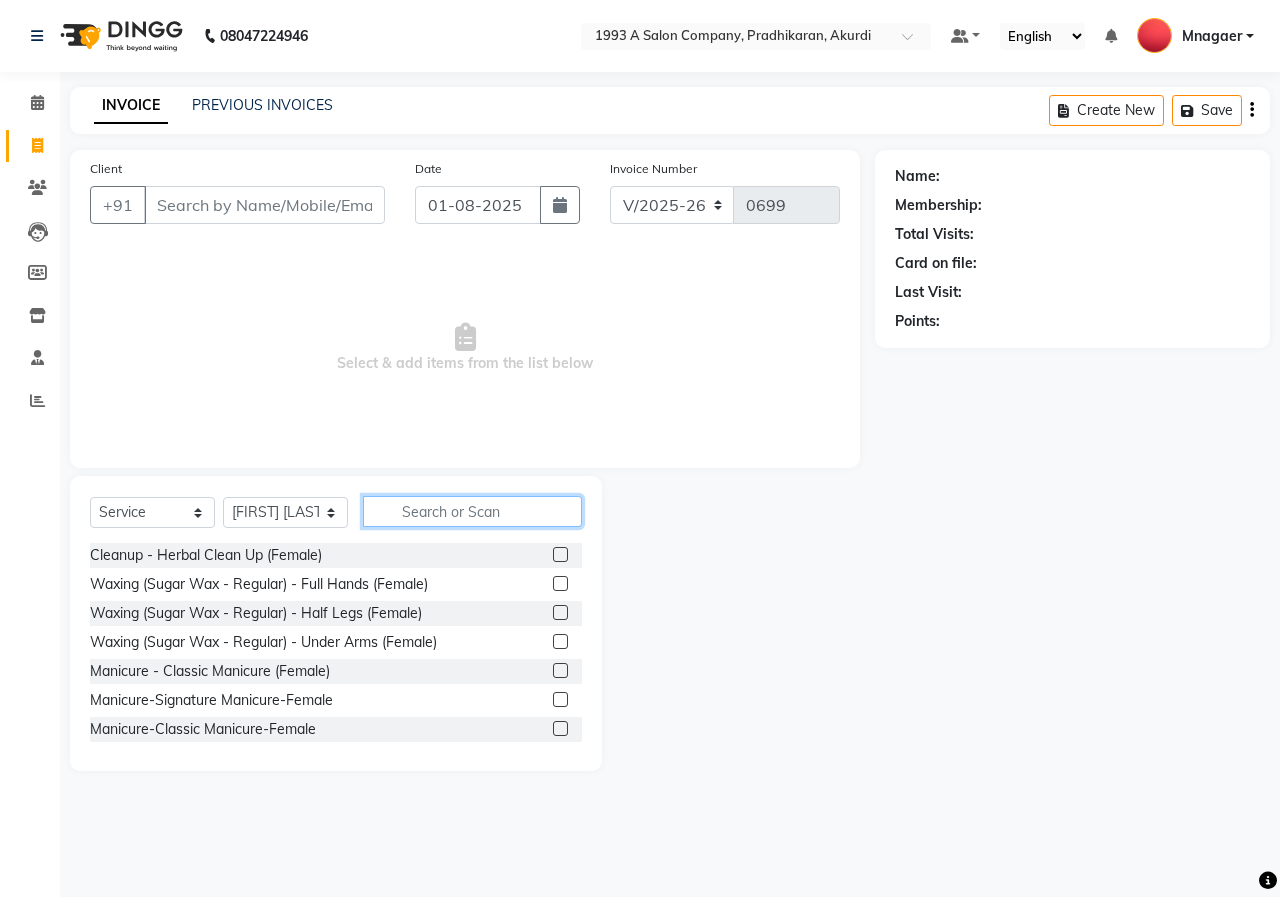 click 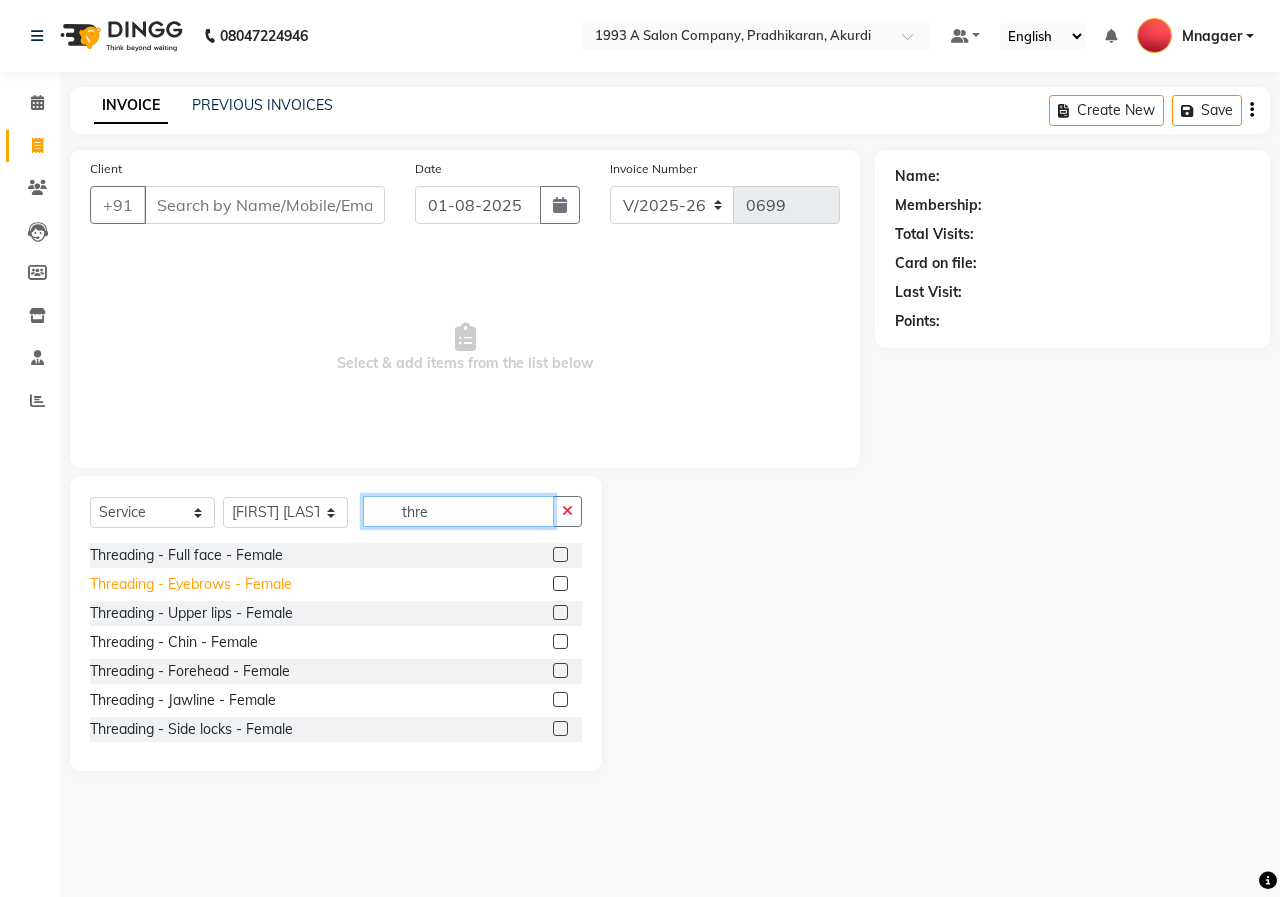 type on "thre" 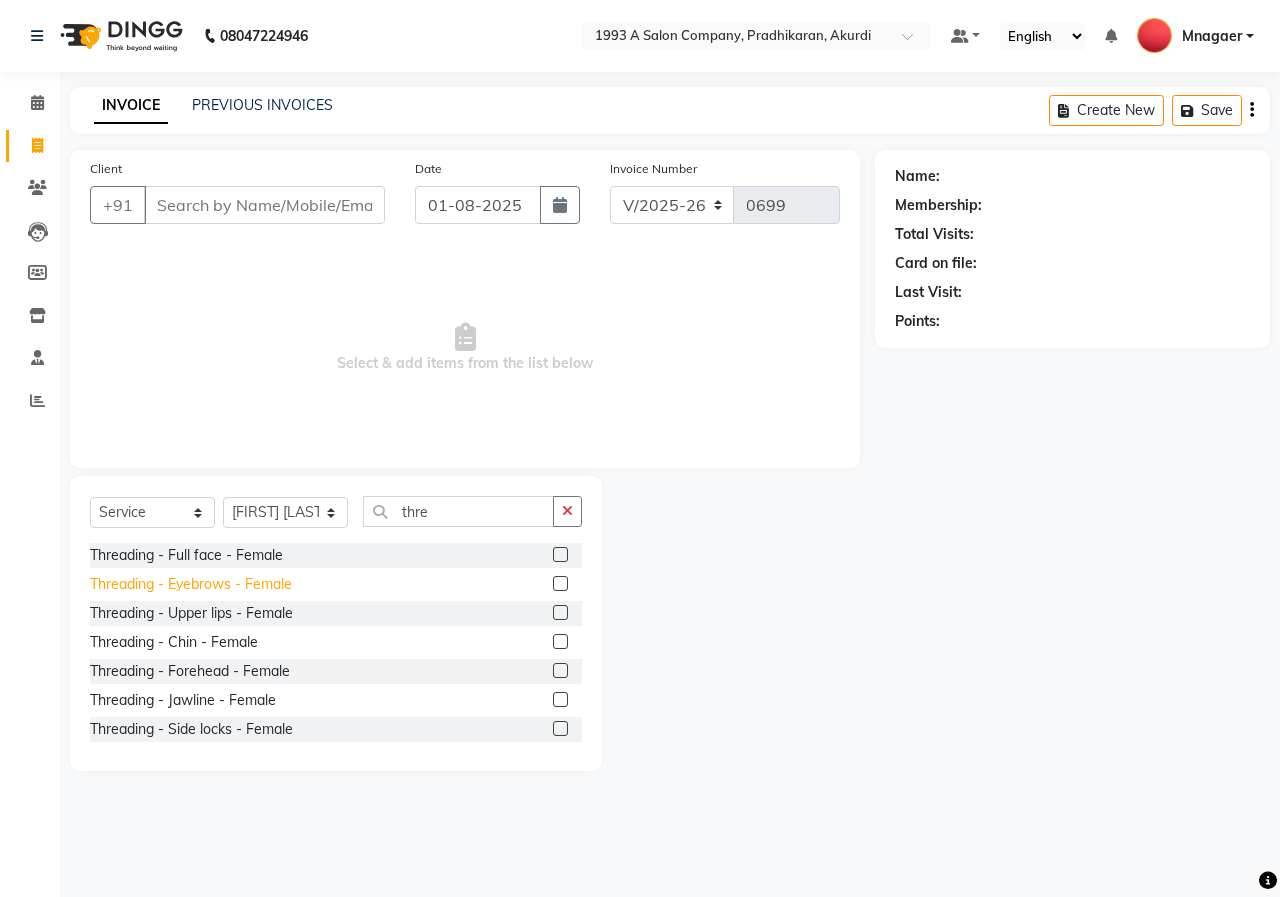 click on "Threading - Eyebrows - Female" 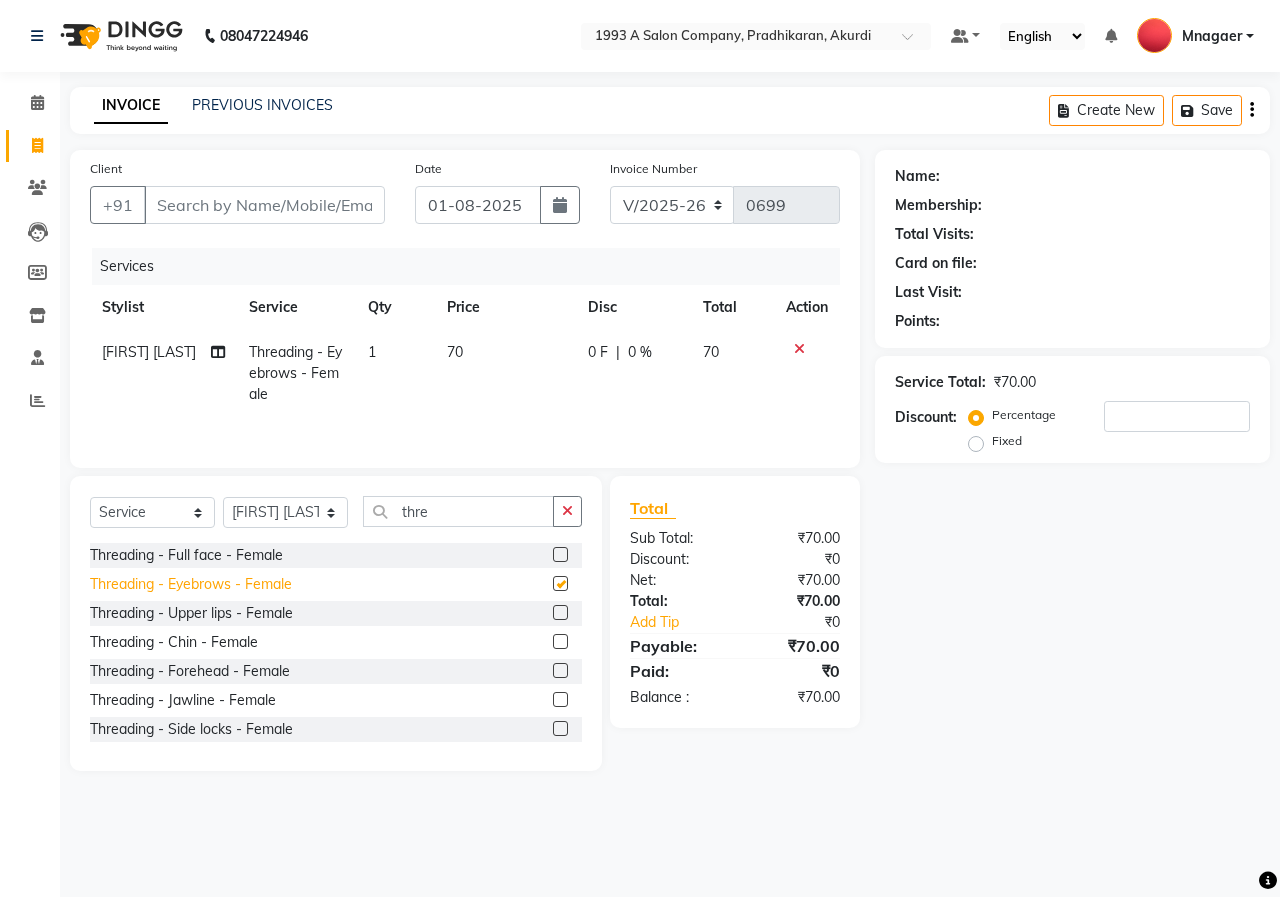 checkbox on "false" 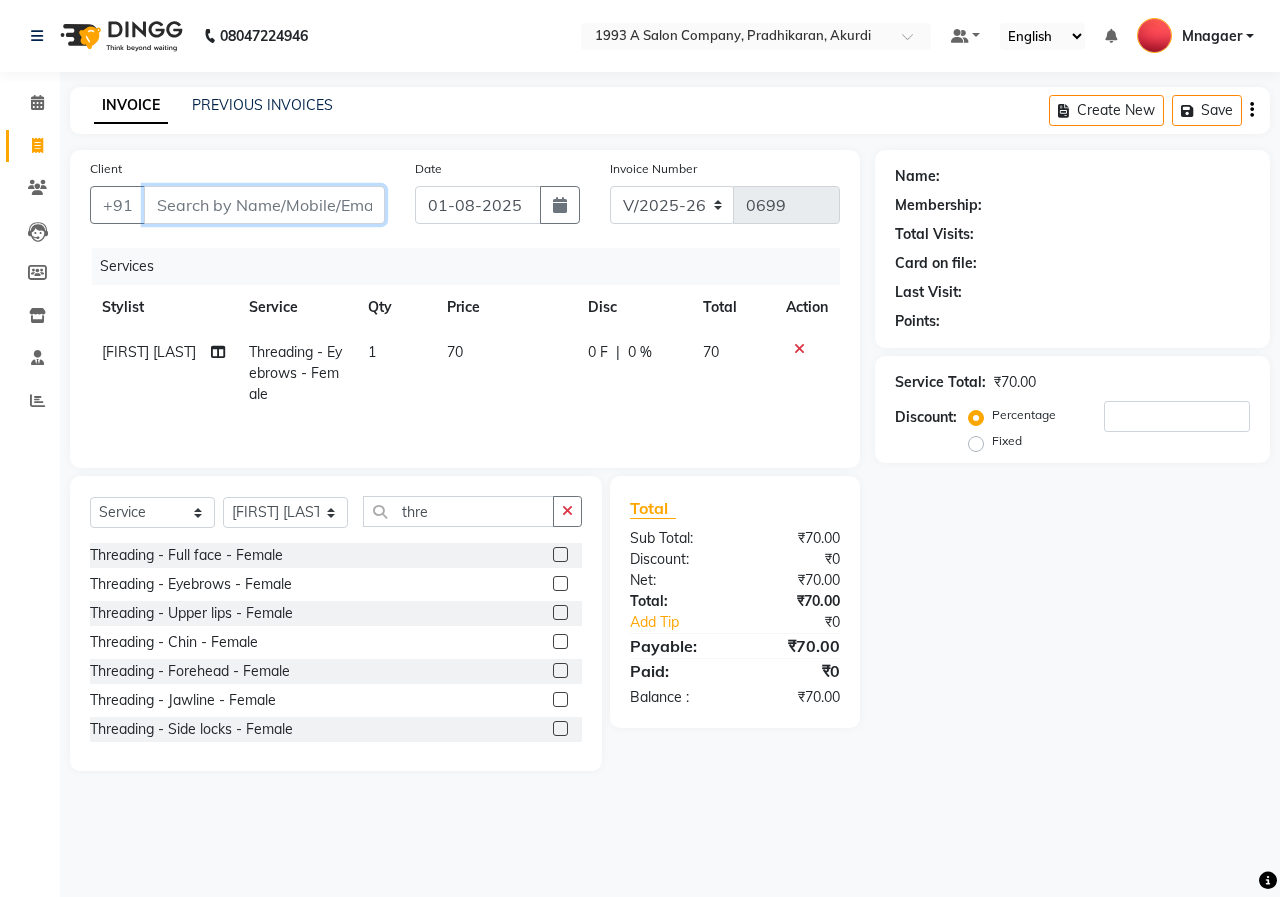 click on "Client" at bounding box center [264, 205] 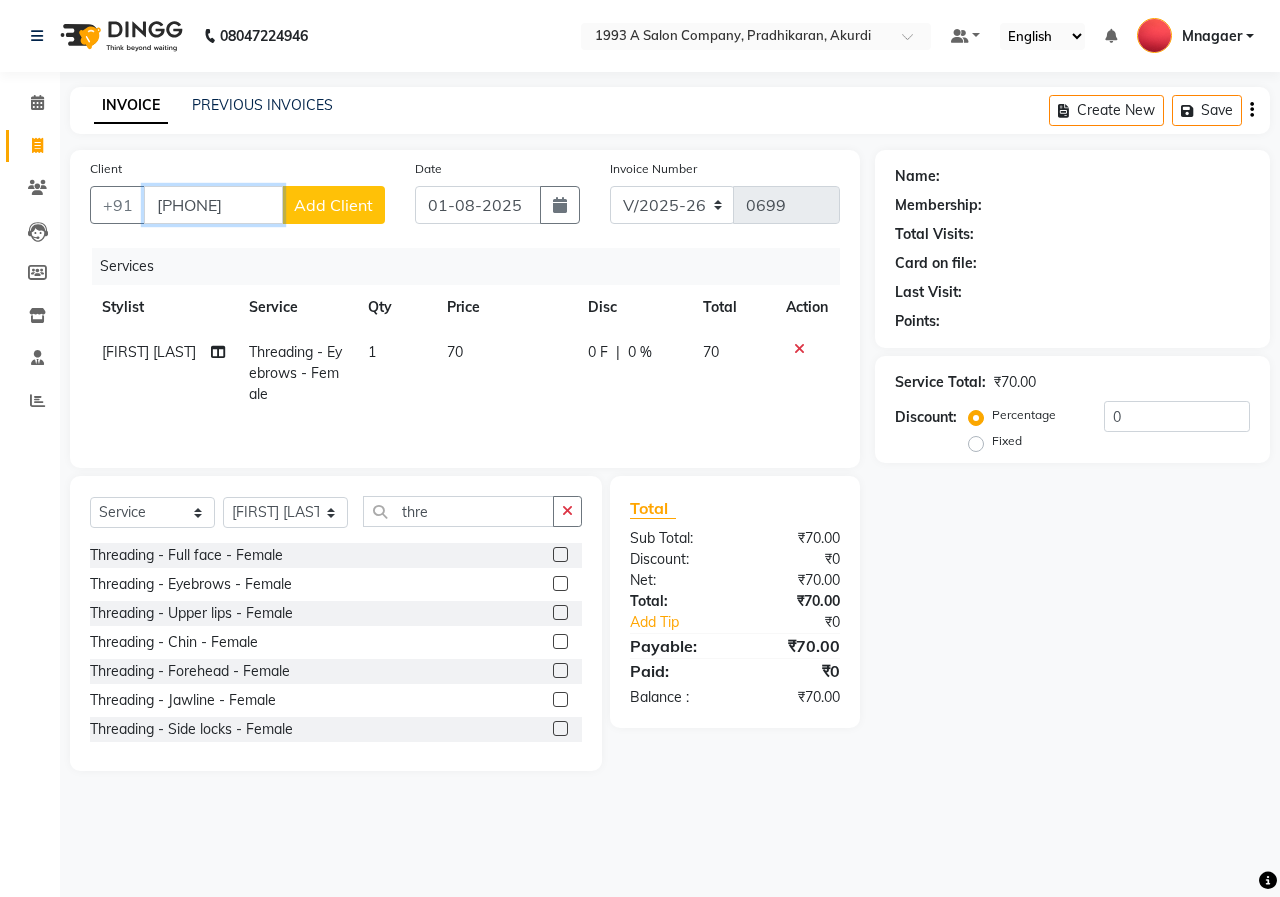 type on "[PHONE]" 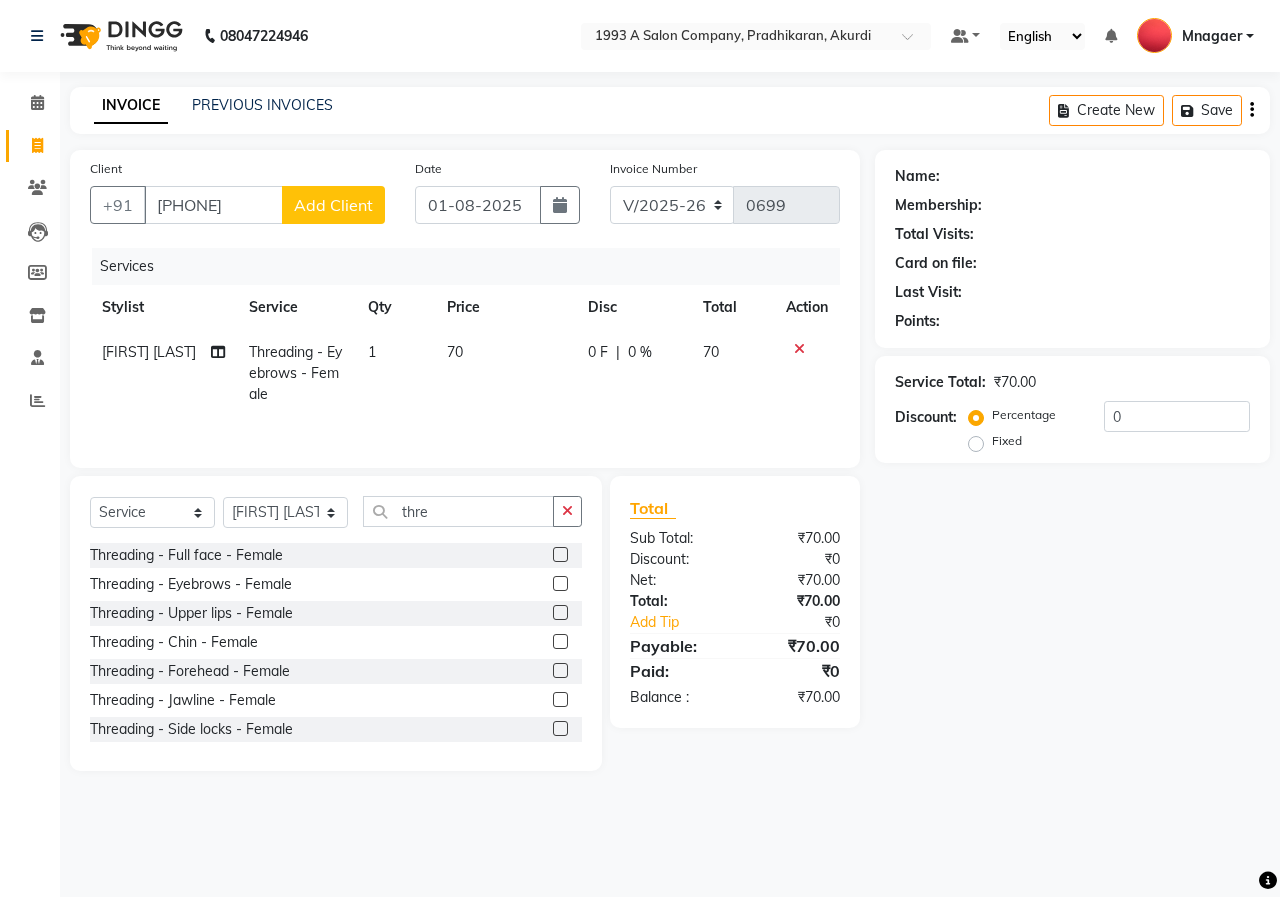 click on "Add Client" 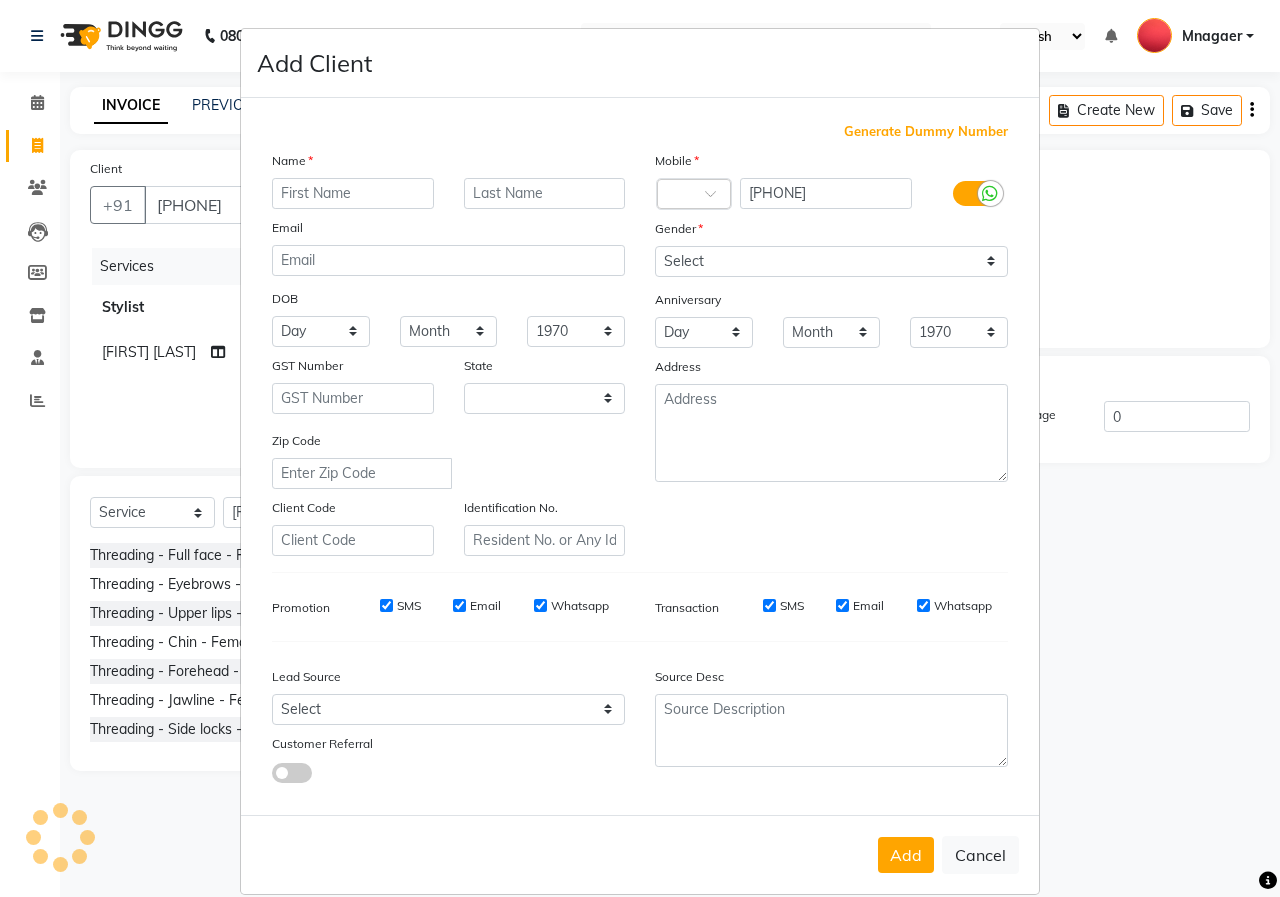 select on "22" 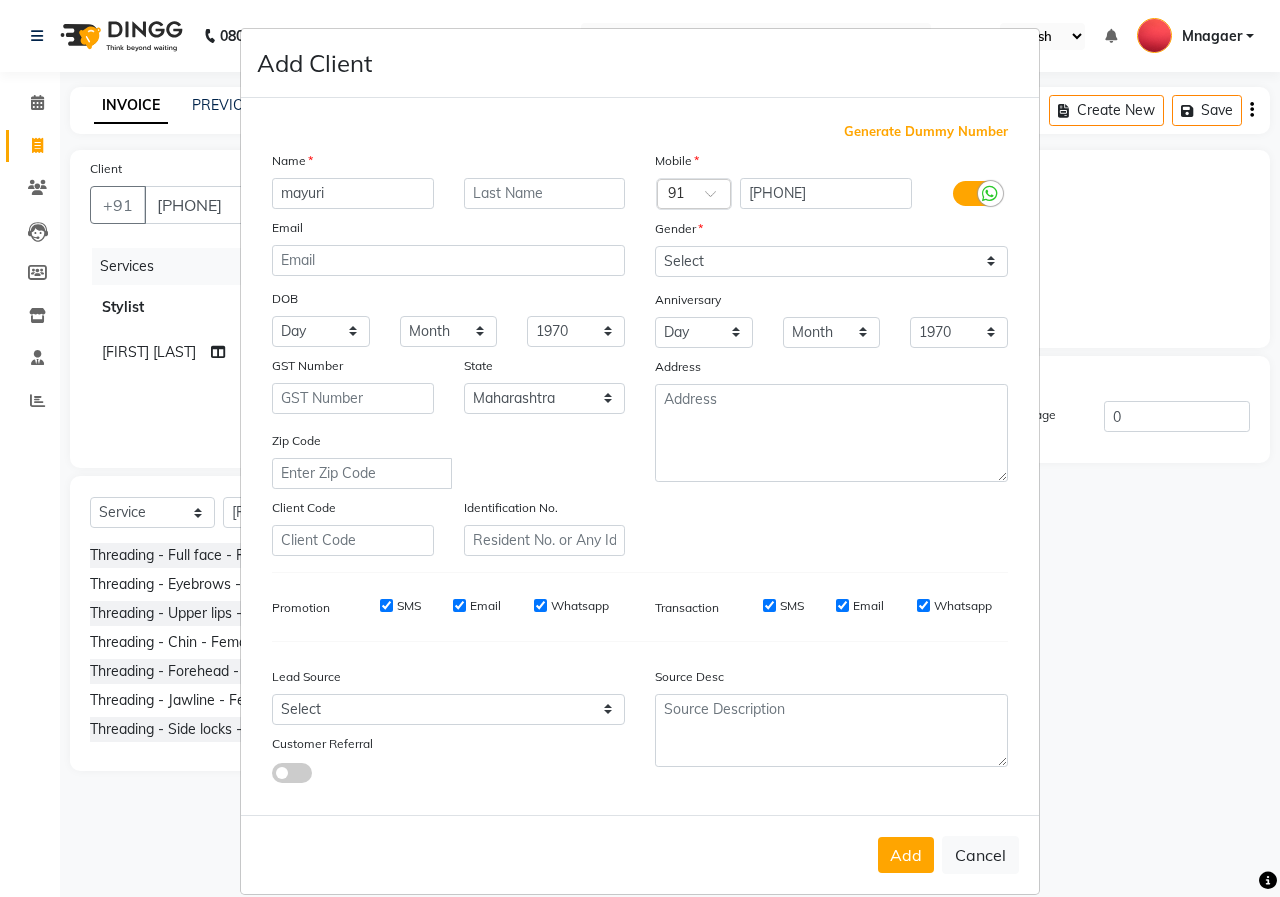 type on "mayuri" 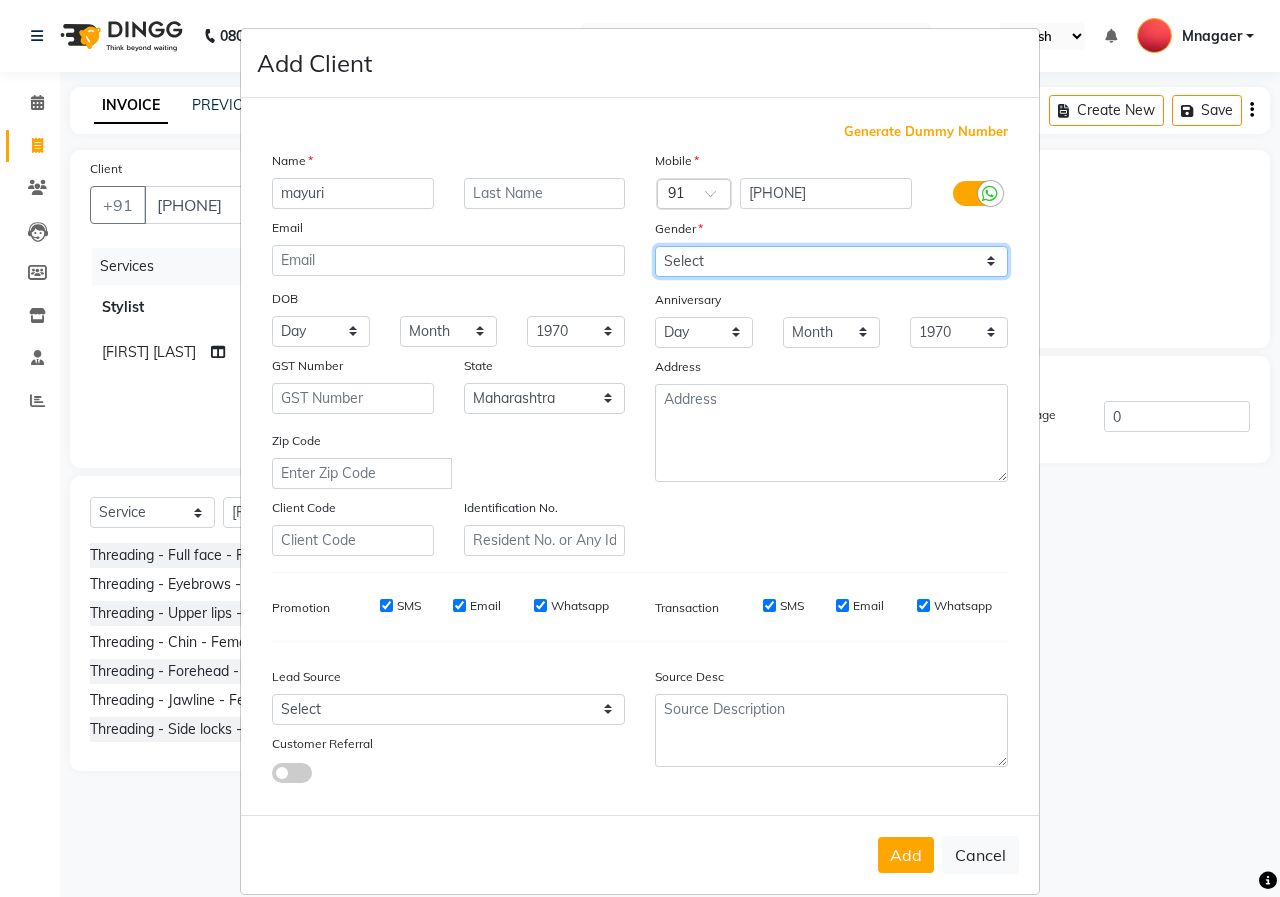 click on "Select Male Female Other Prefer Not To Say" at bounding box center [831, 261] 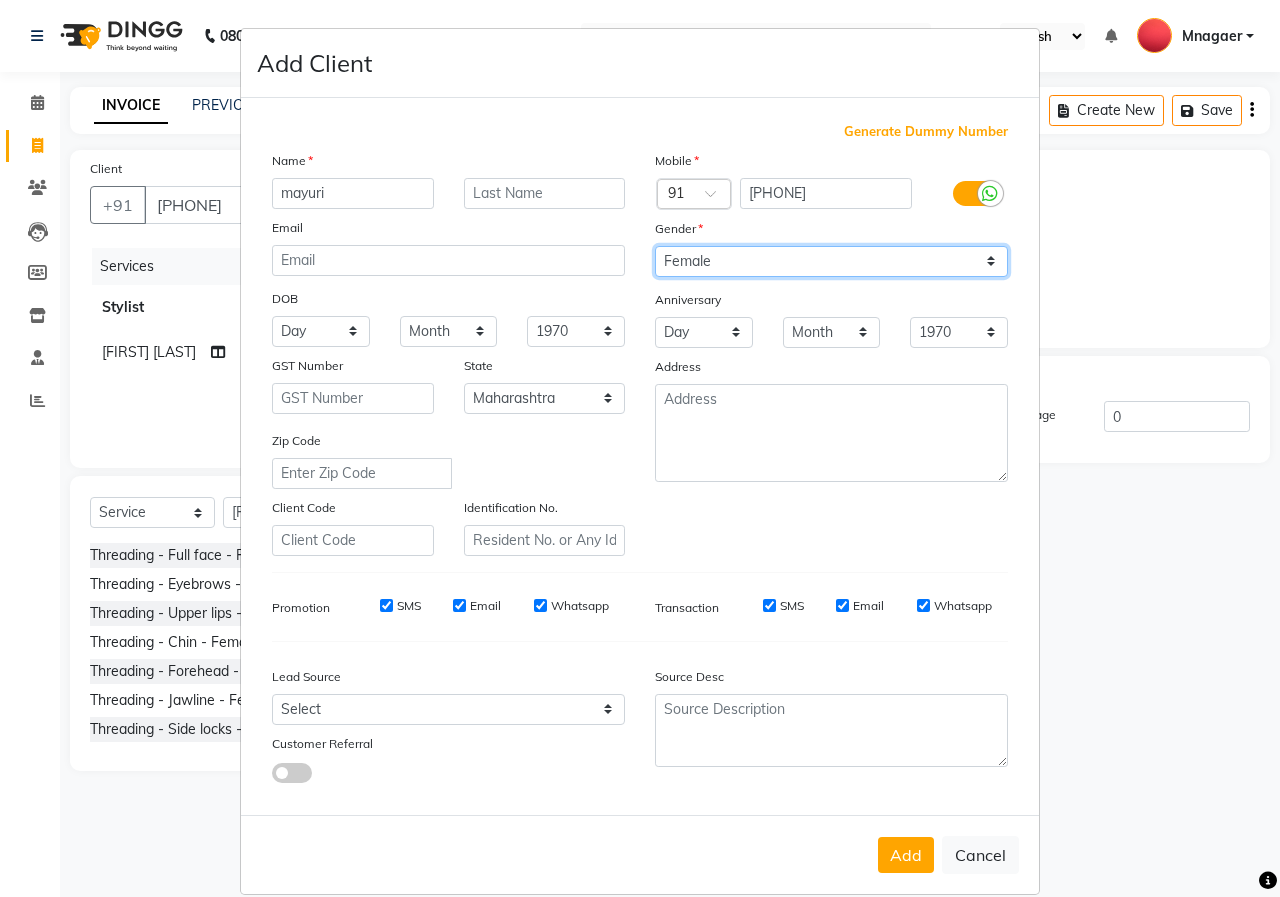 click on "Select Male Female Other Prefer Not To Say" at bounding box center [831, 261] 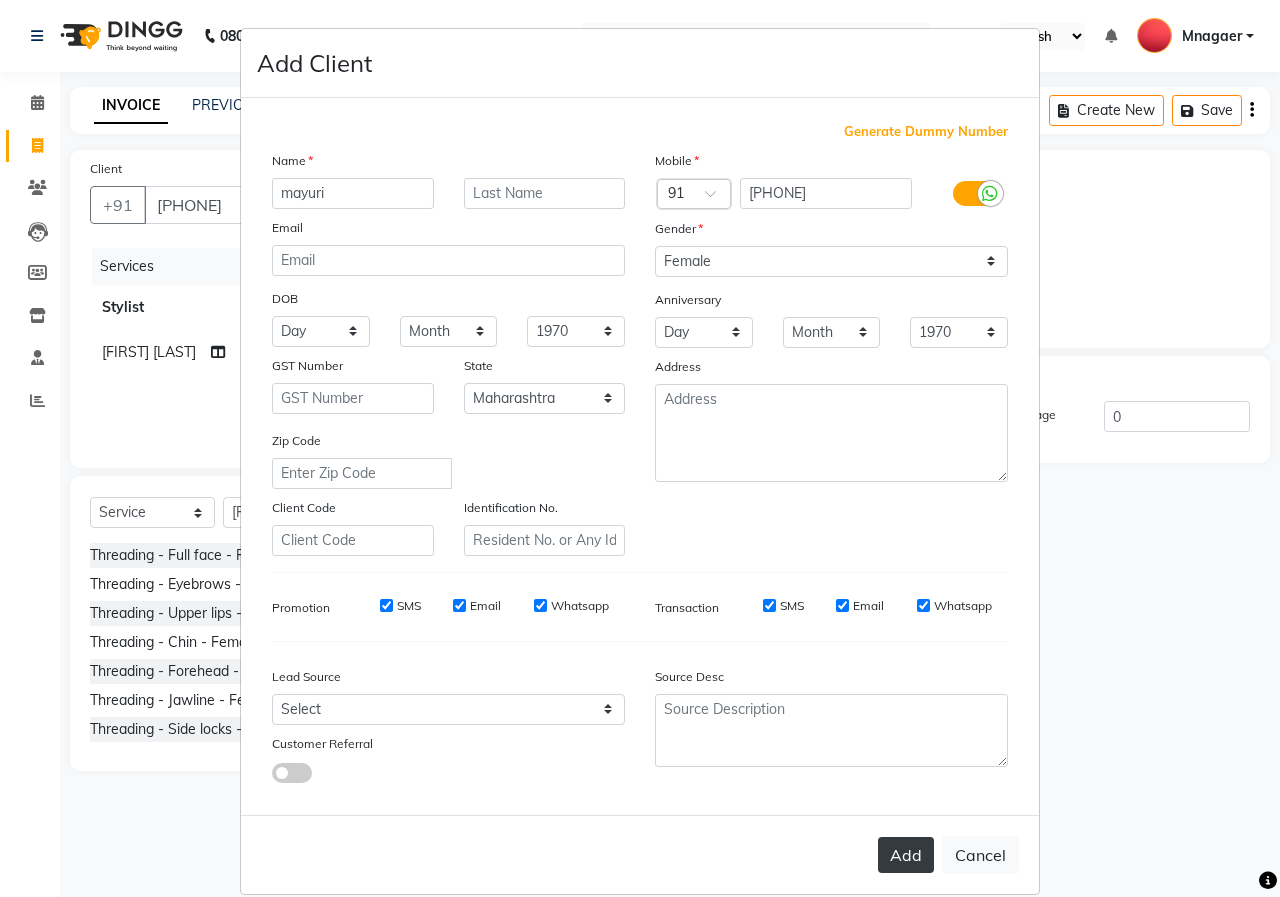 click on "Add" at bounding box center [906, 855] 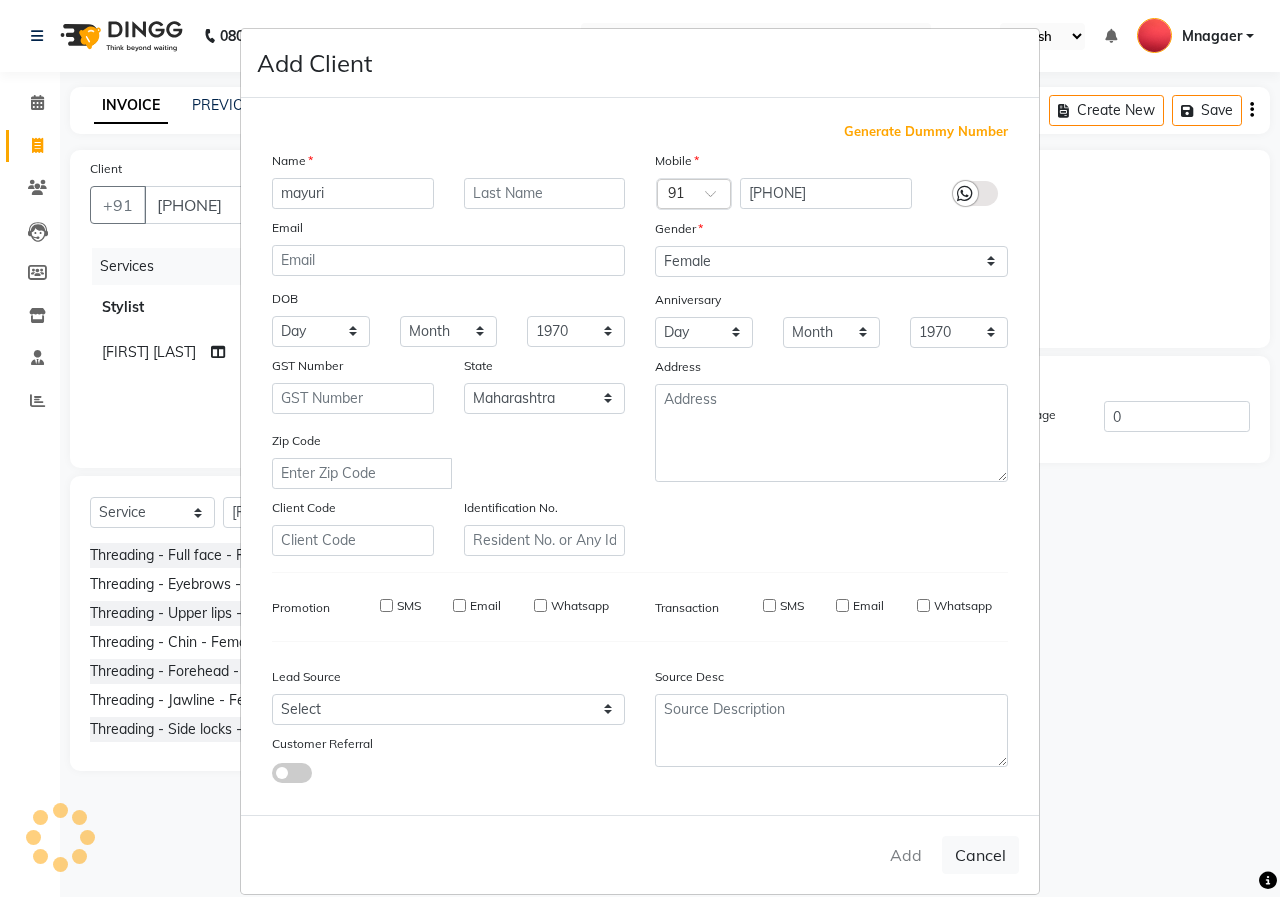 type 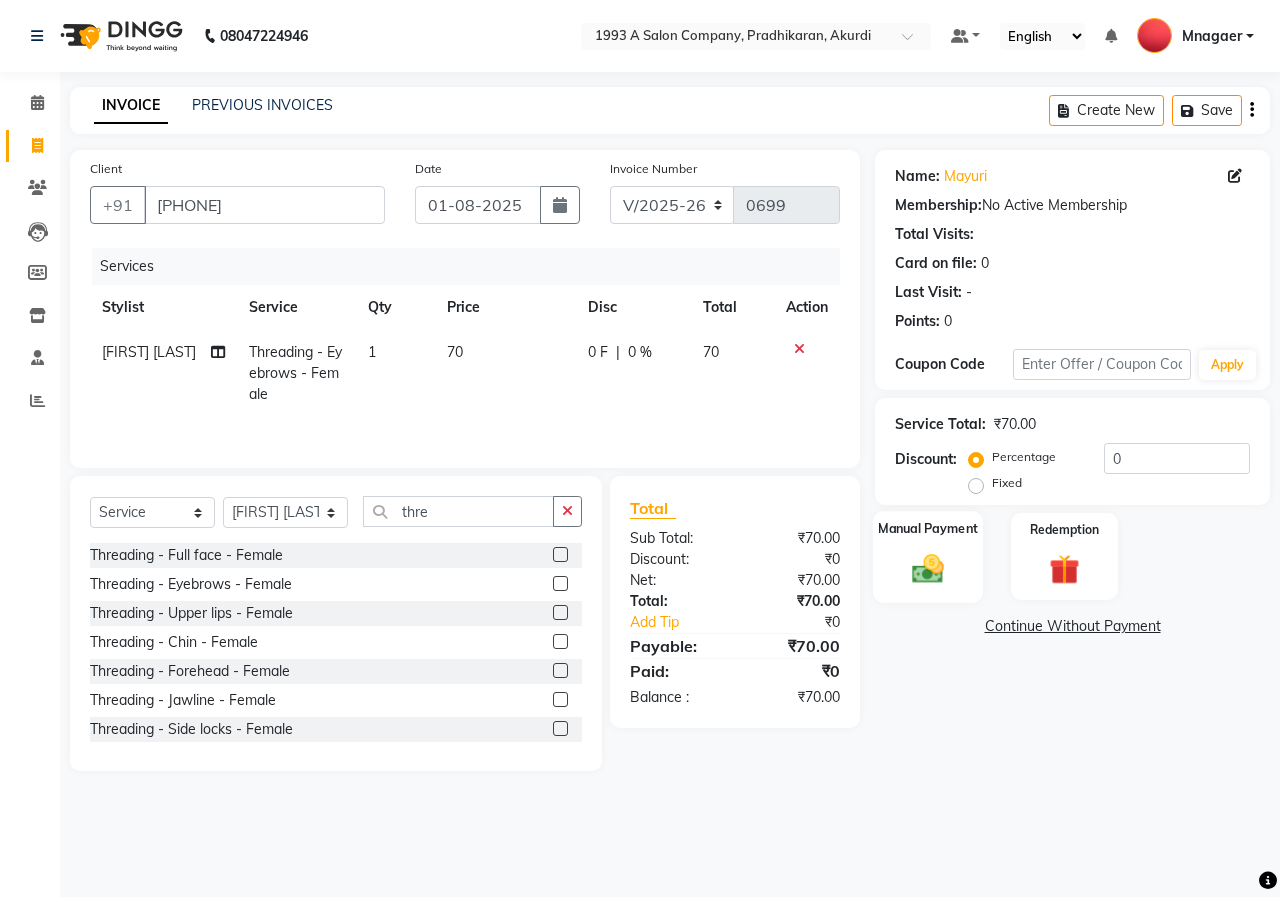 click 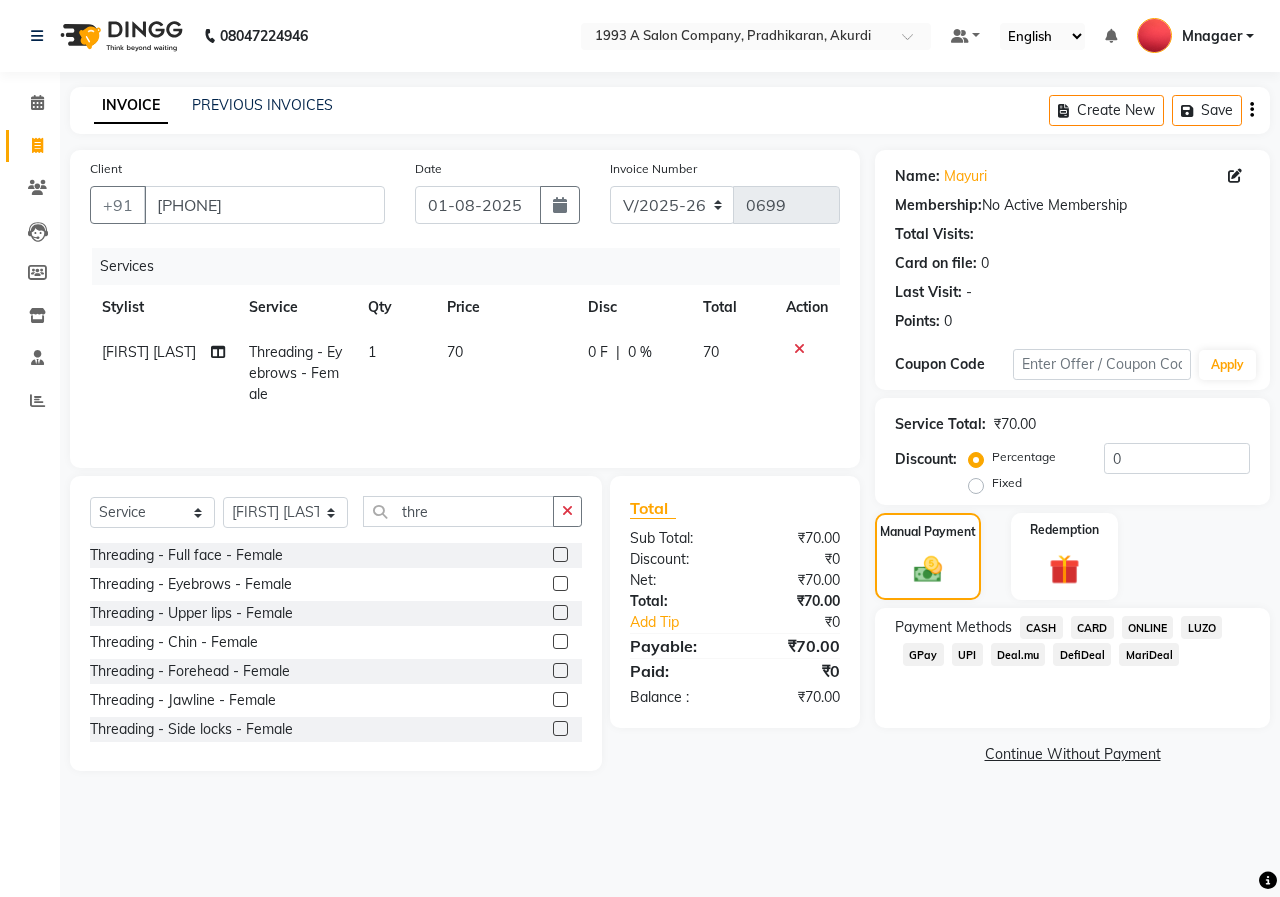 click on "ONLINE" 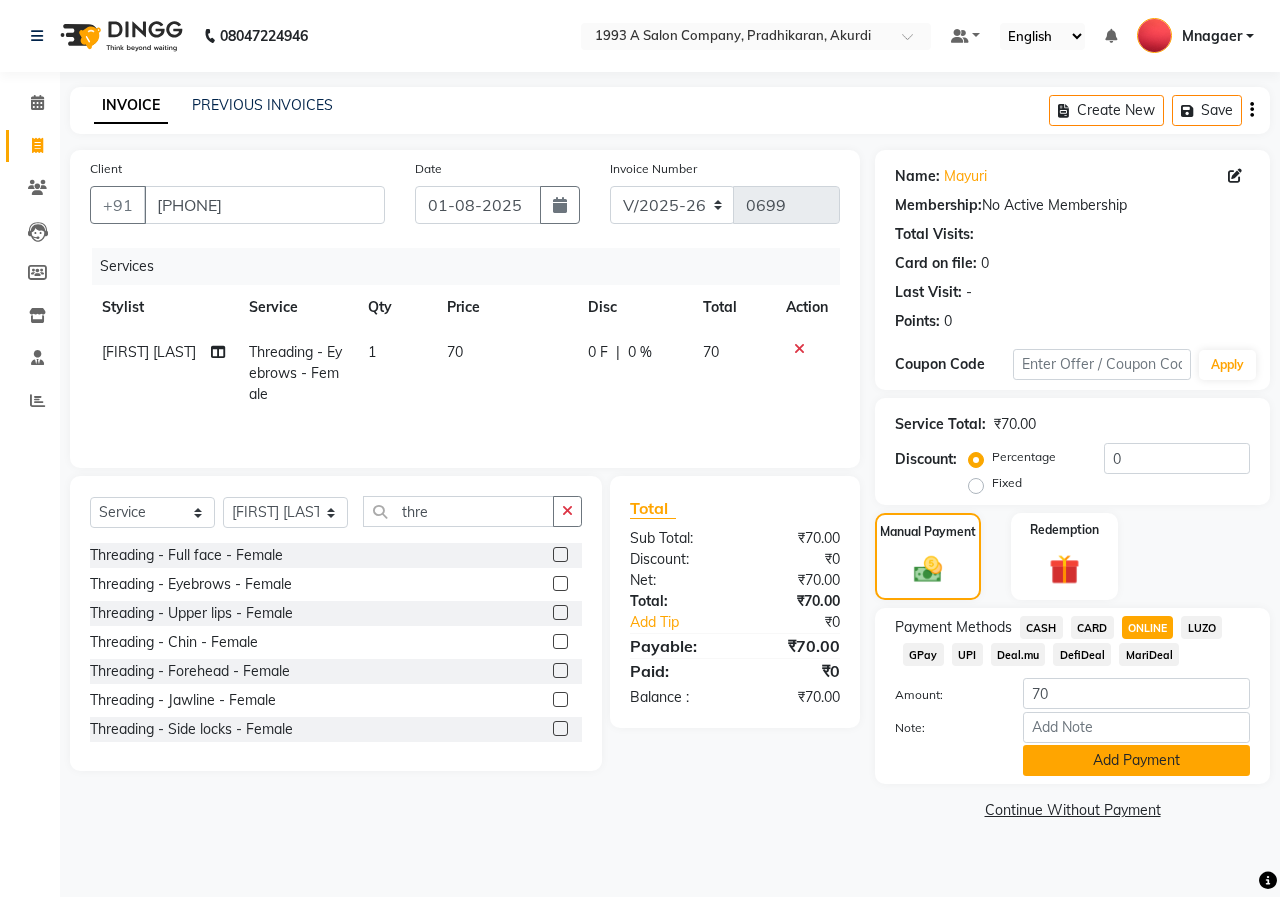 click on "Add Payment" 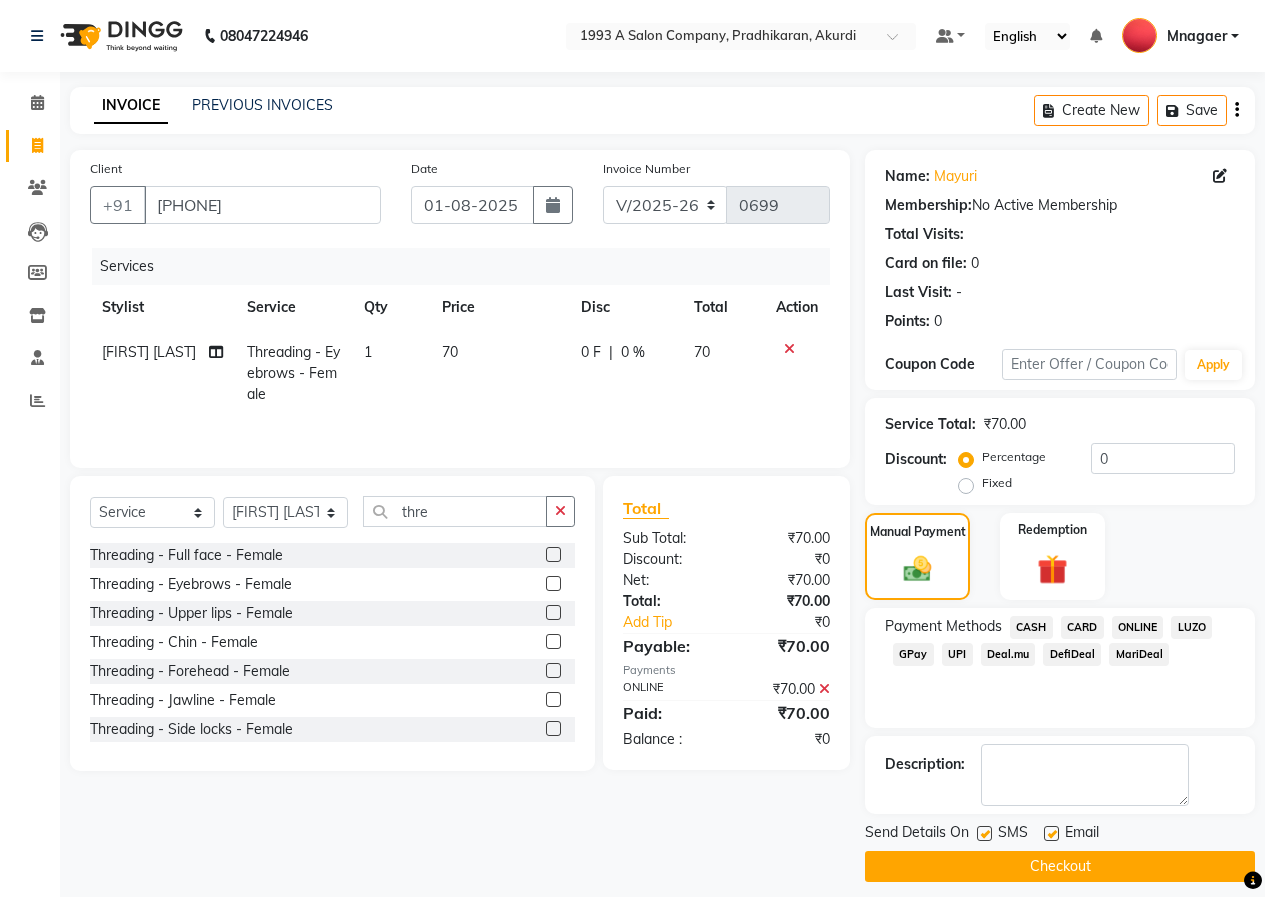 scroll, scrollTop: 15, scrollLeft: 0, axis: vertical 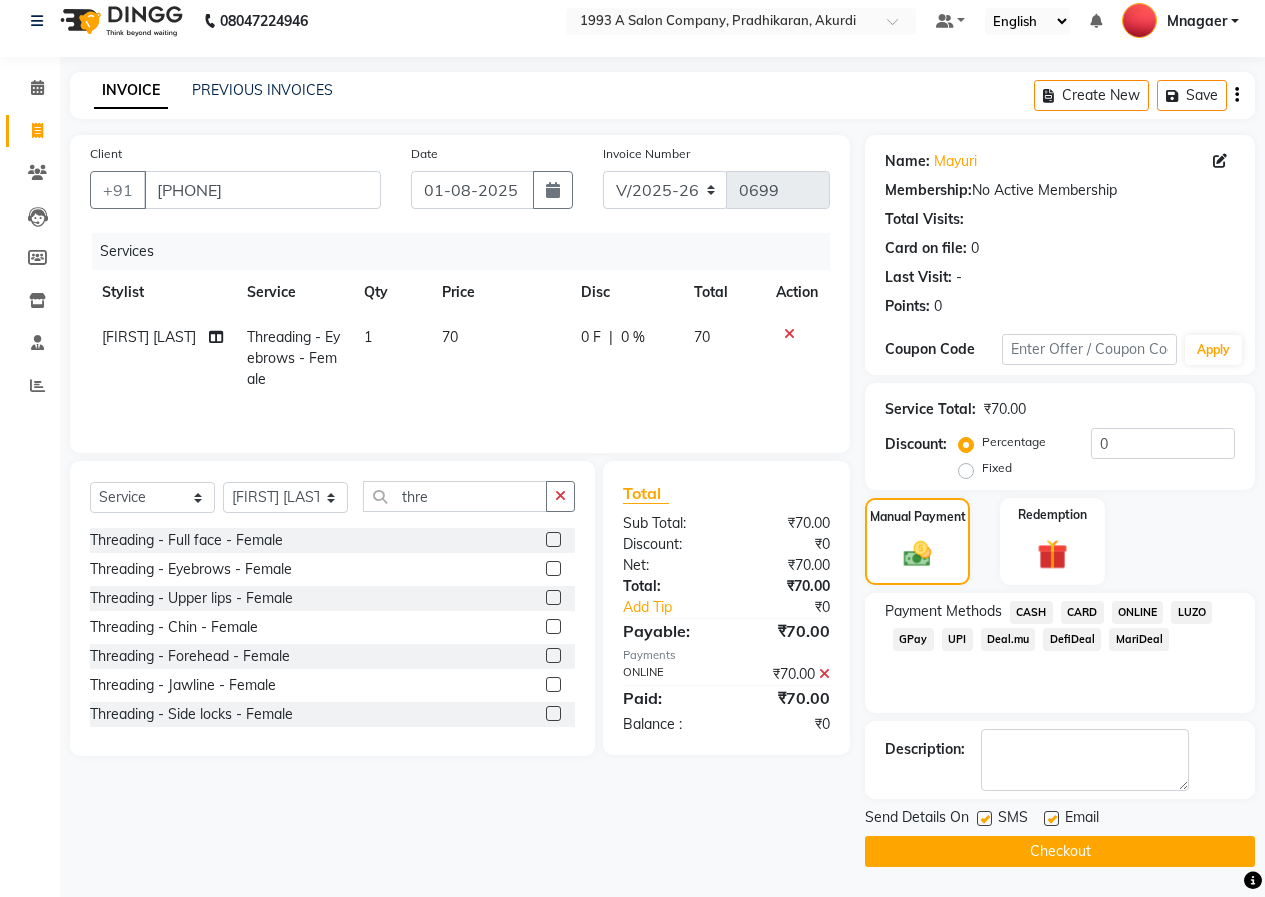 click on "Checkout" 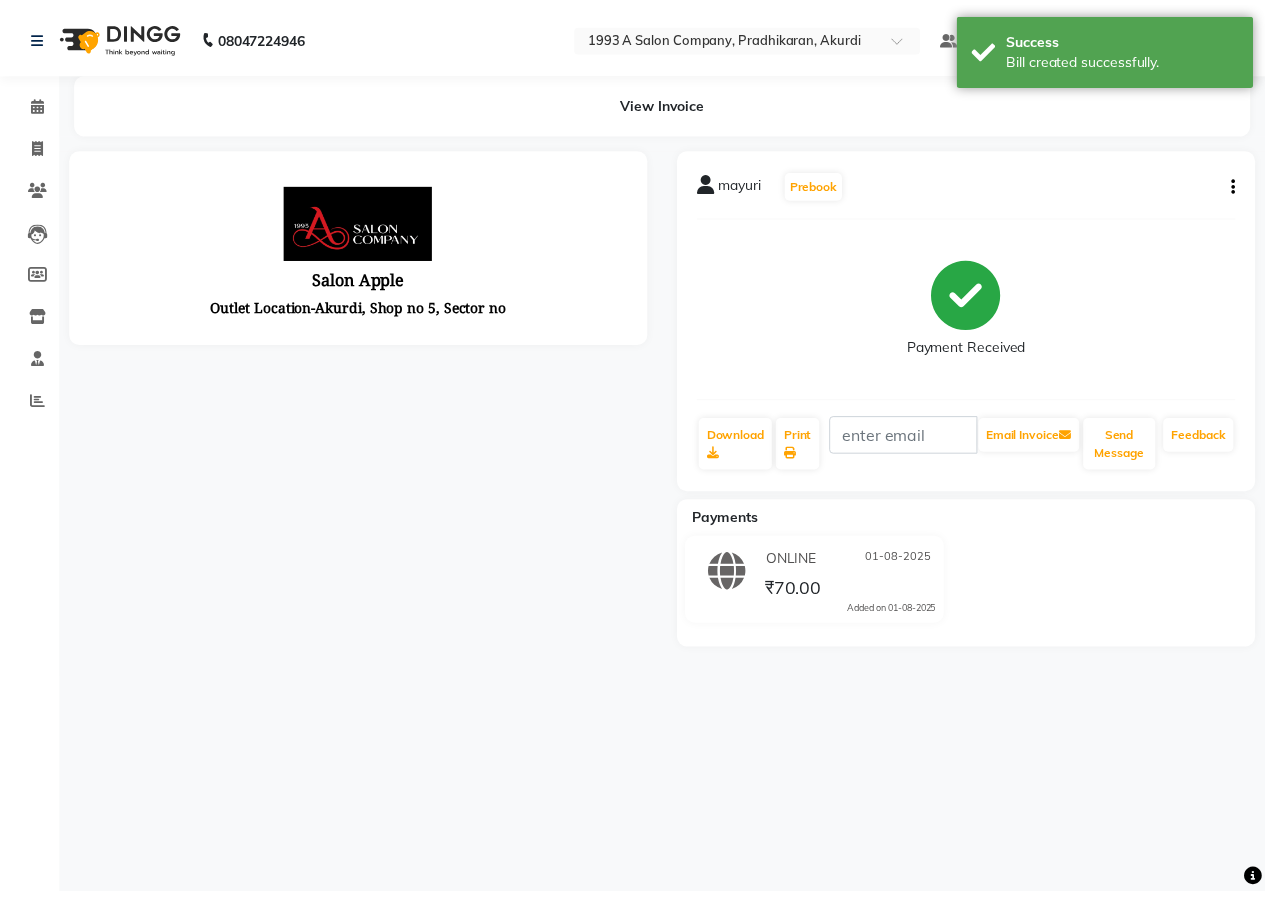 scroll, scrollTop: 0, scrollLeft: 0, axis: both 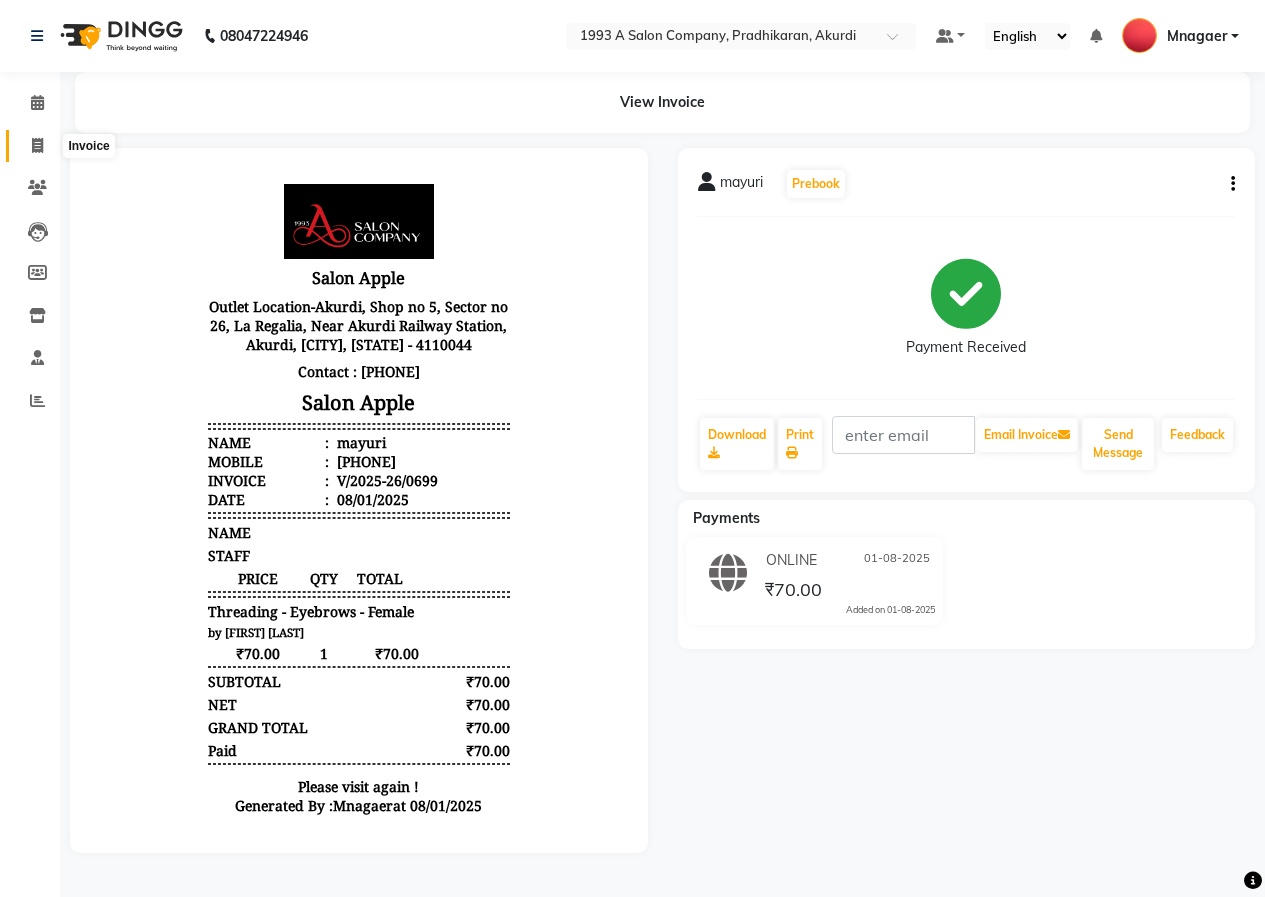 click 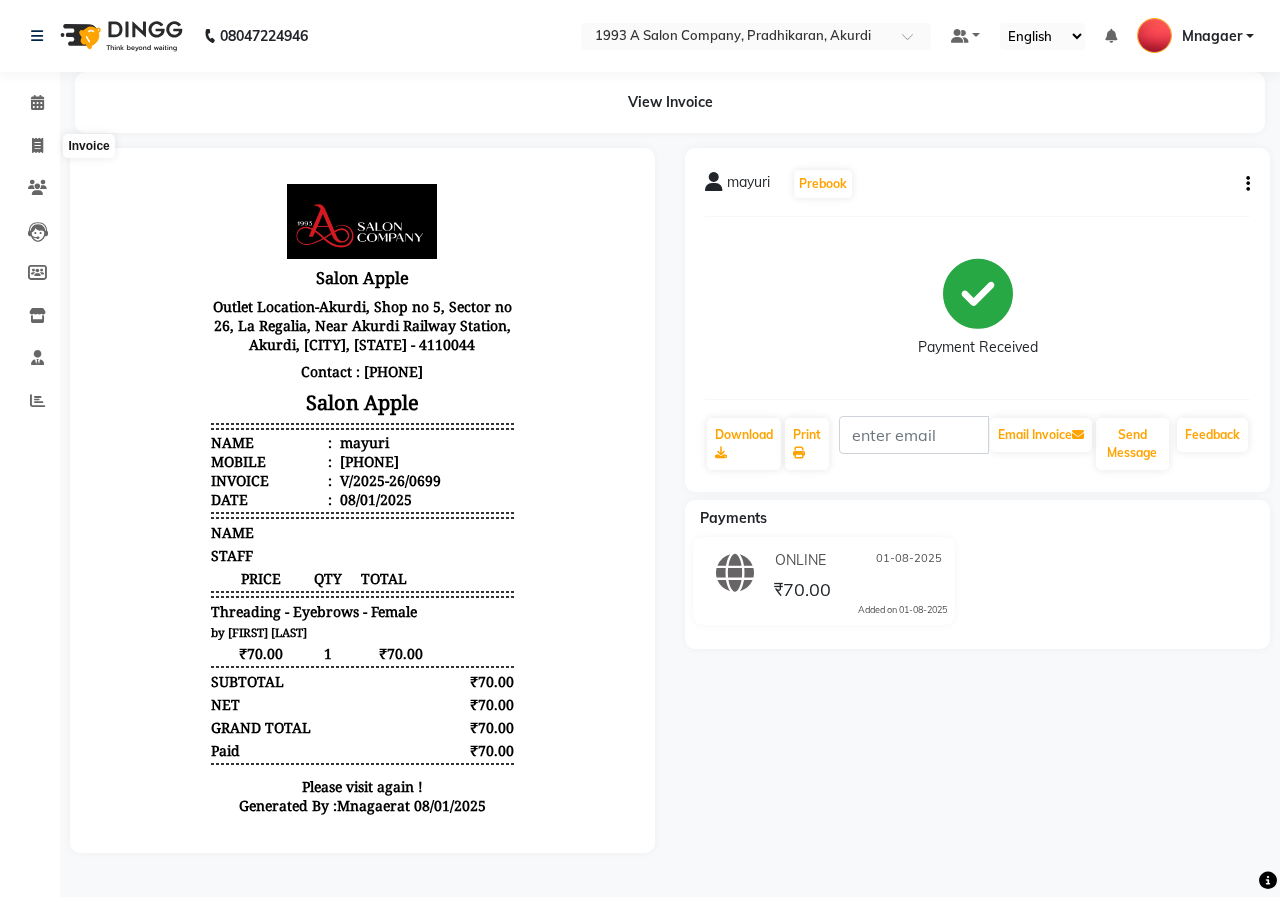 select on "service" 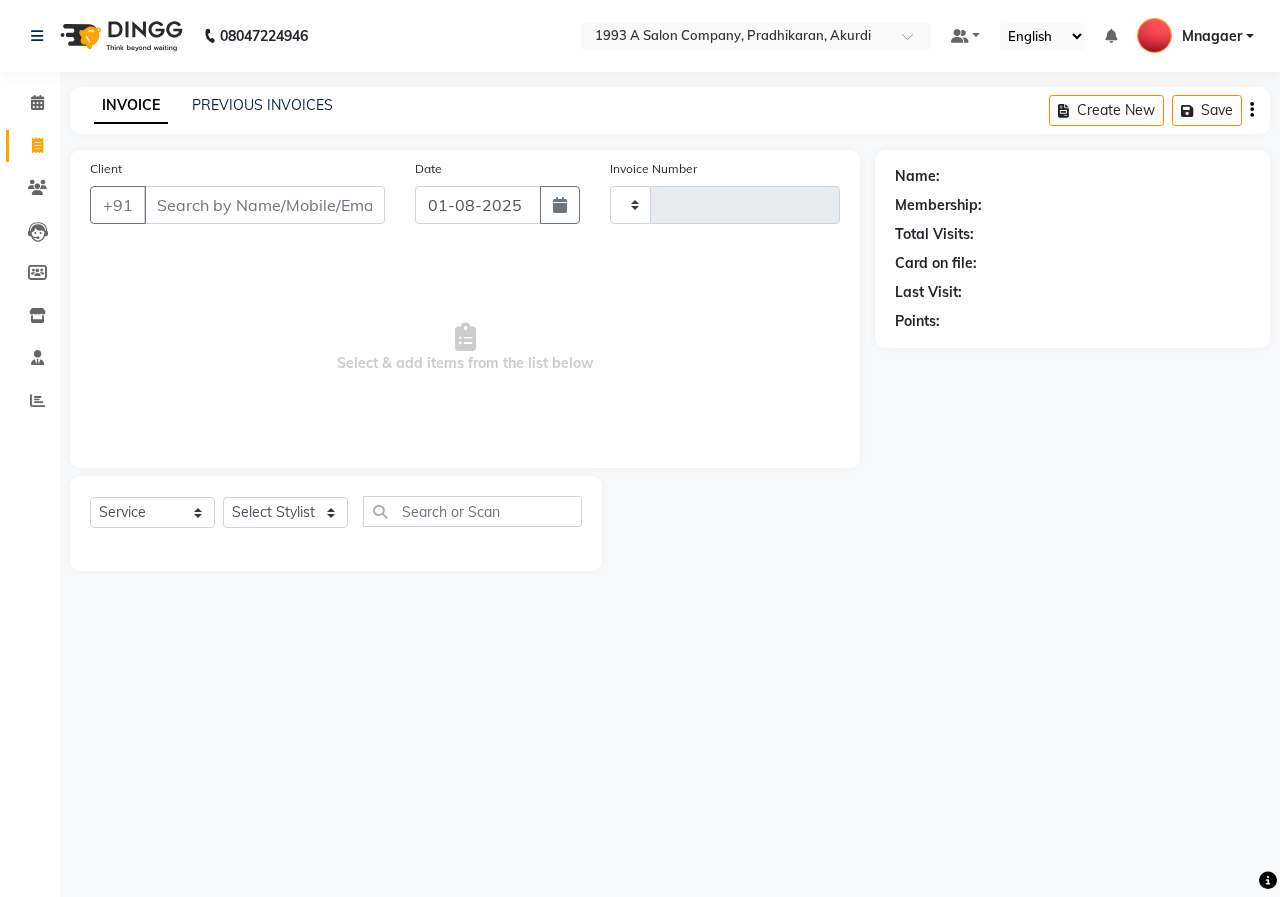 type on "0700" 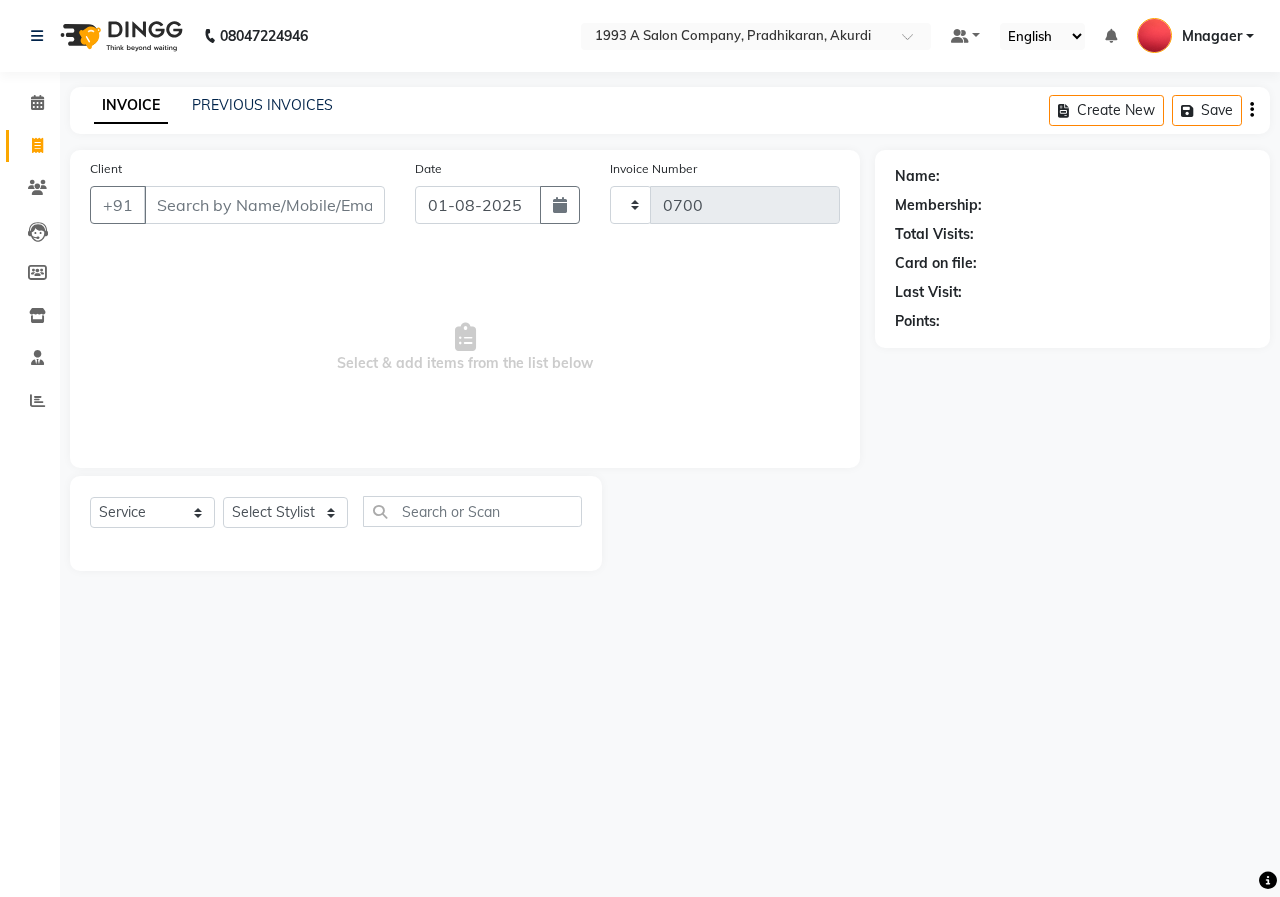 select on "100" 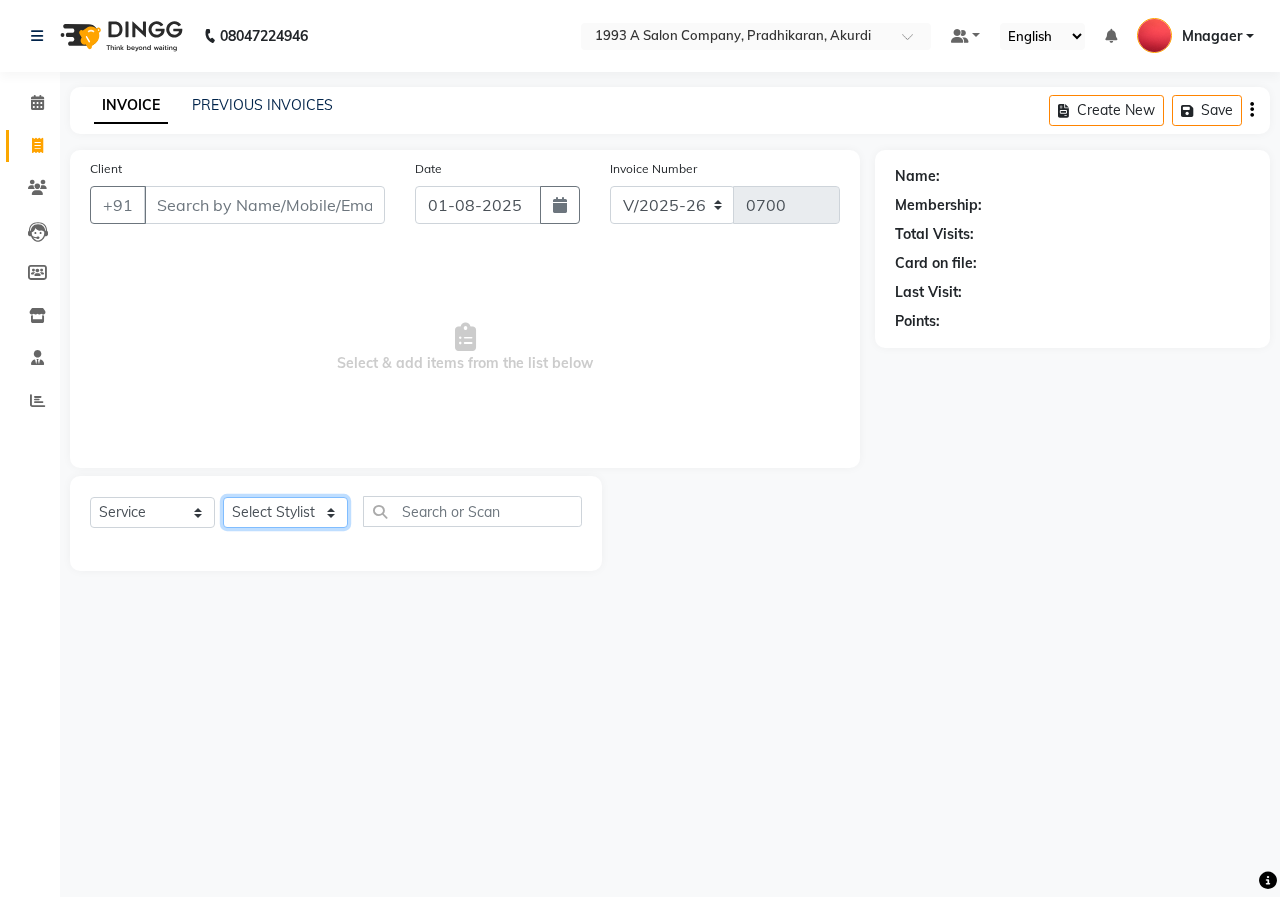 click on "Select Stylist" 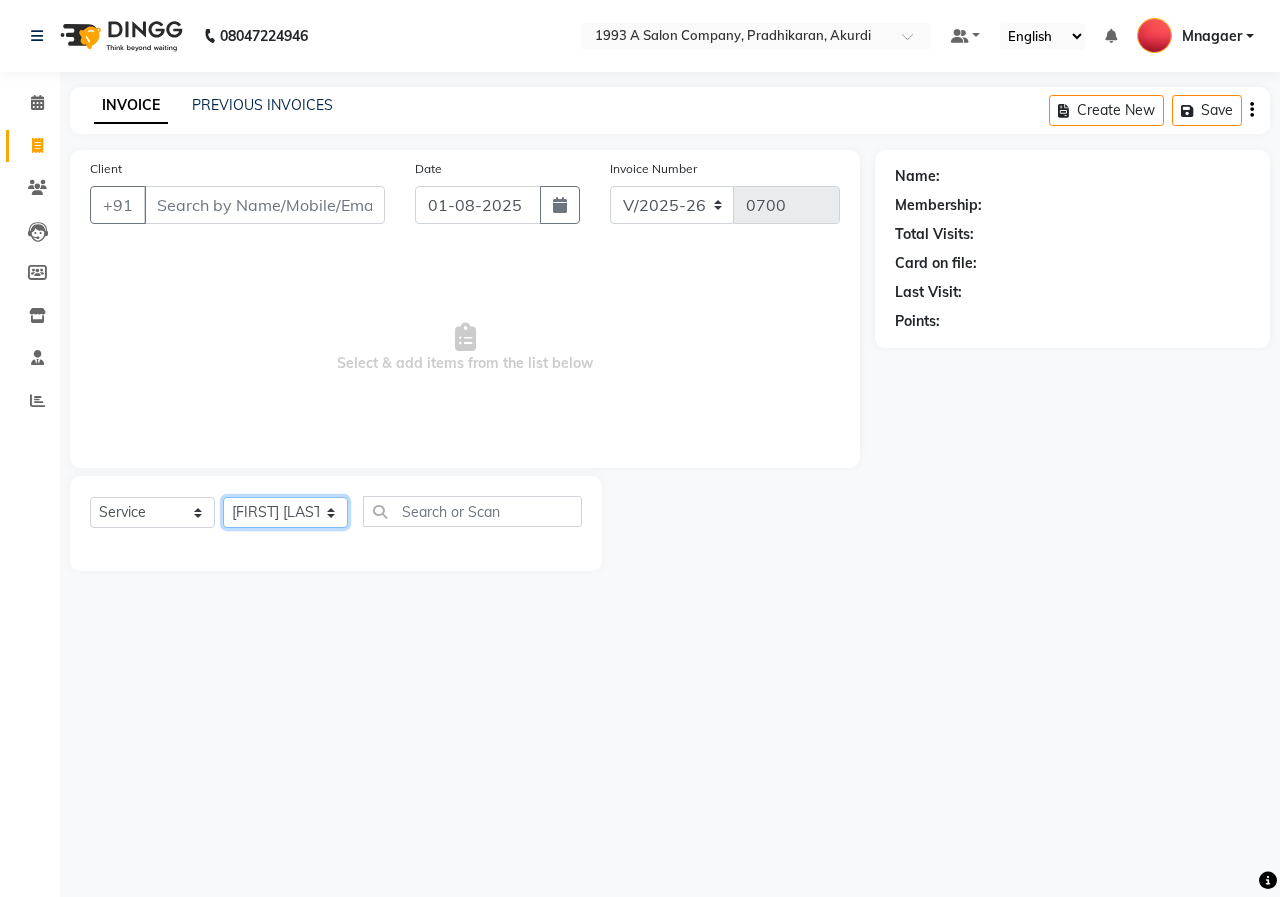 click on "Select Stylist [FIRST] [LAST] [FIRST] [LAST] [FIRST] [LAST] Mnagaer [FIRST] [LAST] Trainning" 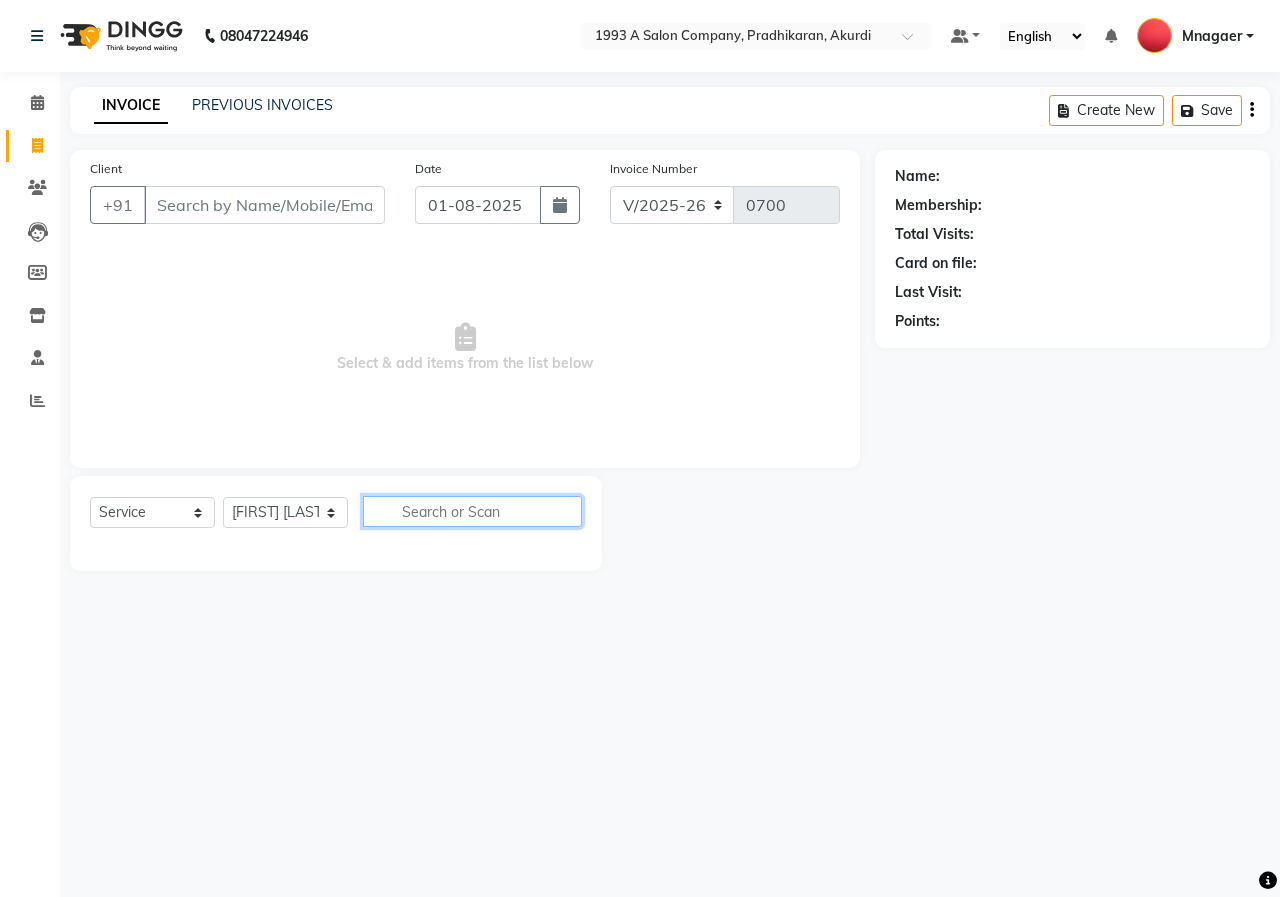 click 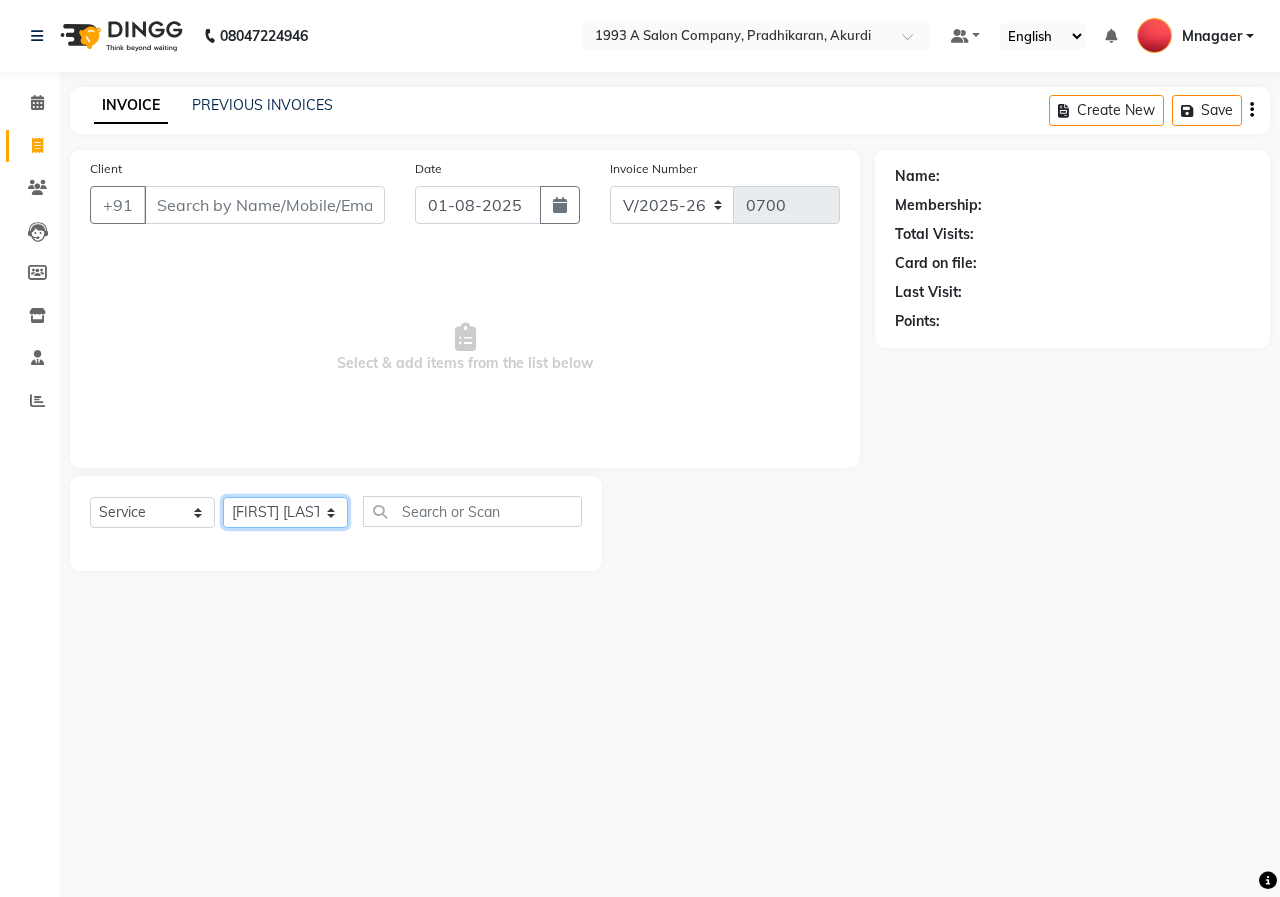 click on "Select Stylist [FIRST] [LAST] [FIRST] [LAST] [FIRST] [LAST] Mnagaer [FIRST] [LAST] Trainning" 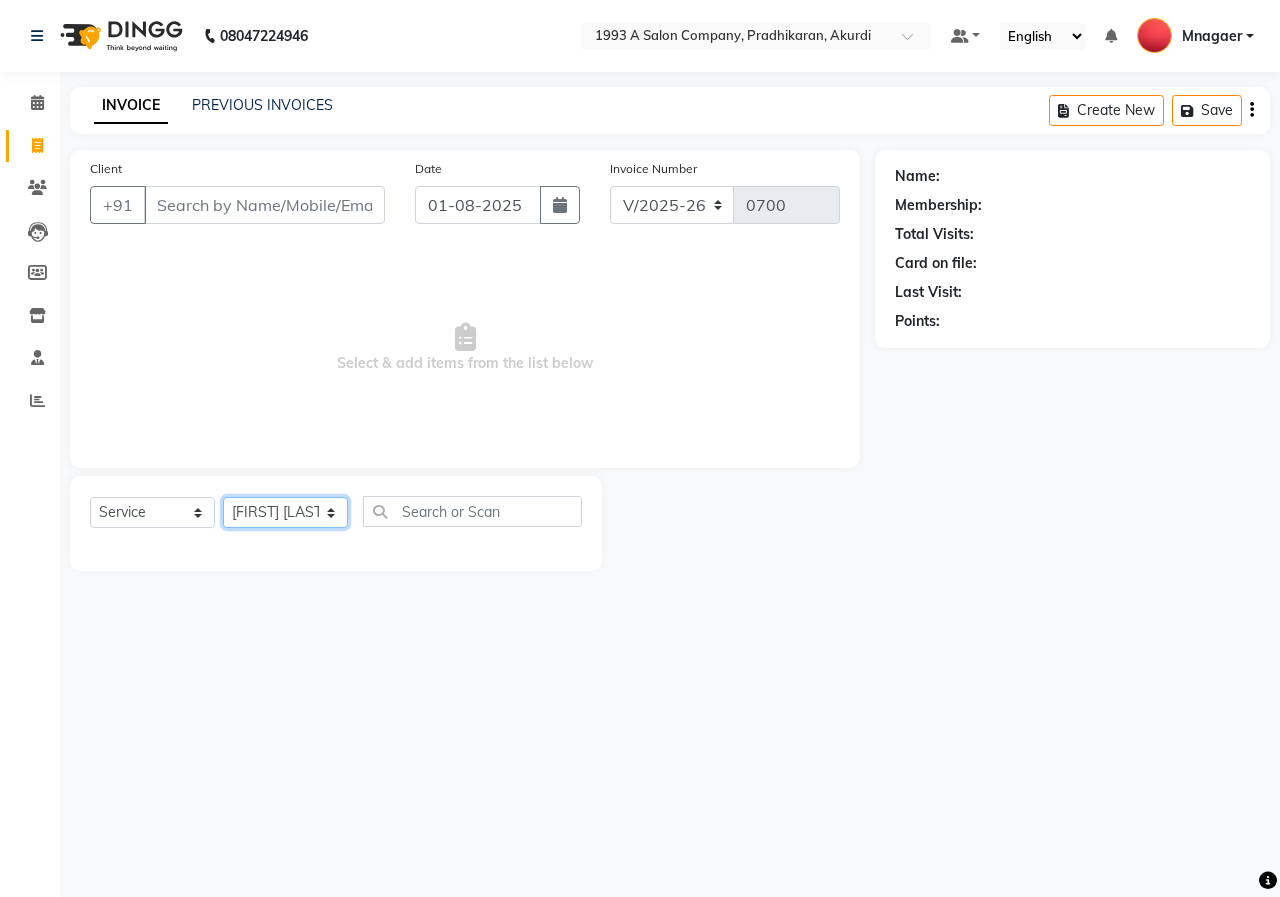 select on "[PHONE]" 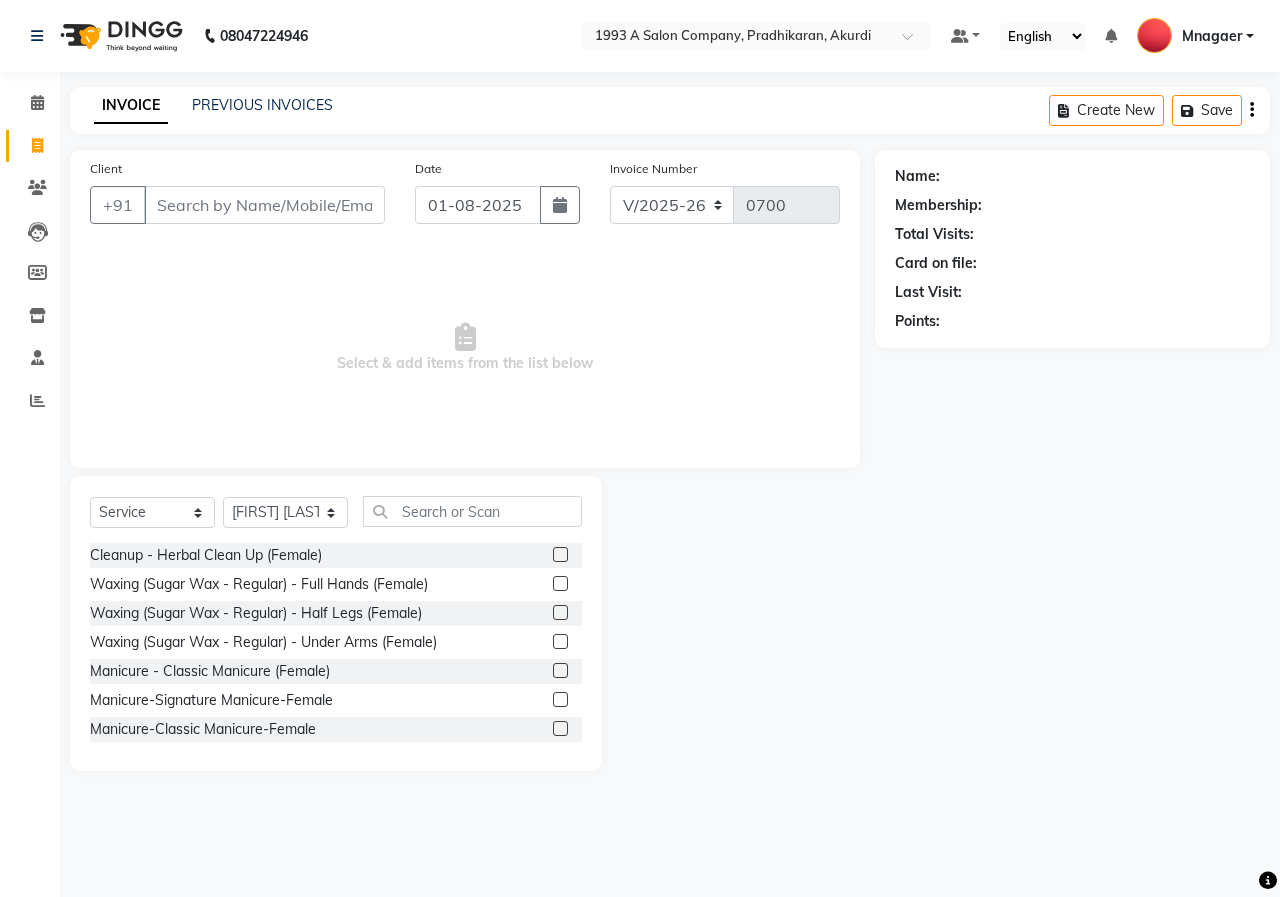 click on "Select Service Product Membership Package Voucher Prepaid Gift Card Select Stylist [FIRST] [LAST] [FIRST] [LAST] [FIRST] [LAST] Mnagaer [FIRST] [LAST] Trainning" 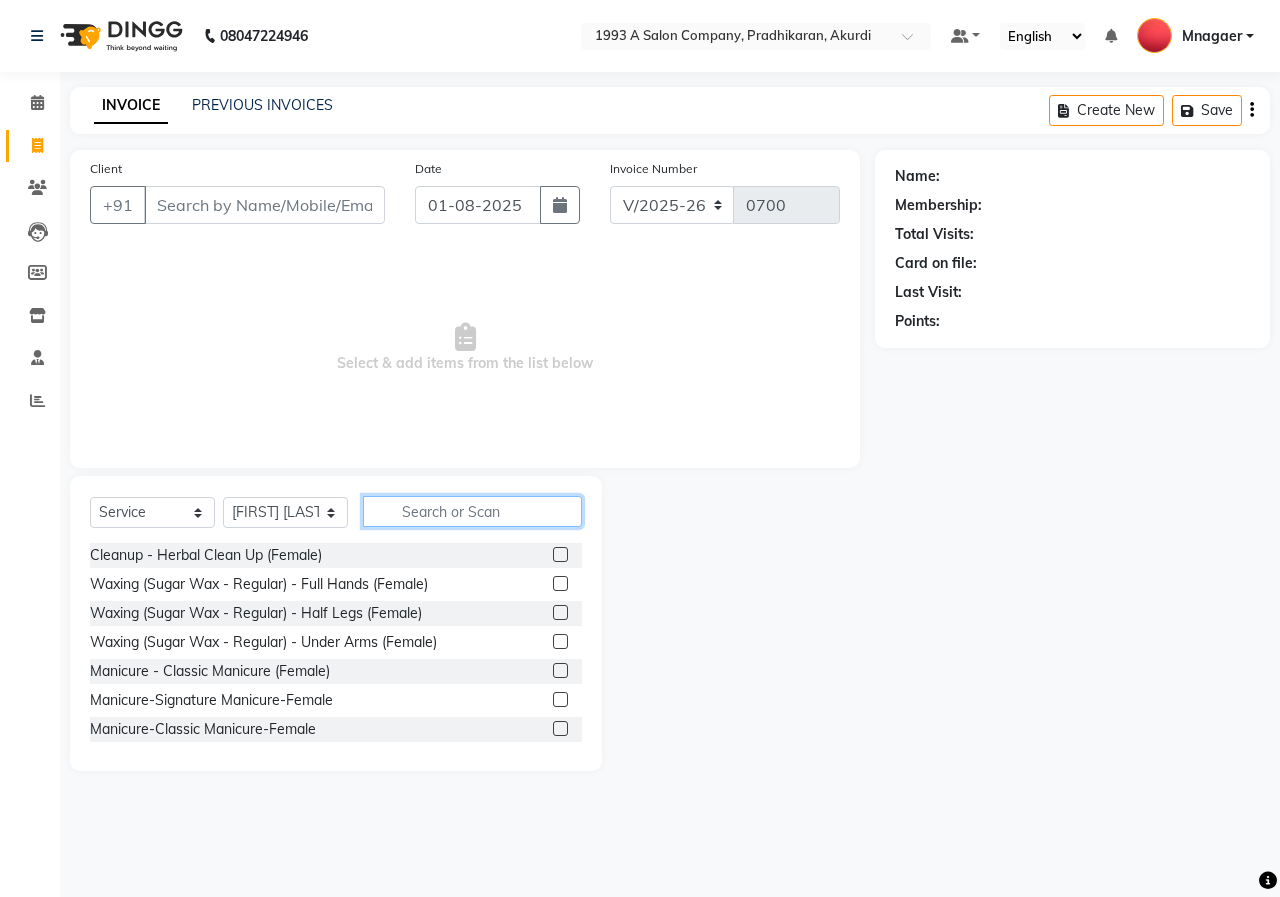 click 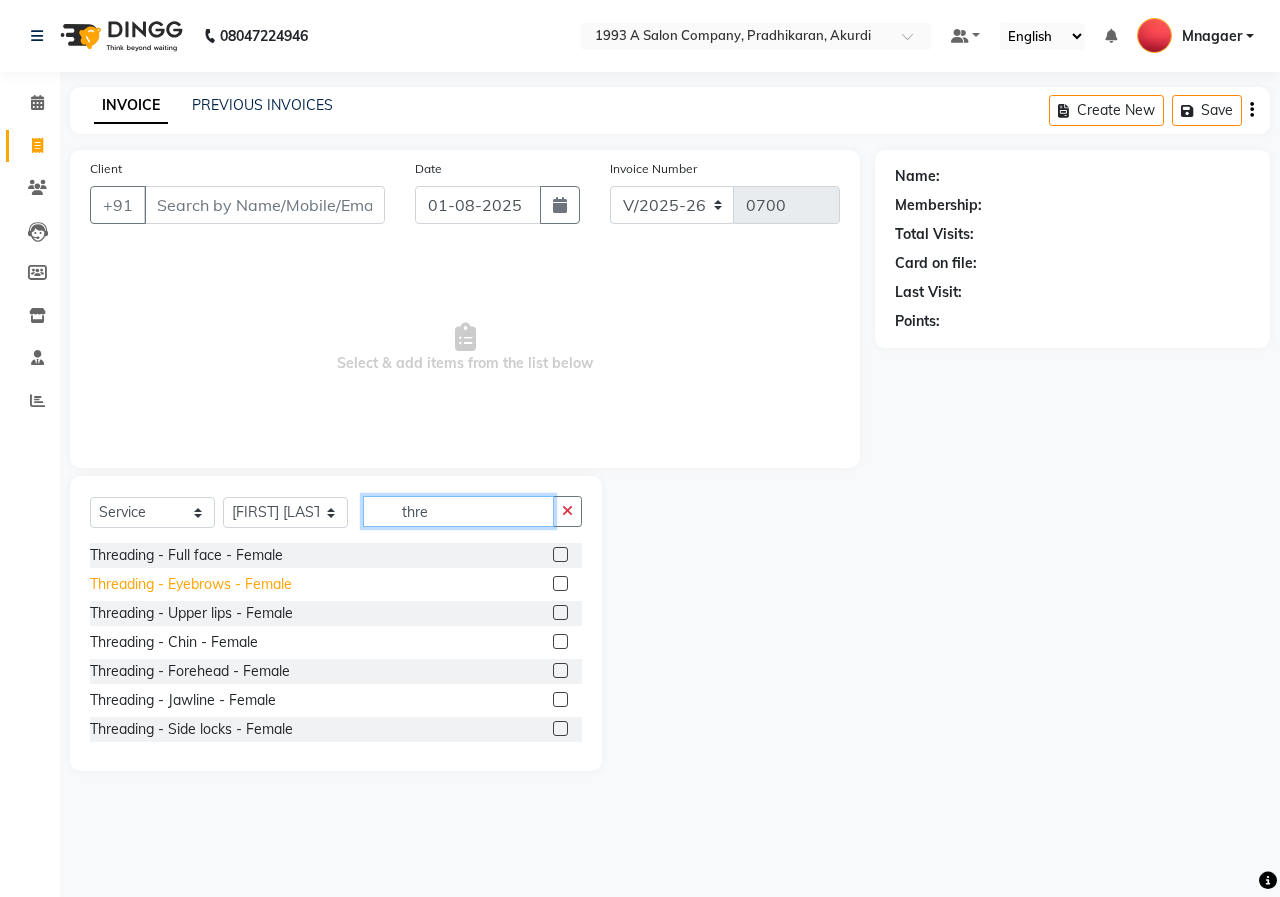 type on "thre" 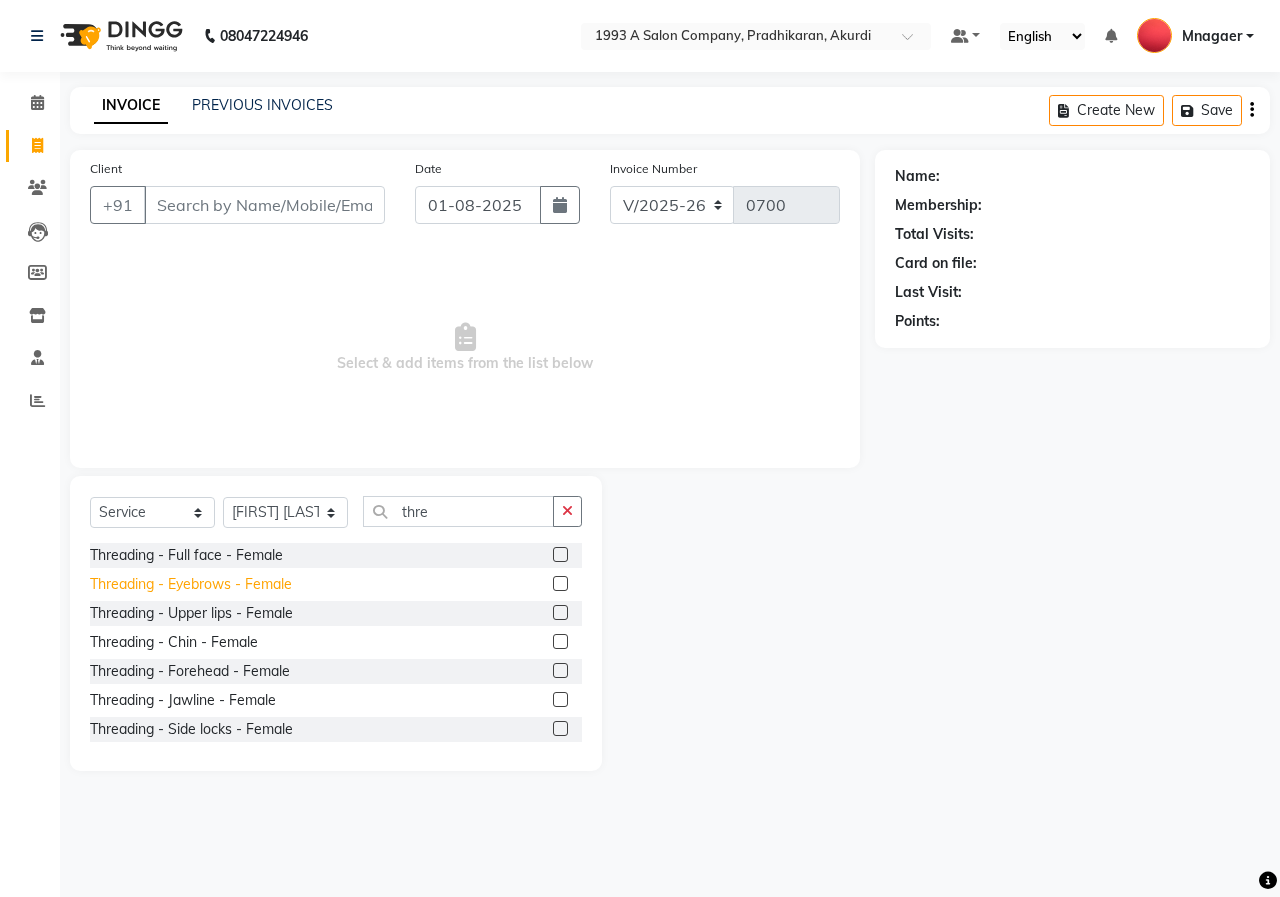click on "Threading - Eyebrows - Female" 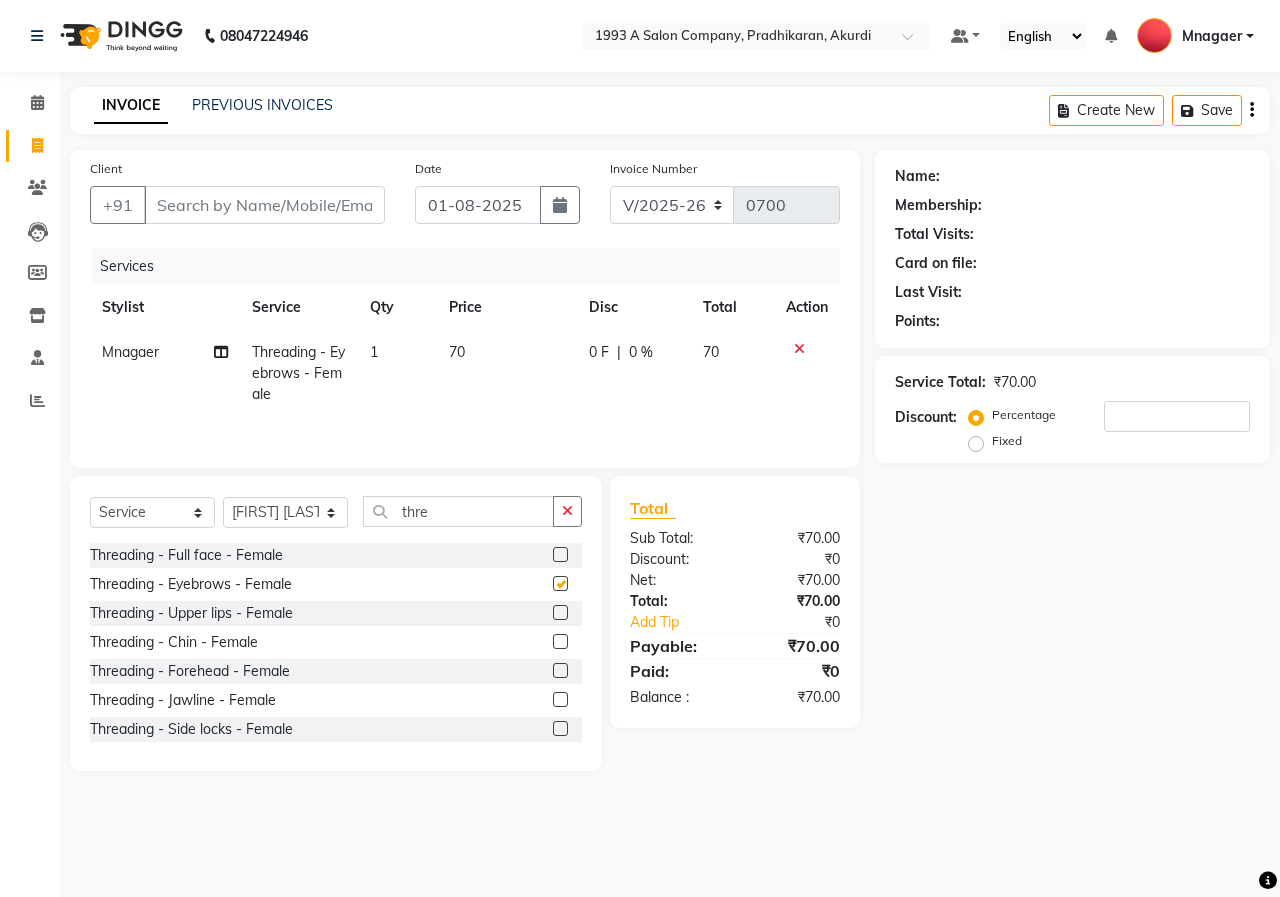 checkbox on "false" 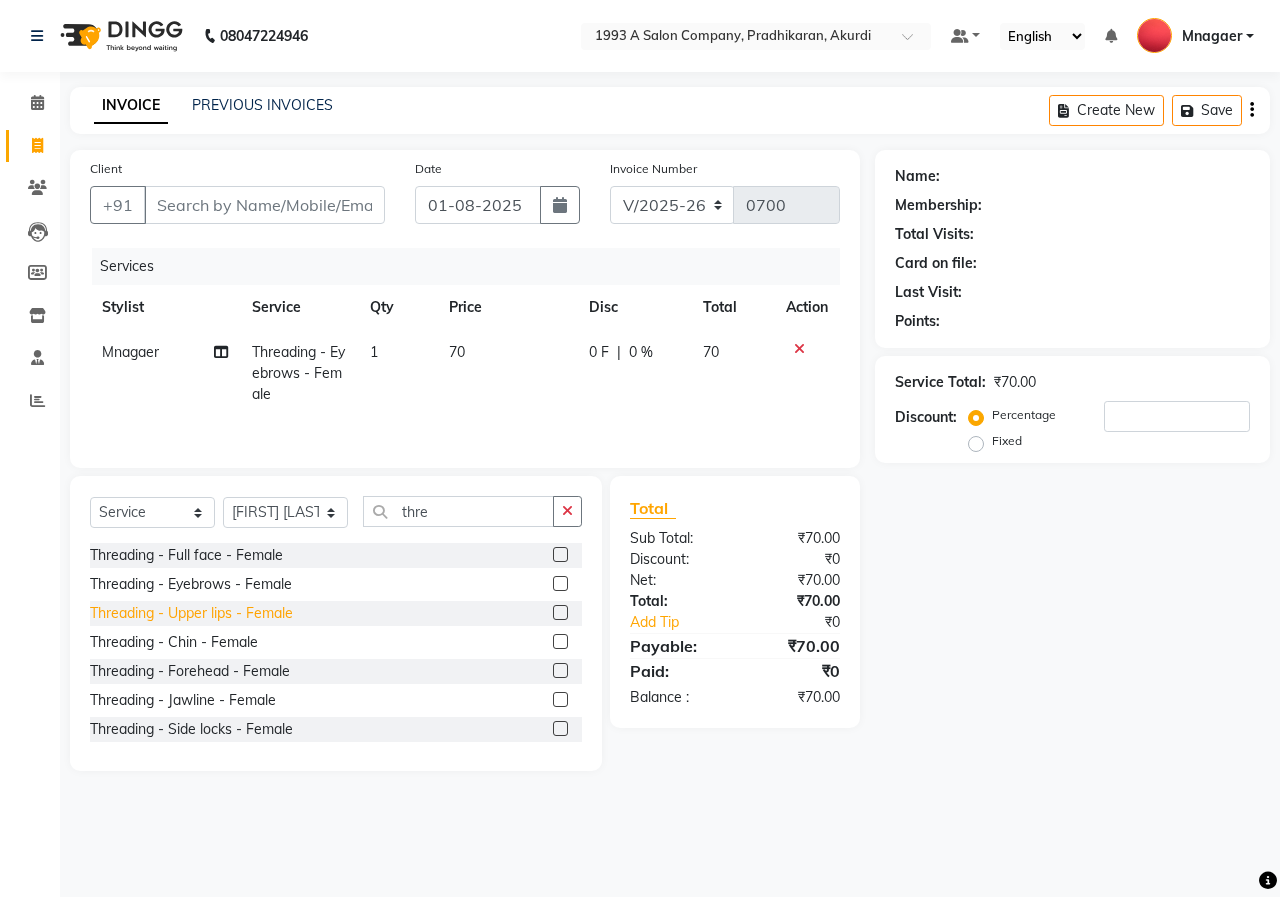 click on "Threading - Upper lips - Female" 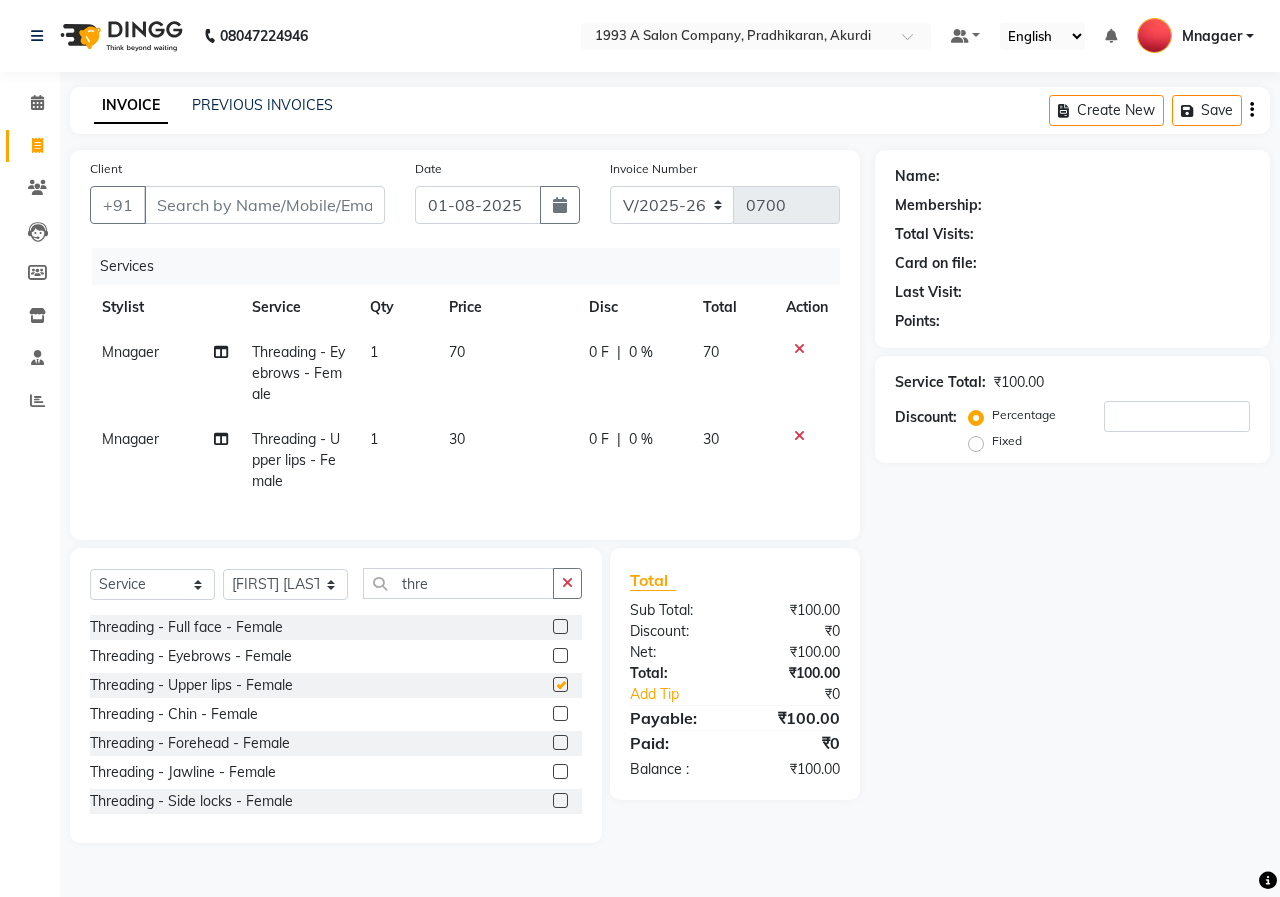 checkbox on "false" 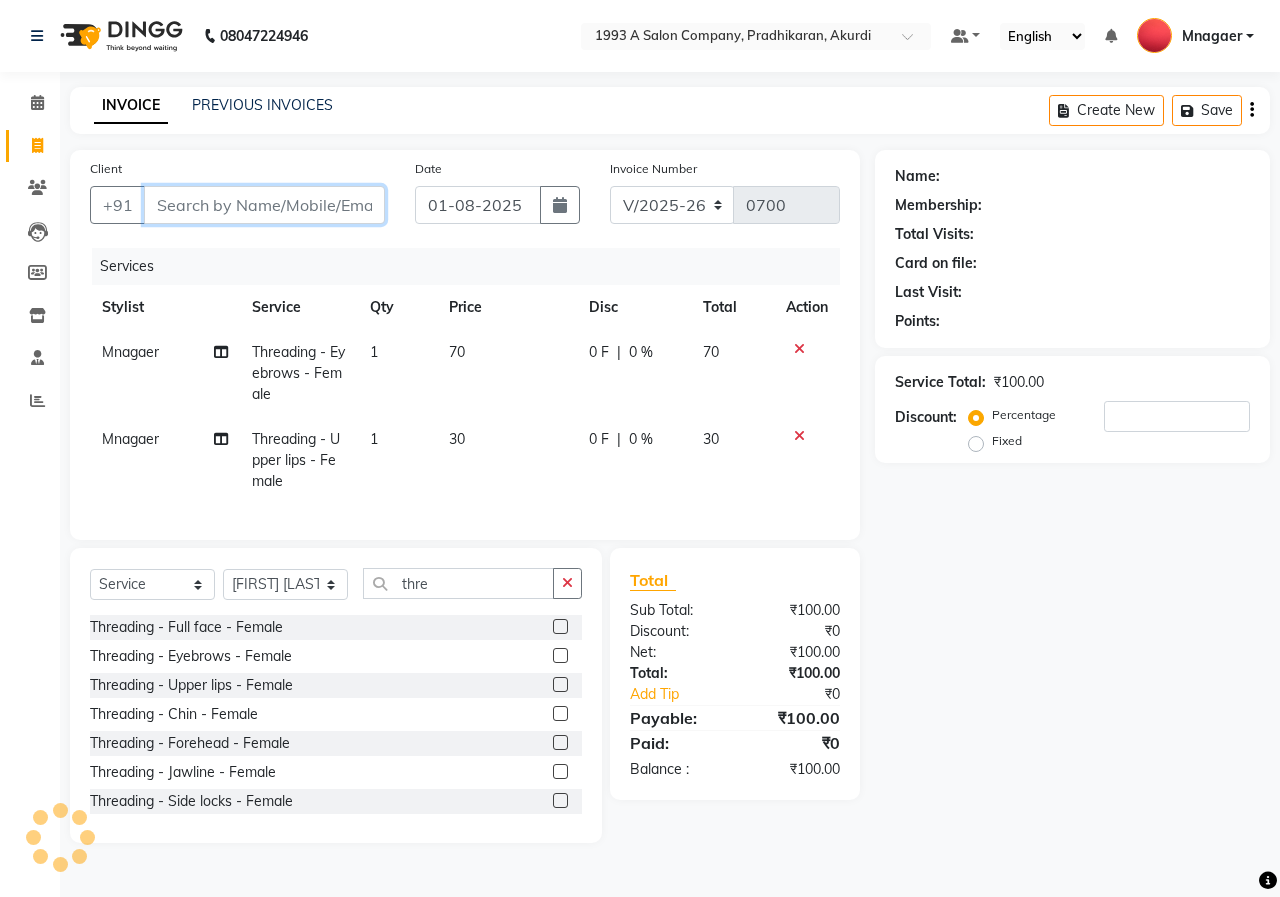 click on "Client" at bounding box center (264, 205) 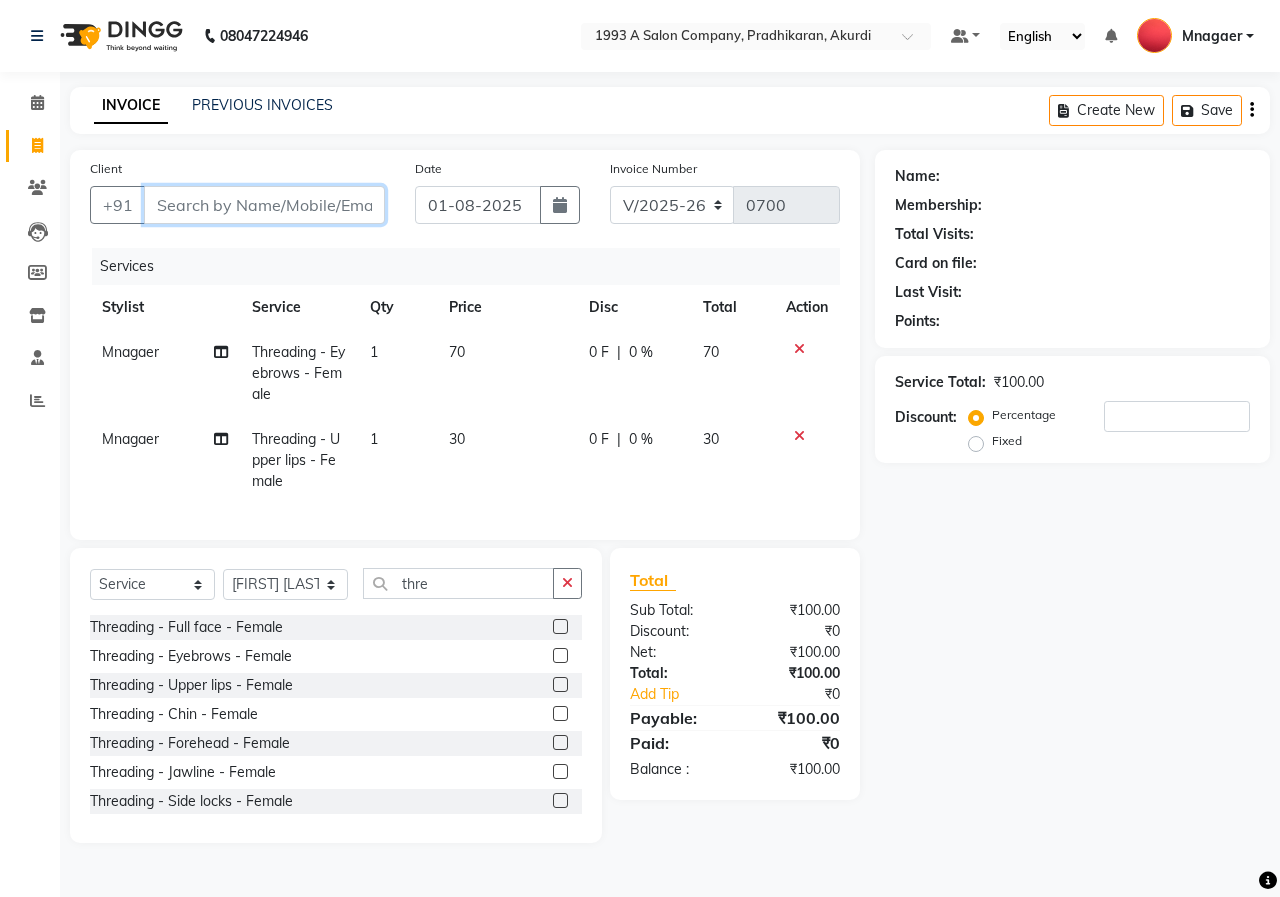 click on "Client" at bounding box center (264, 205) 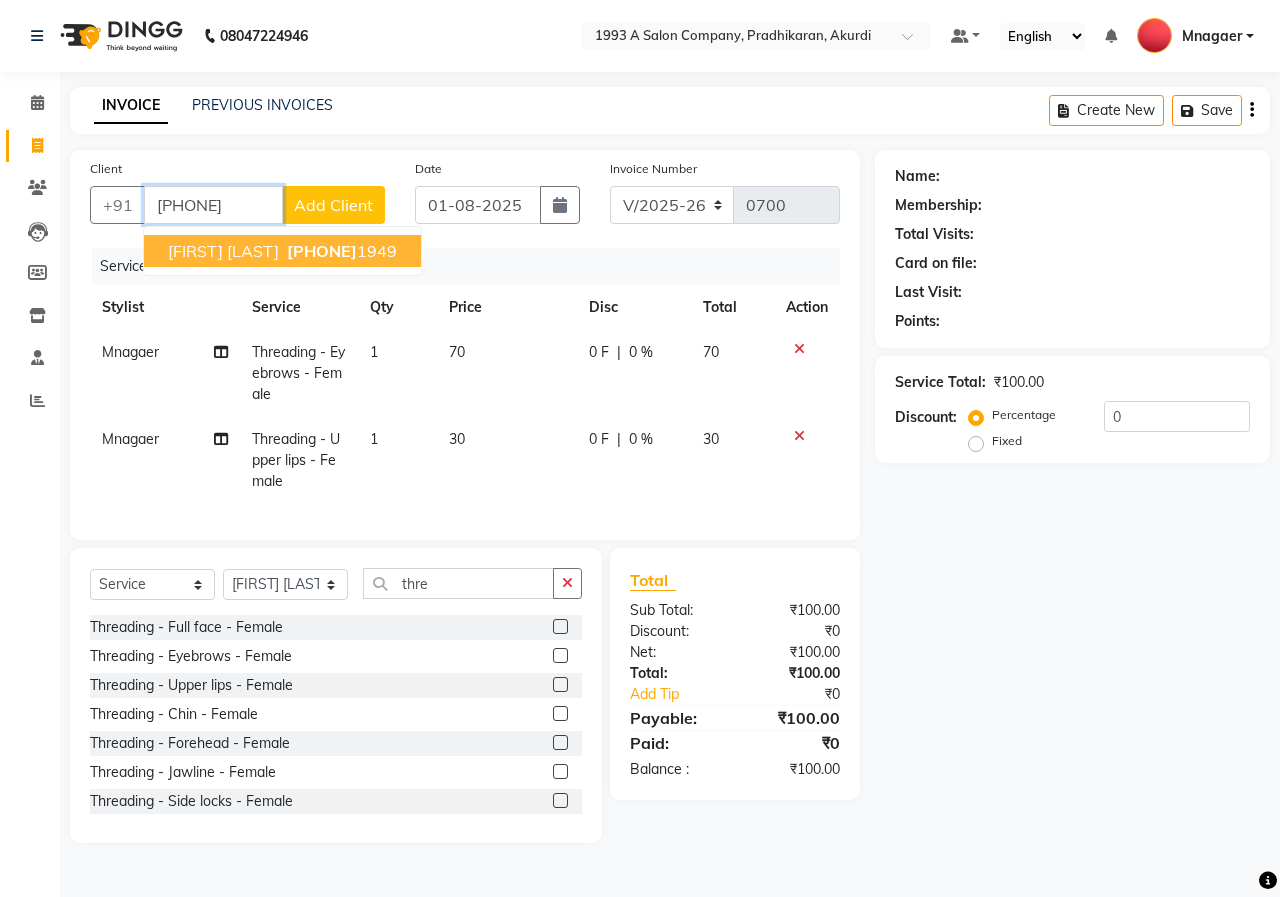 click on "[PHONE]" at bounding box center [322, 251] 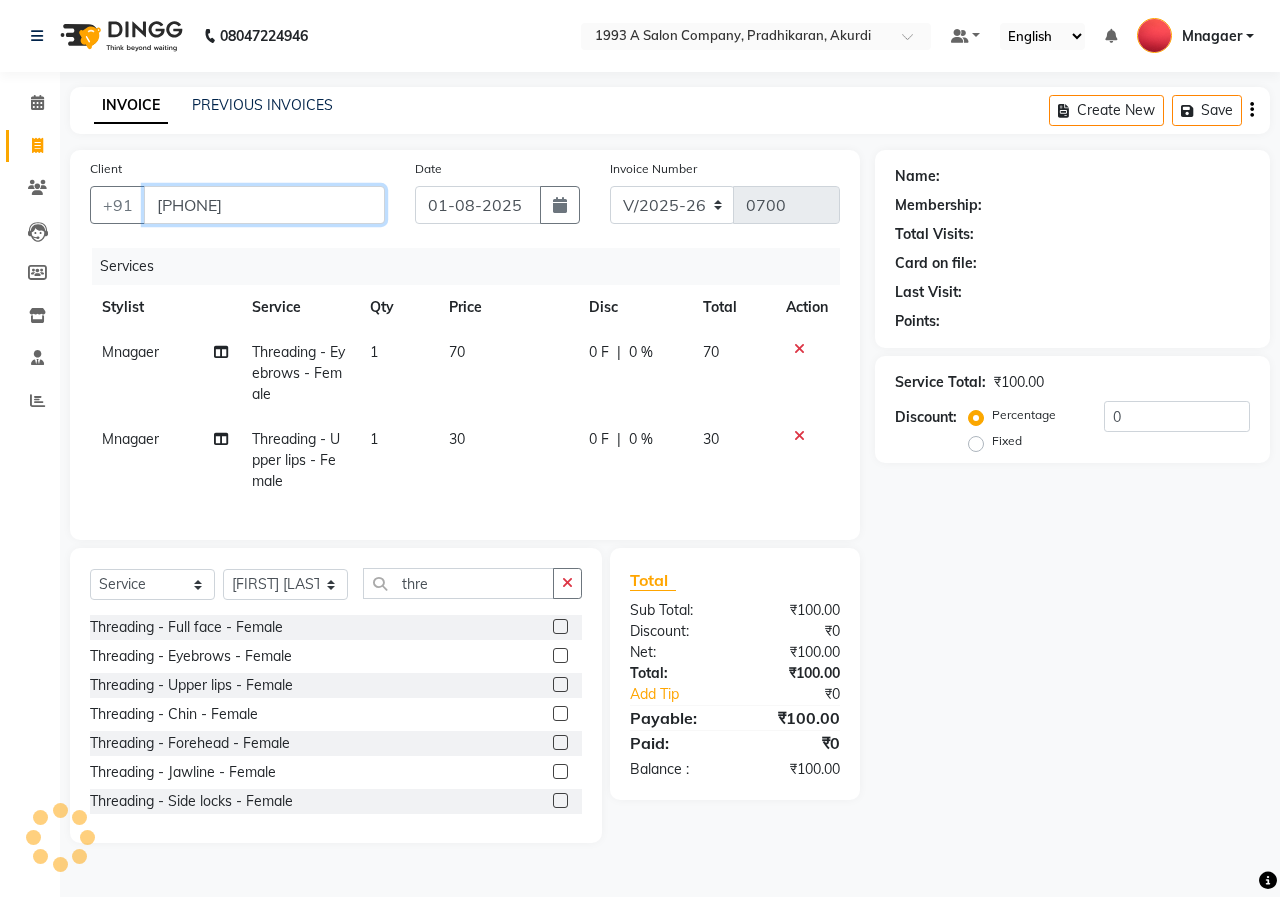 type on "[PHONE]" 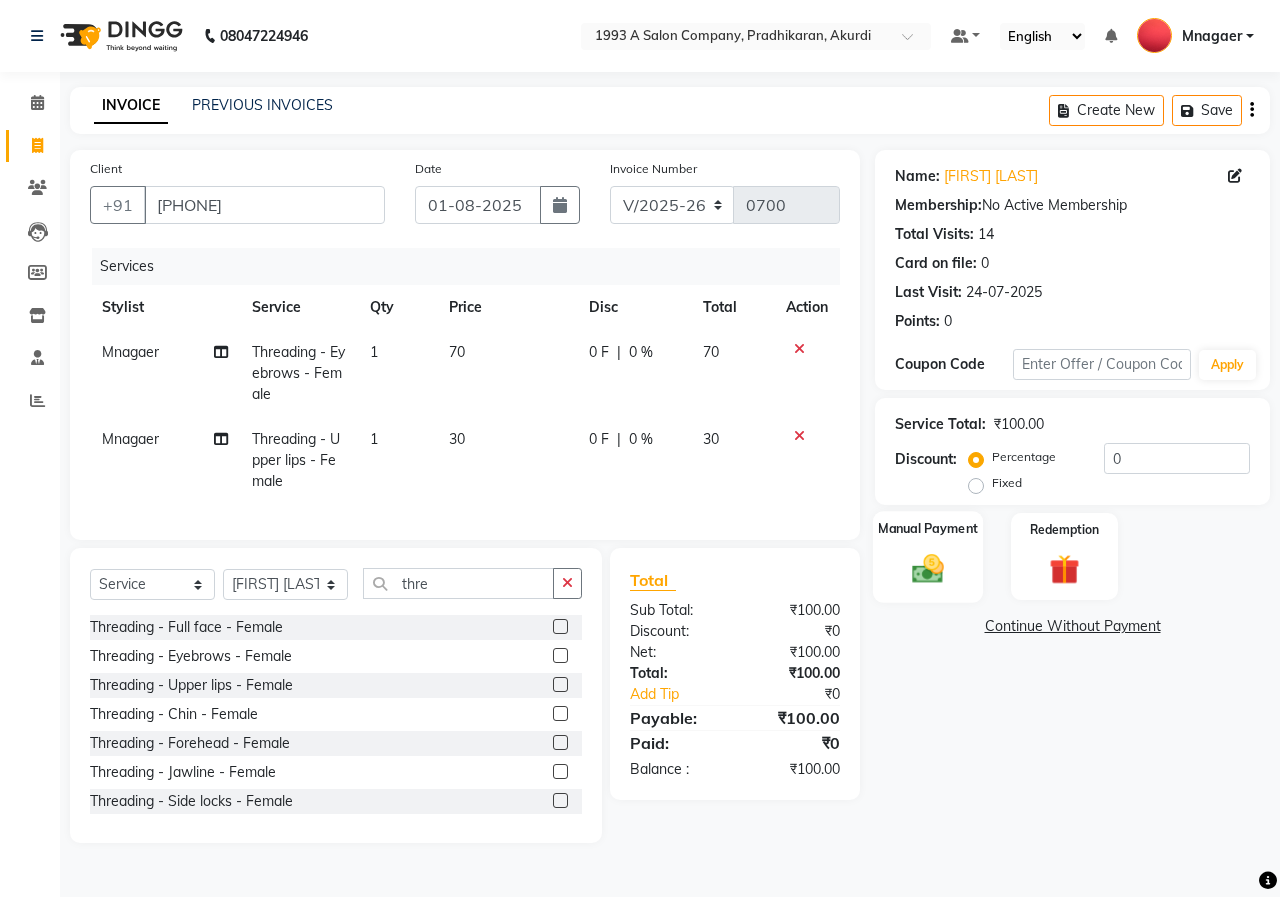 click 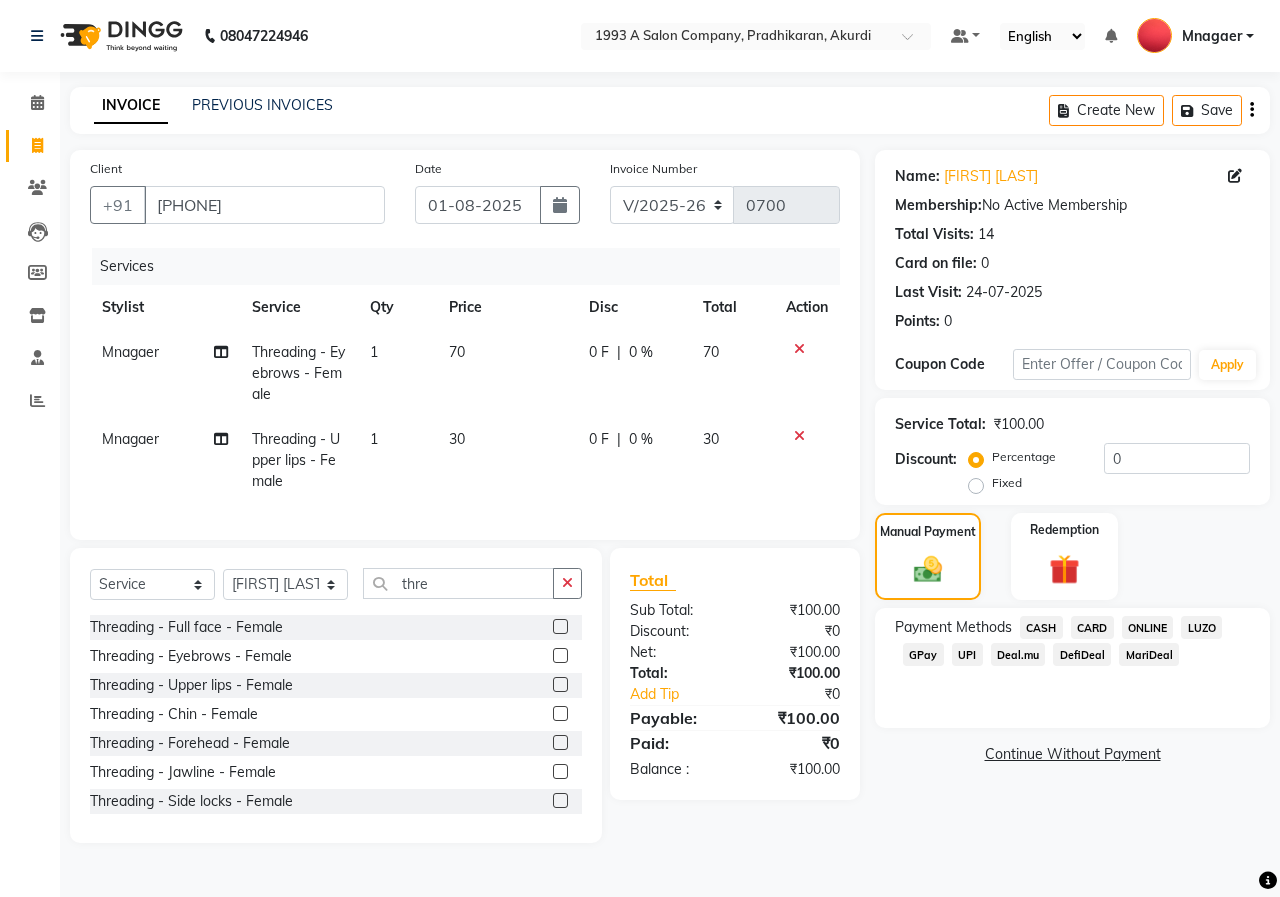 click on "ONLINE" 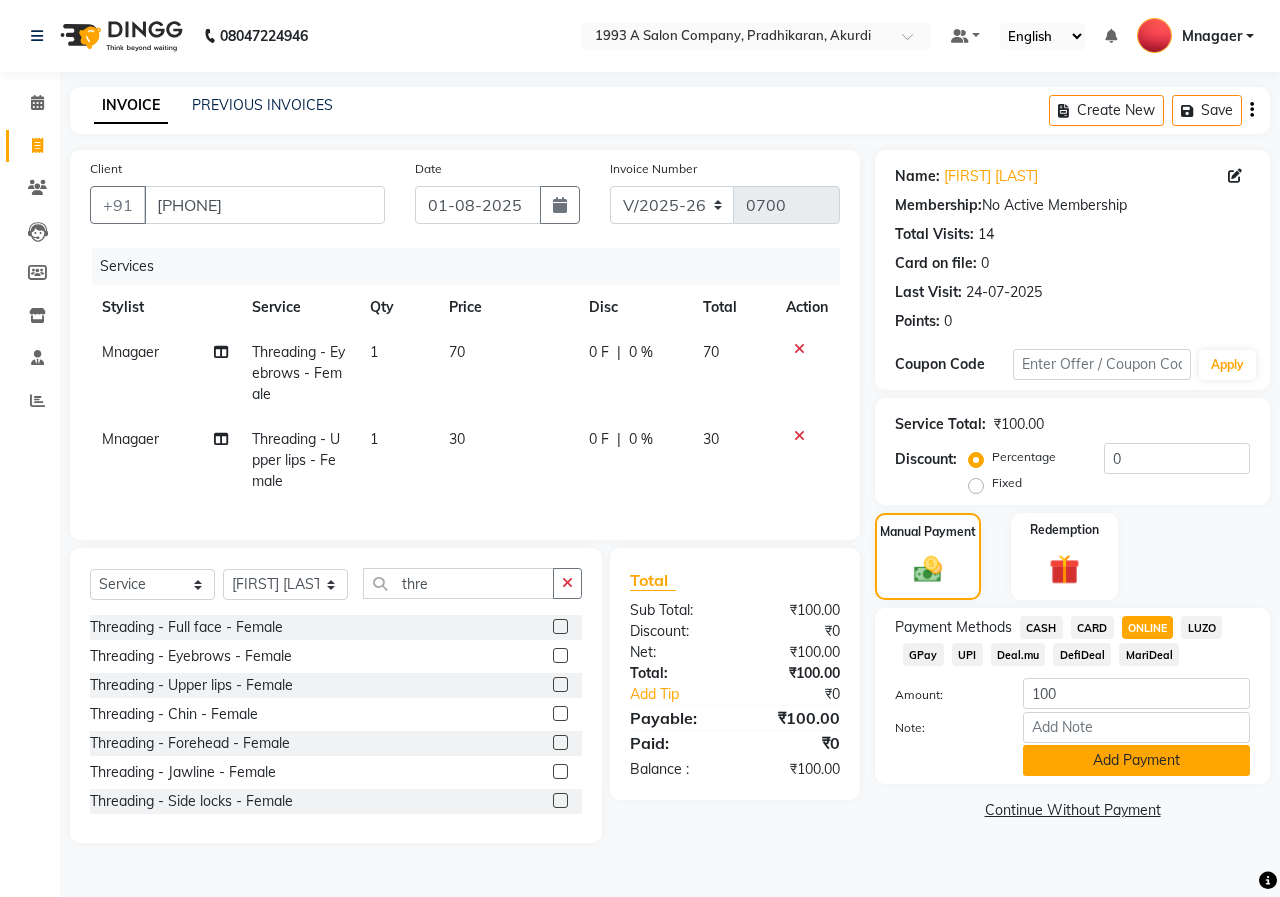 click on "Add Payment" 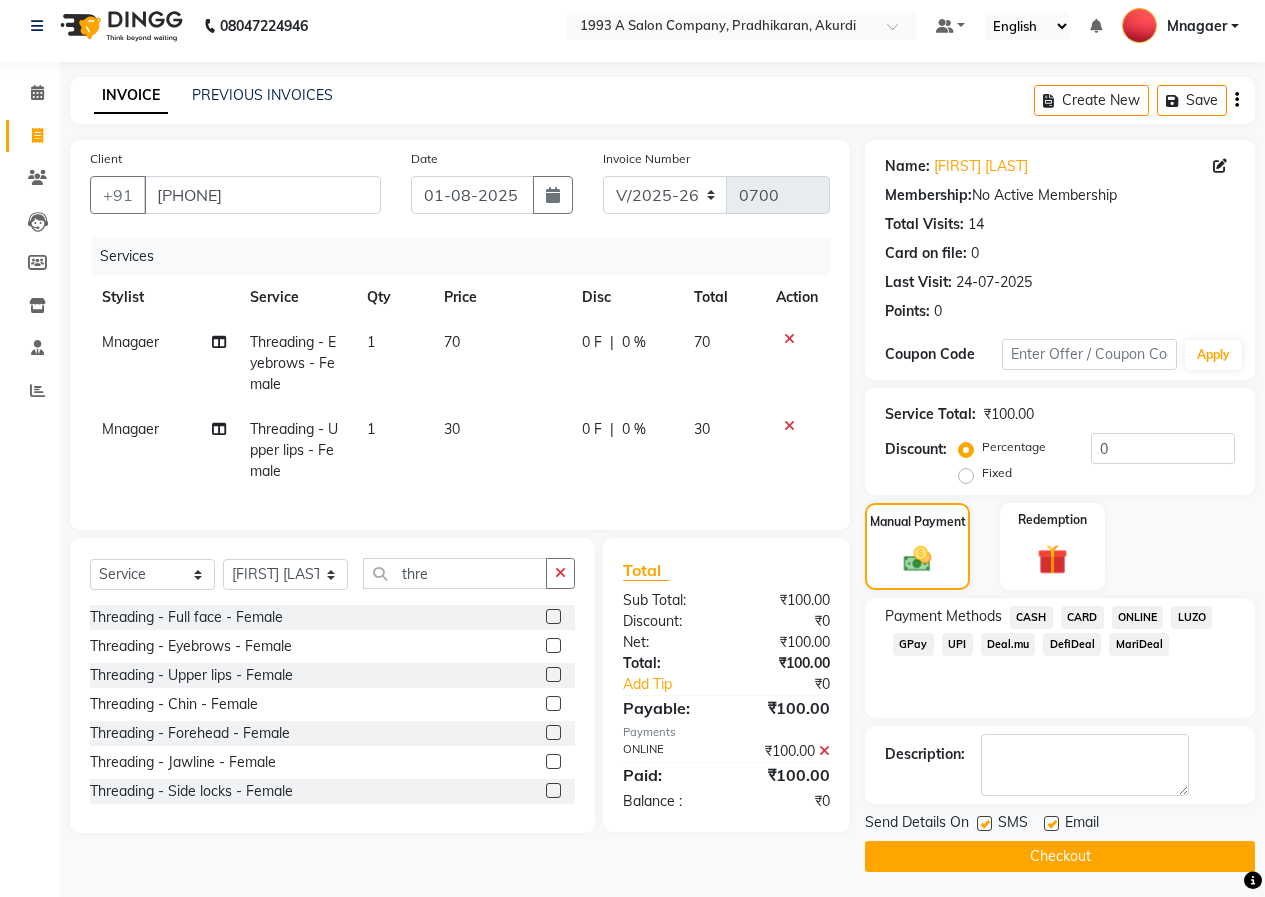 scroll, scrollTop: 15, scrollLeft: 0, axis: vertical 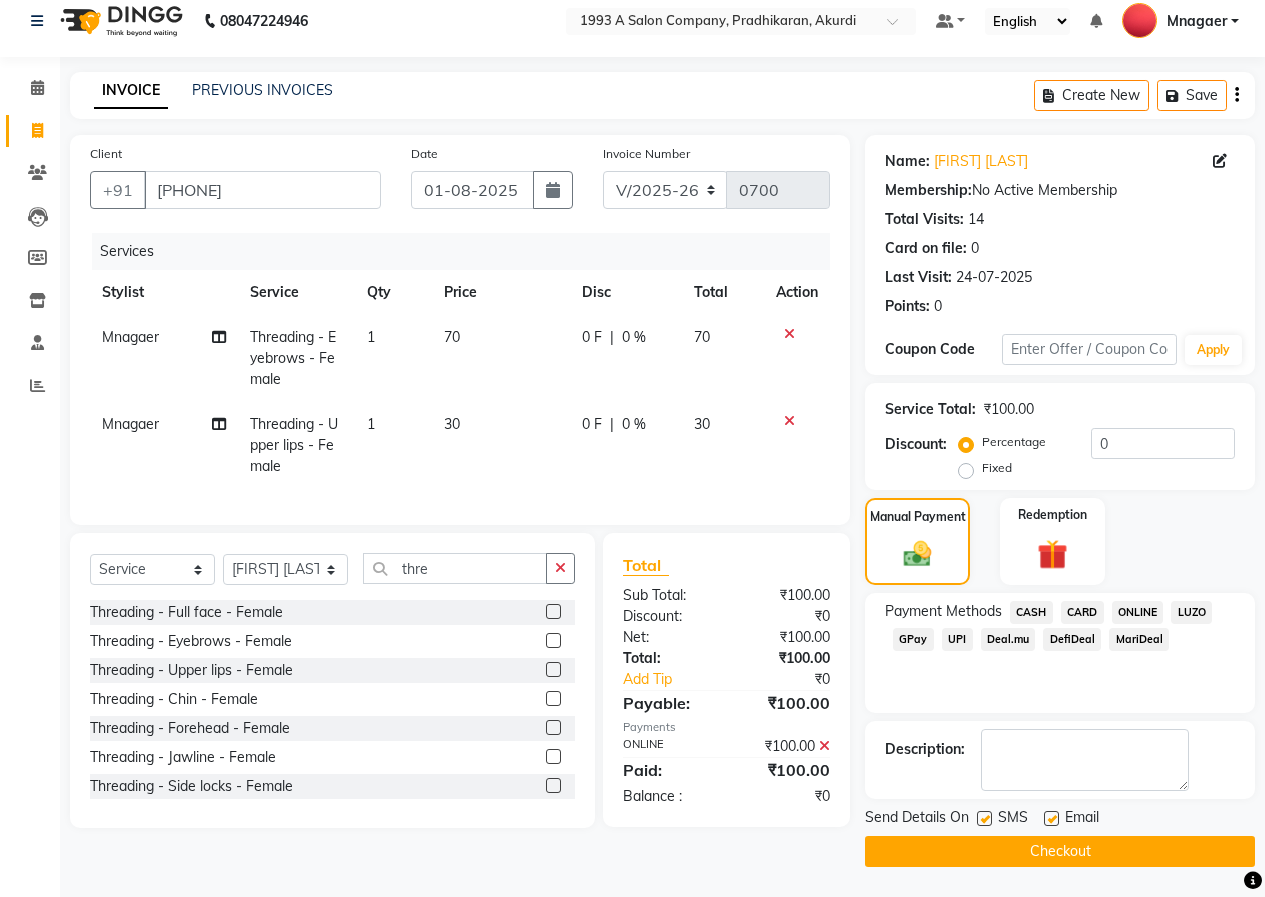 click on "Checkout" 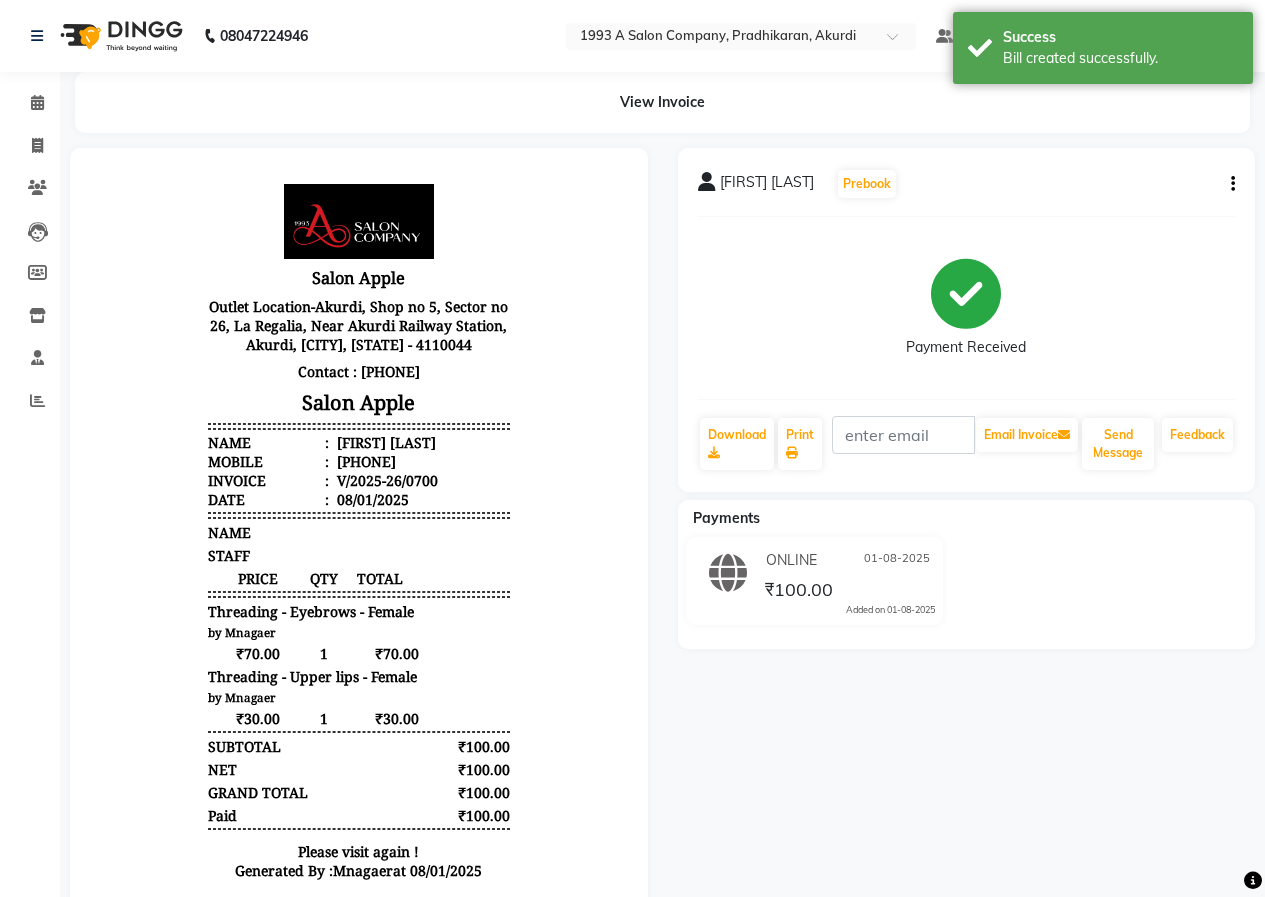 scroll, scrollTop: 0, scrollLeft: 0, axis: both 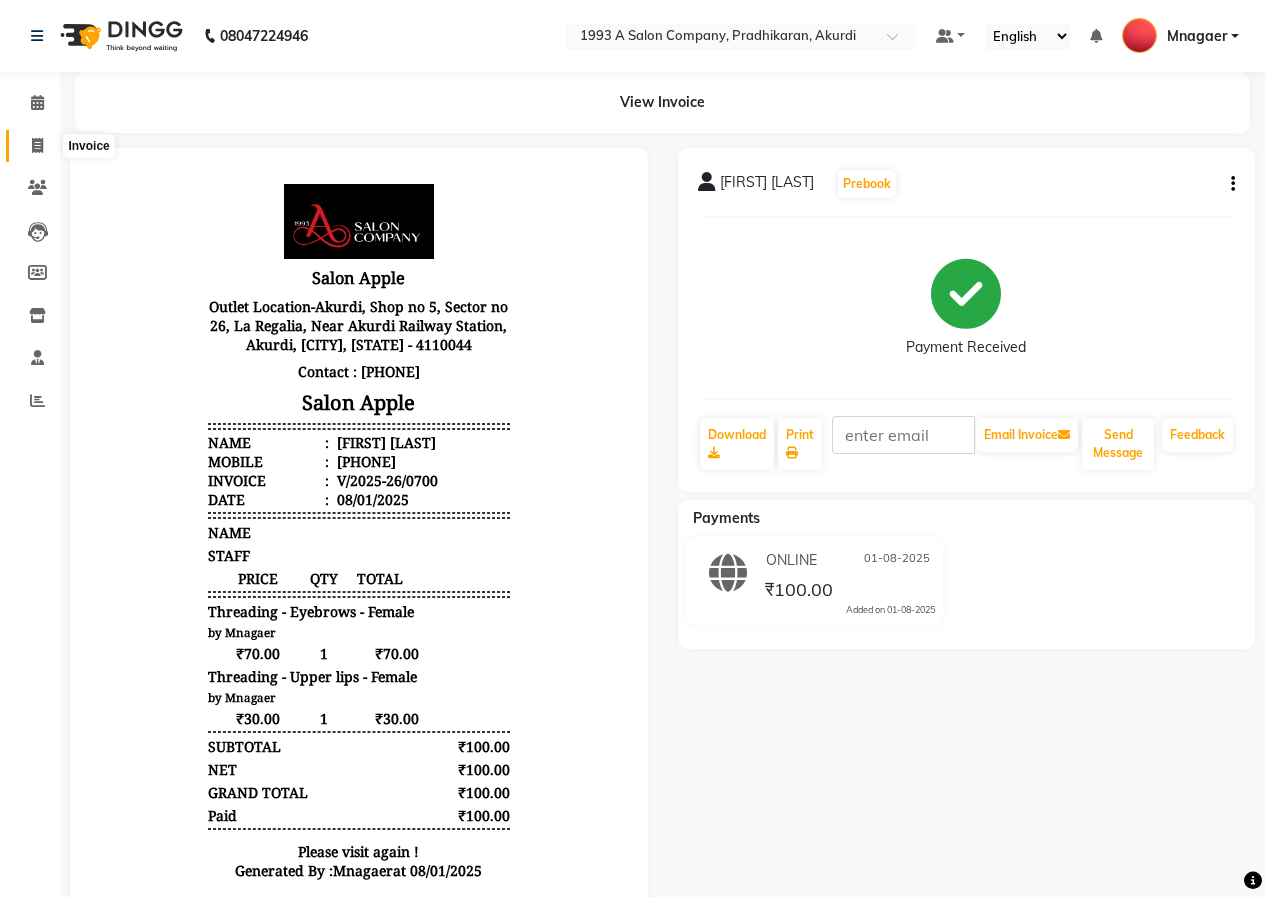 click 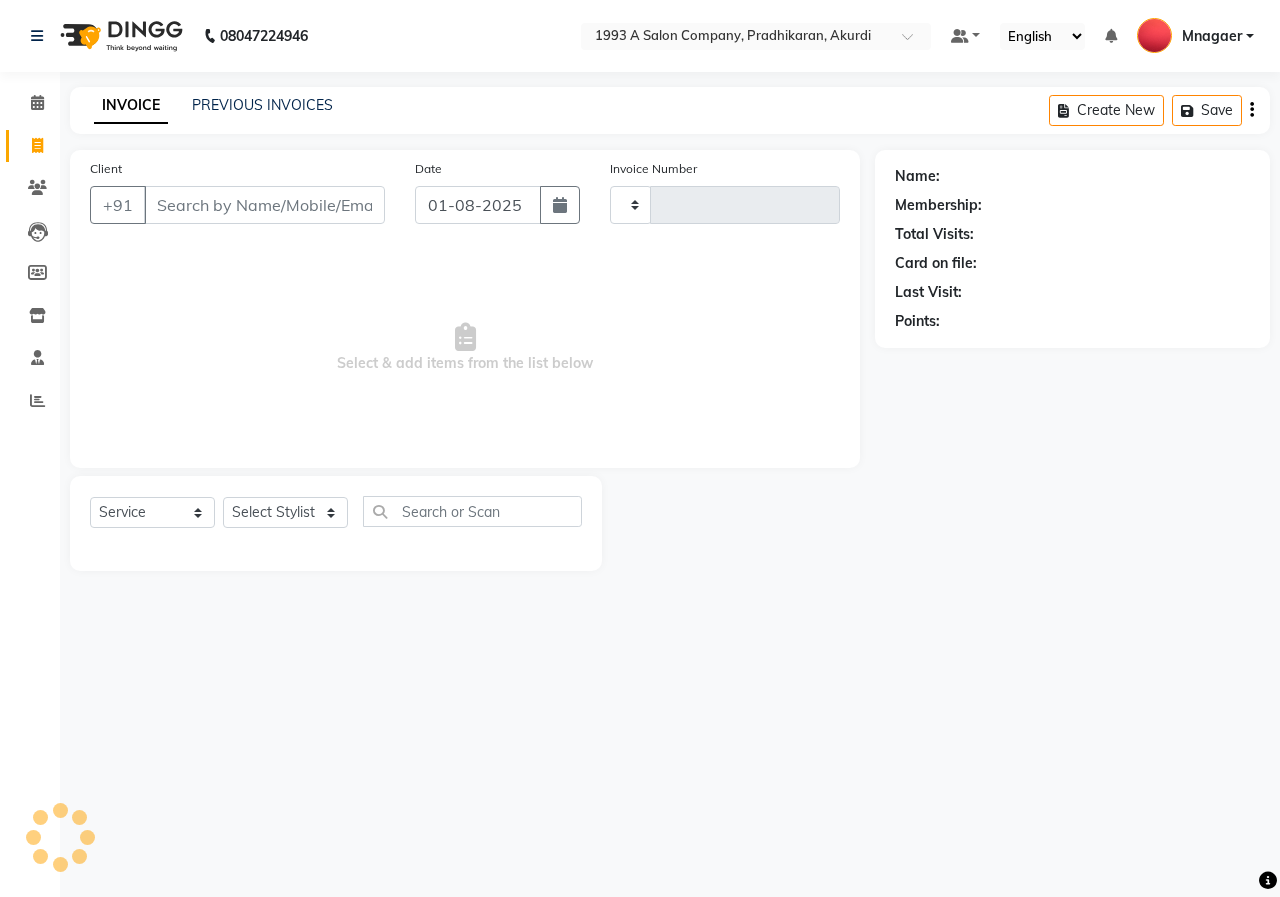 type on "0701" 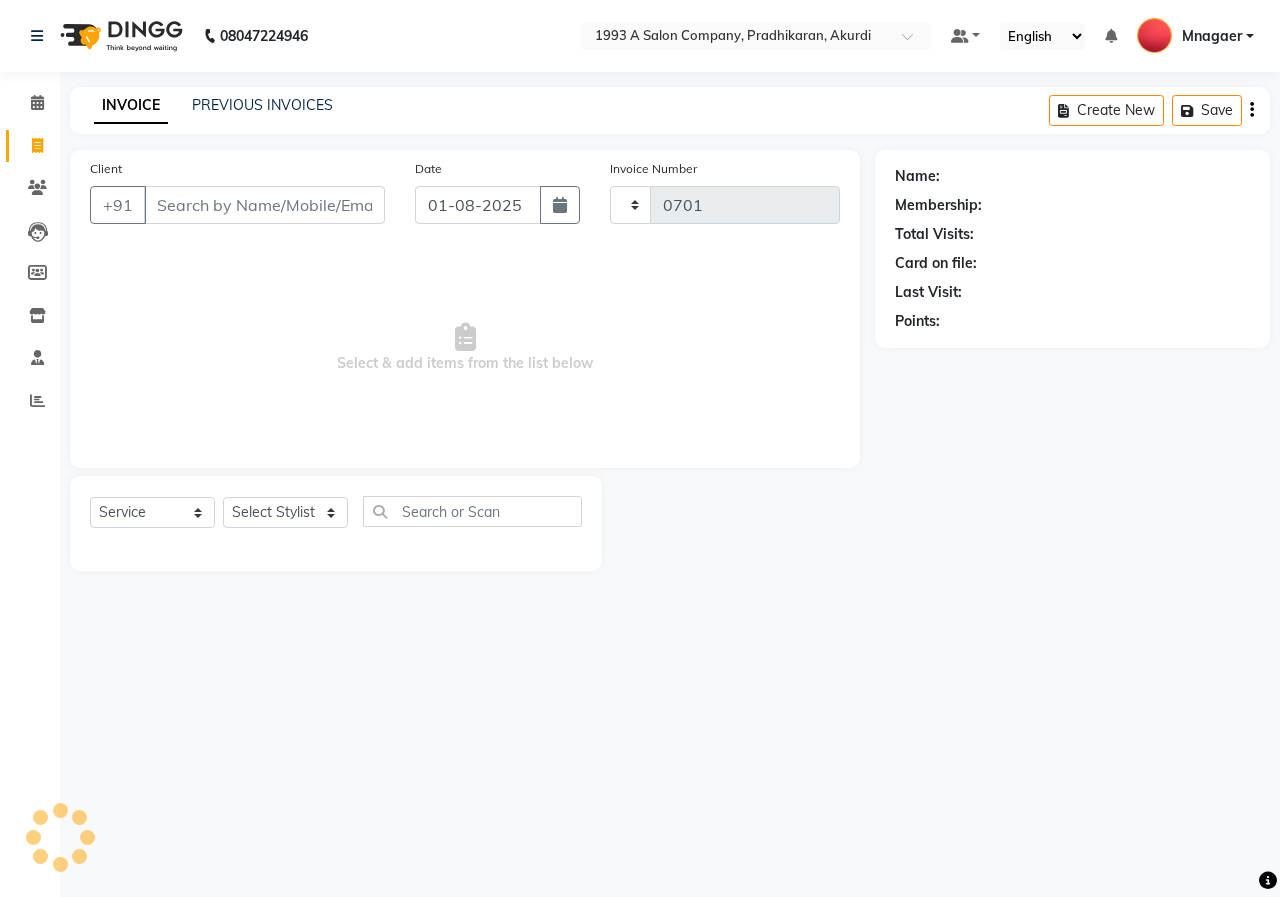select on "100" 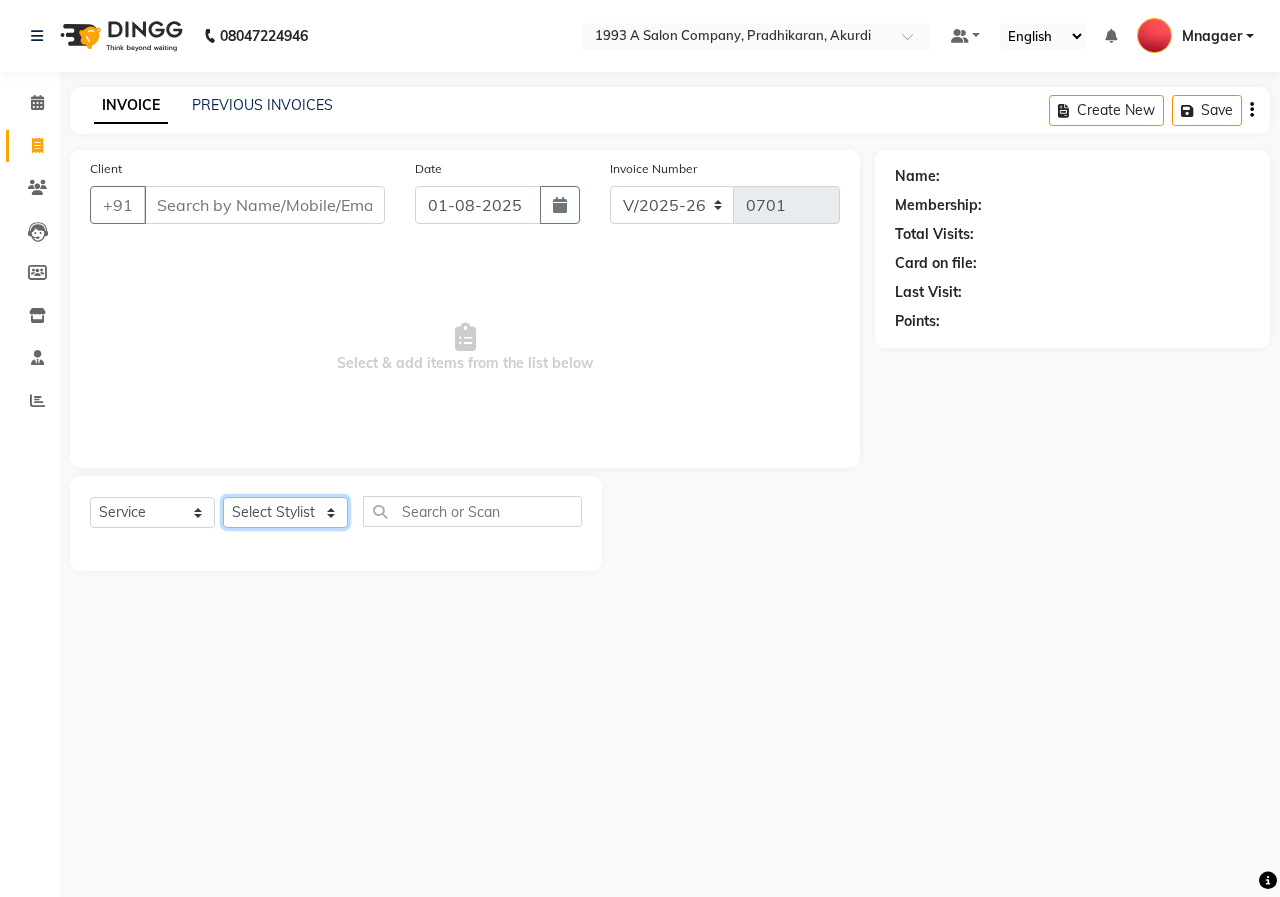 click on "Select Stylist [FIRST] [LAST] [FIRST] [LAST] [FIRST] [LAST] Mnagaer [FIRST] [LAST] Trainning" 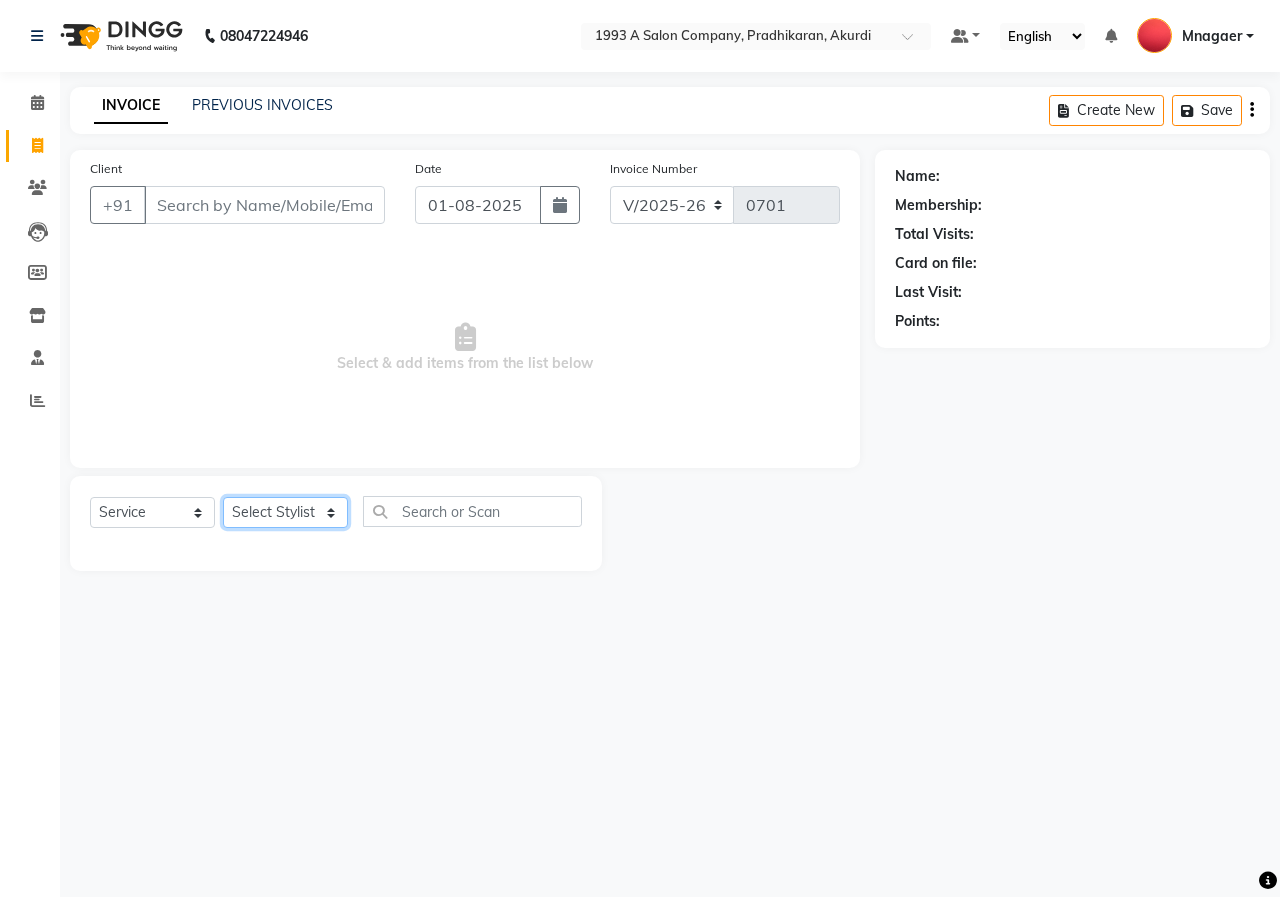 select on "[PHONE]" 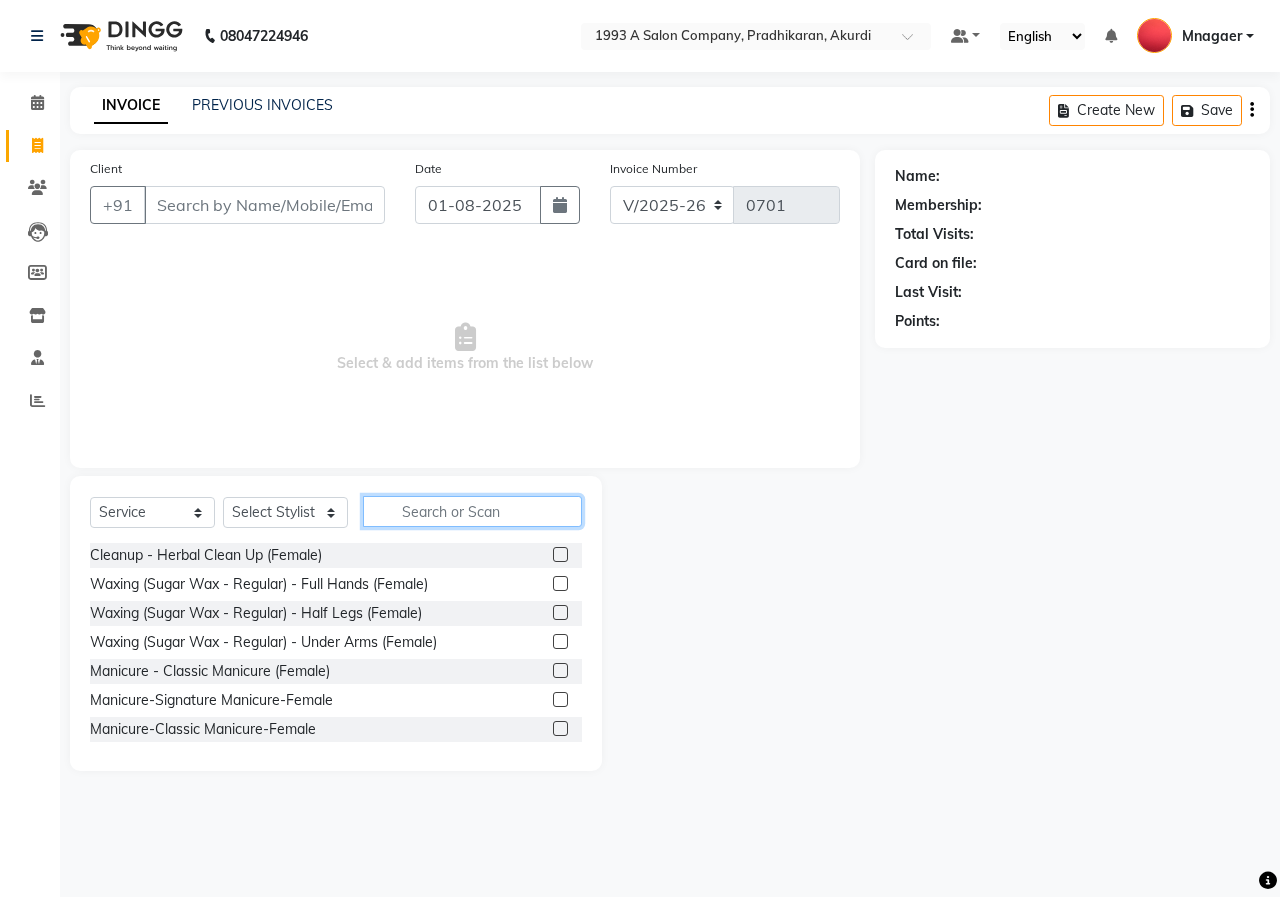 click 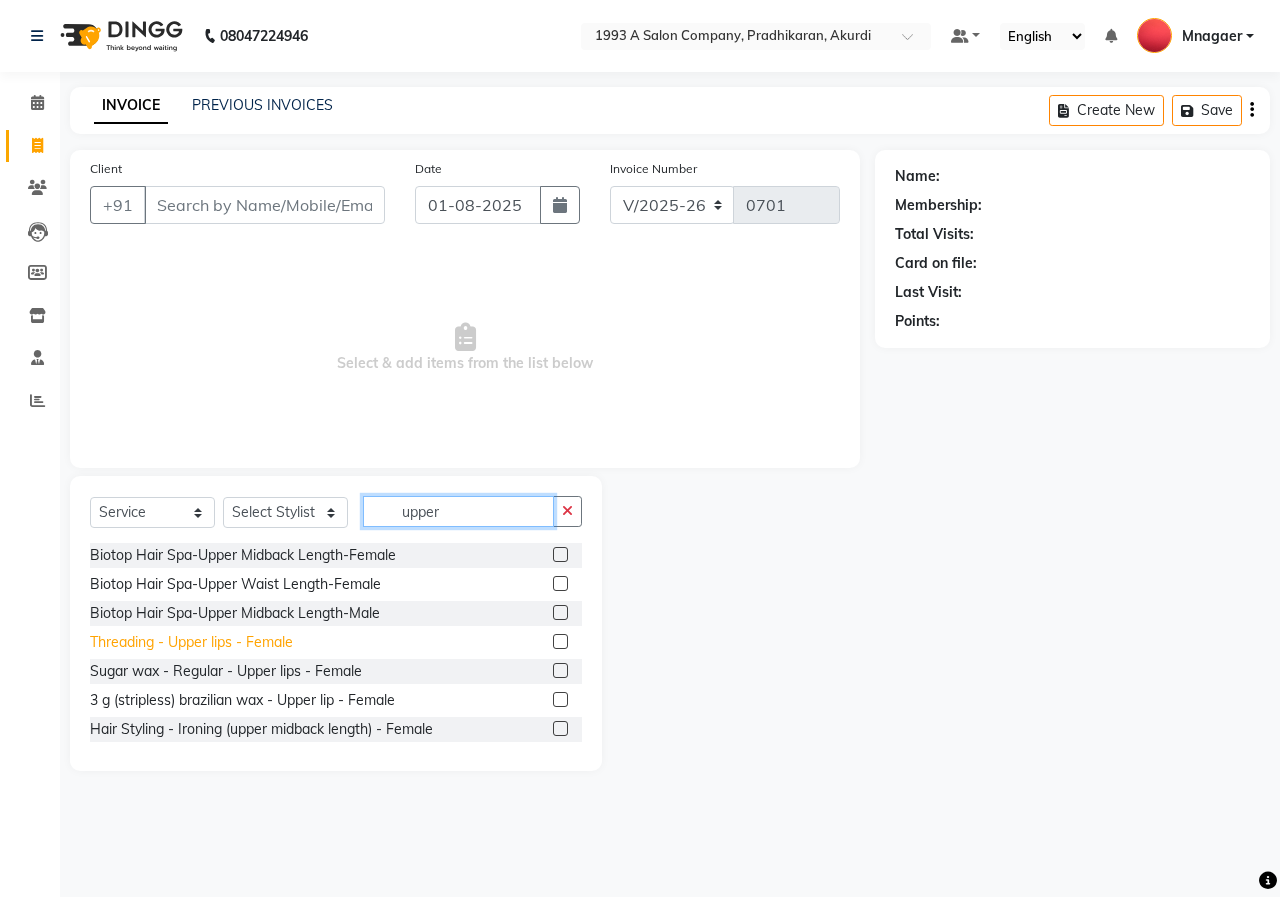 type on "upper" 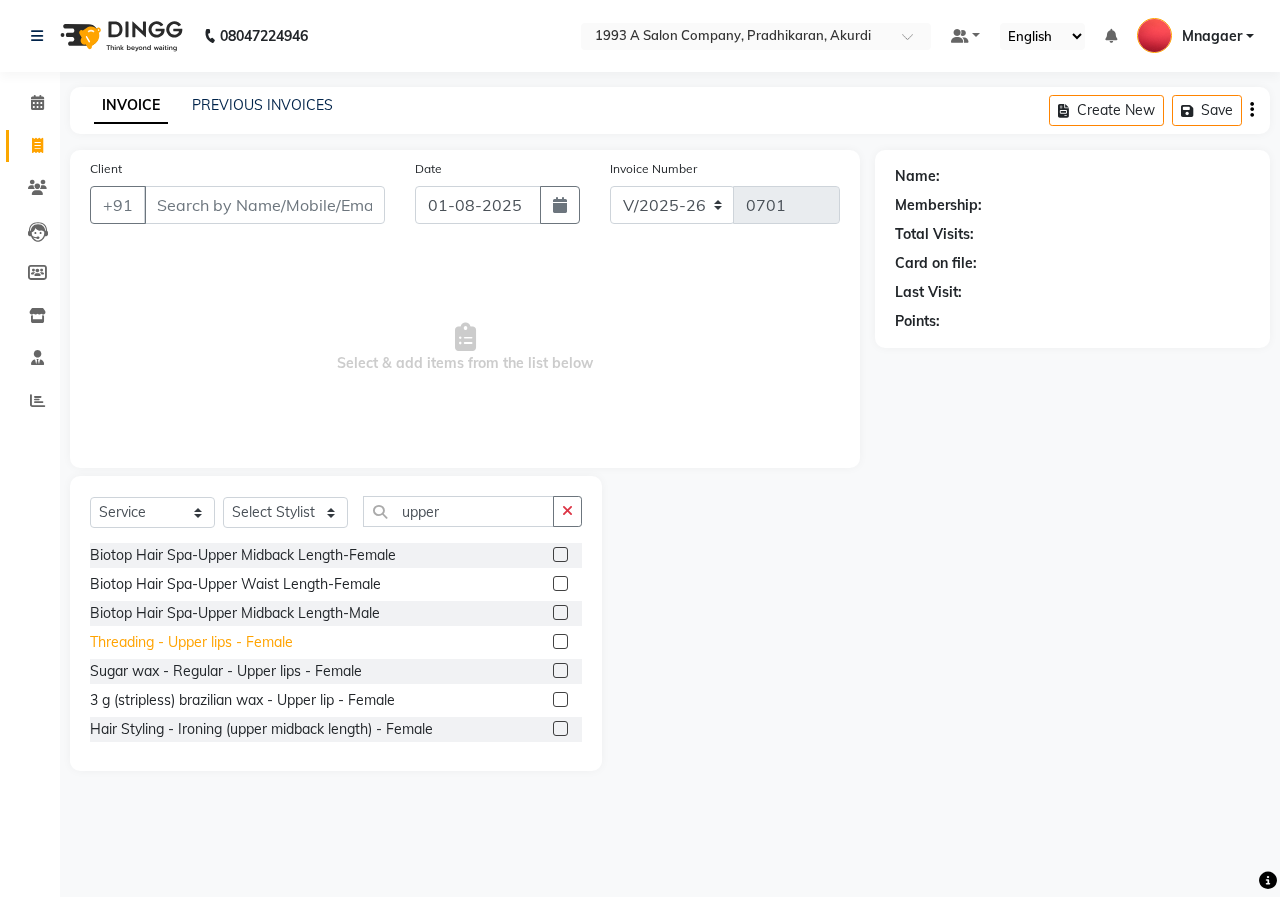 click on "Threading - Upper lips - Female" 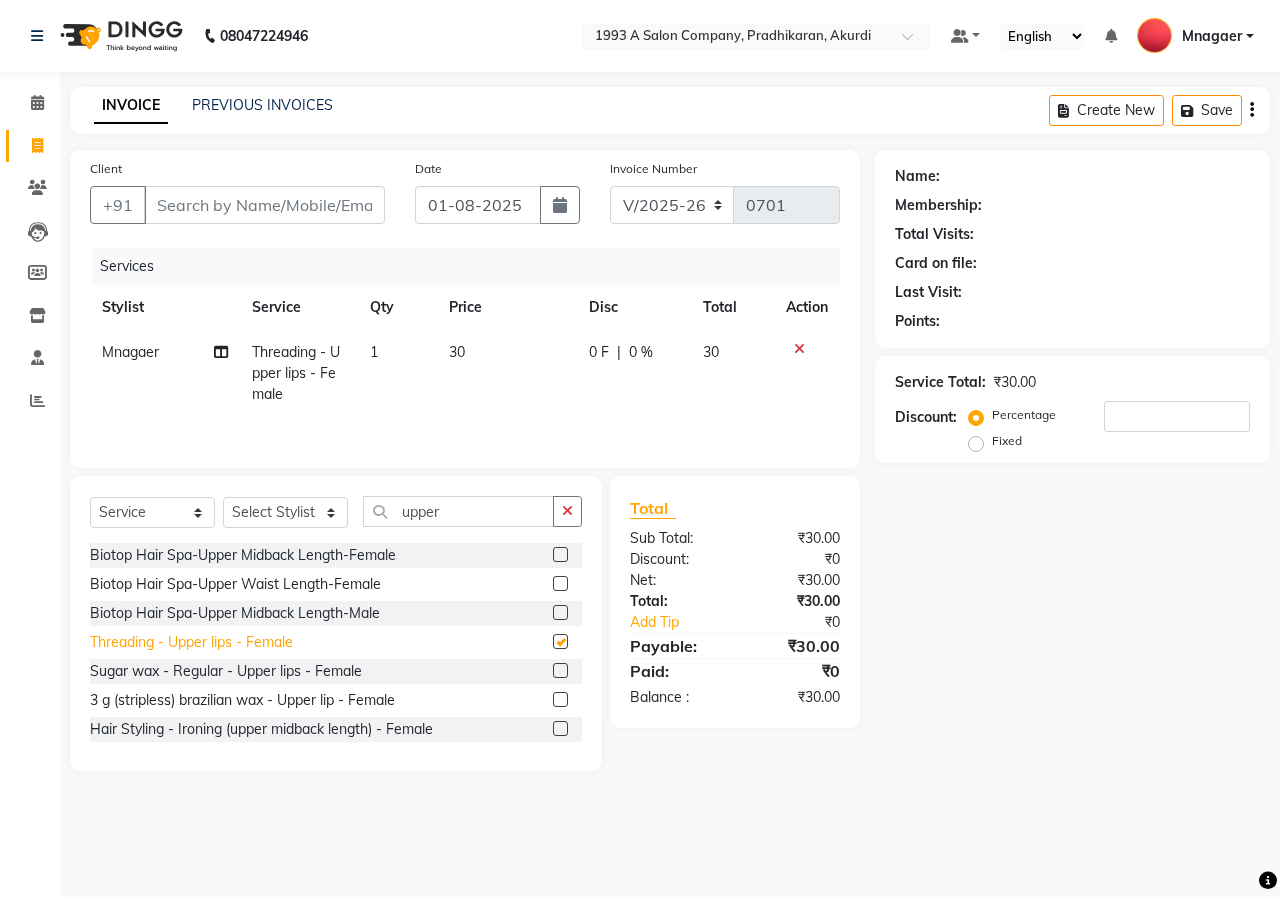 checkbox on "false" 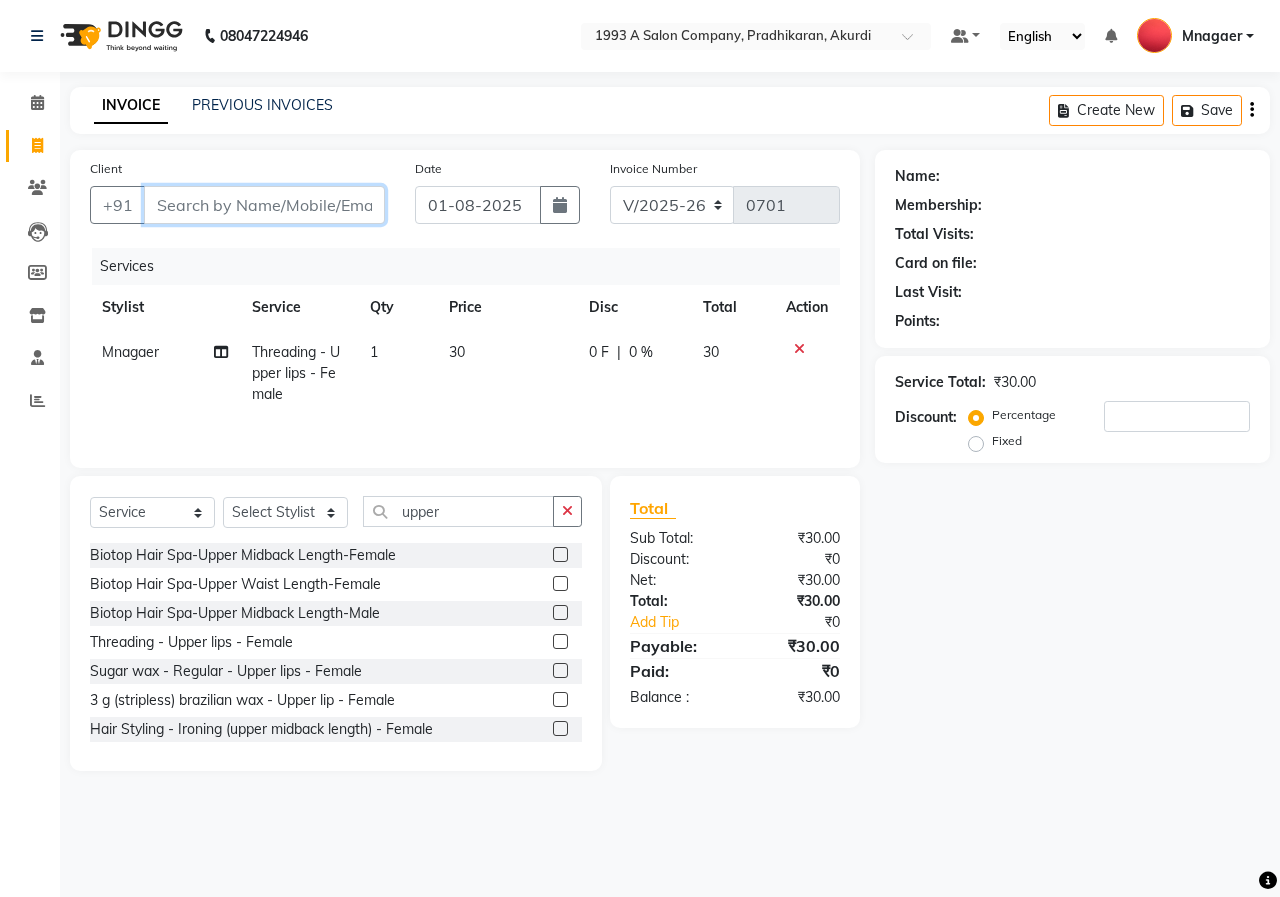 click on "Client" at bounding box center (264, 205) 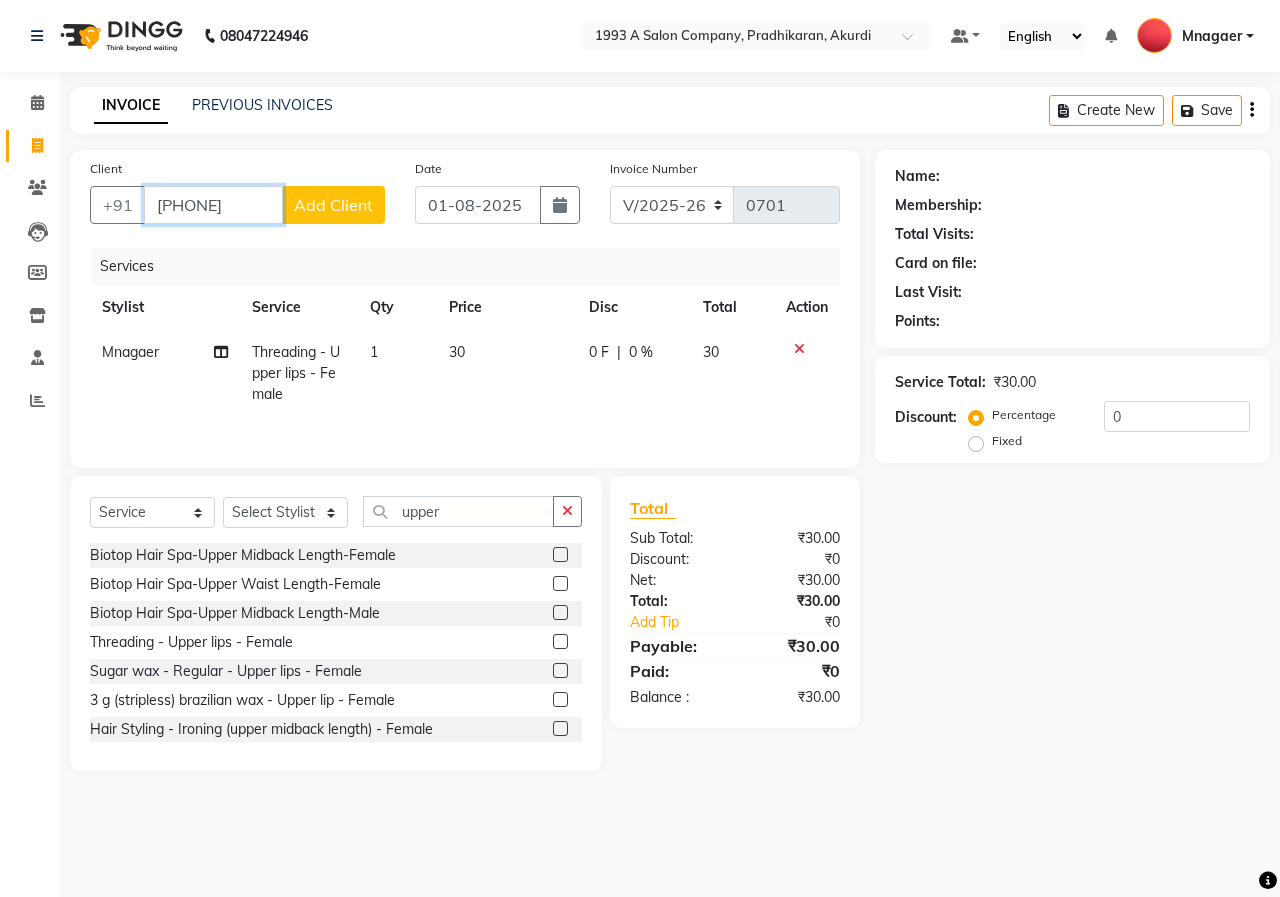 type on "[PHONE]" 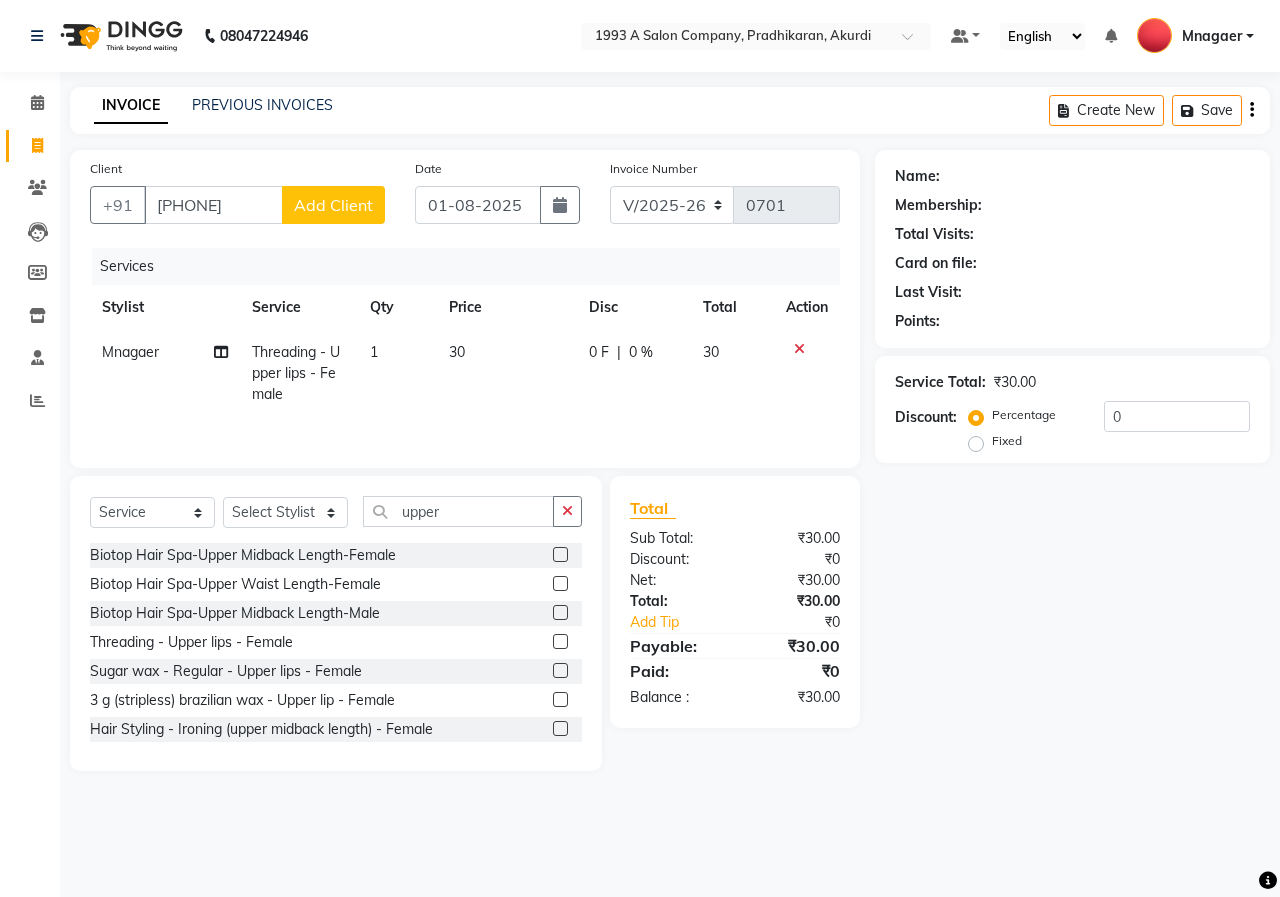 click on "Add Client" 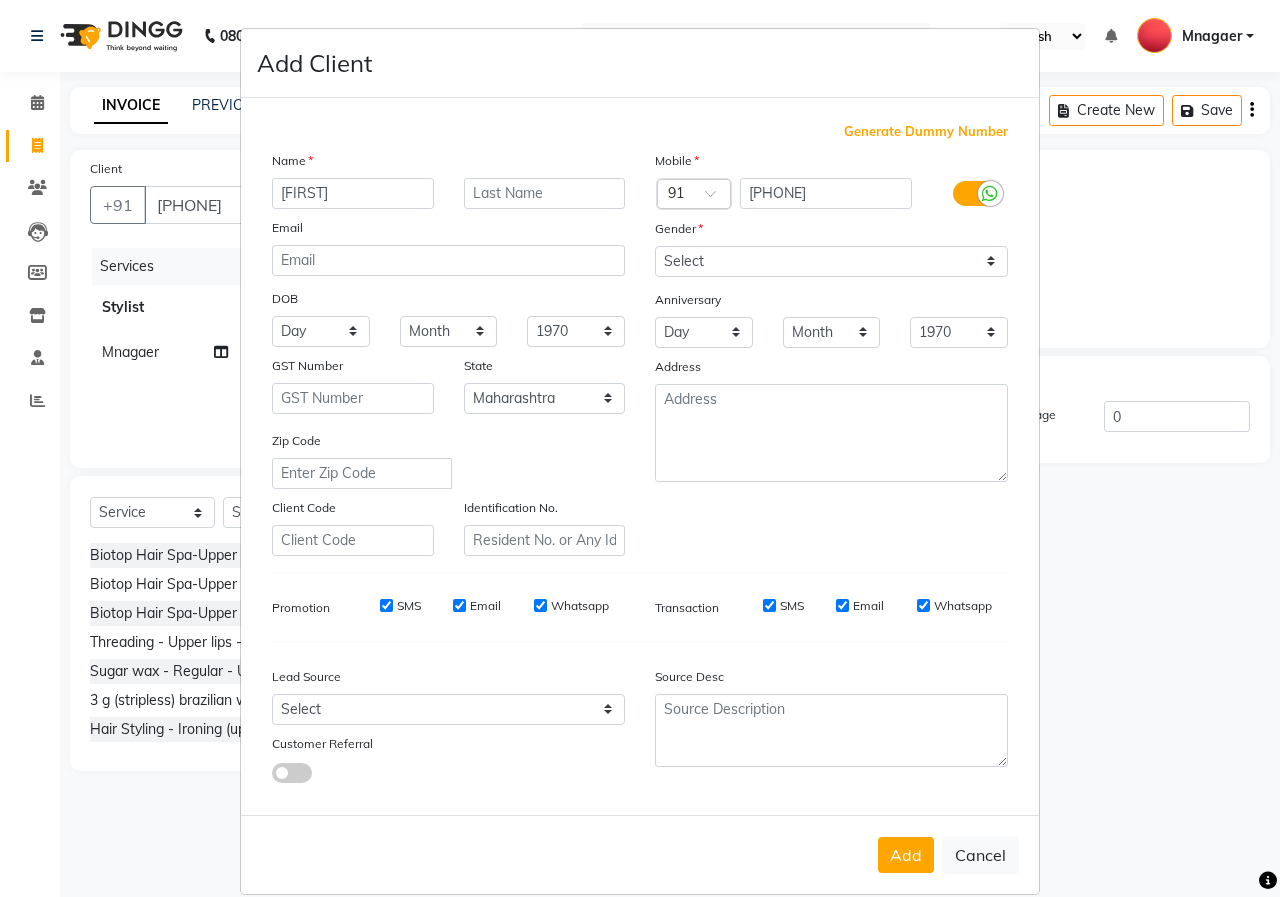 type on "[FIRST]" 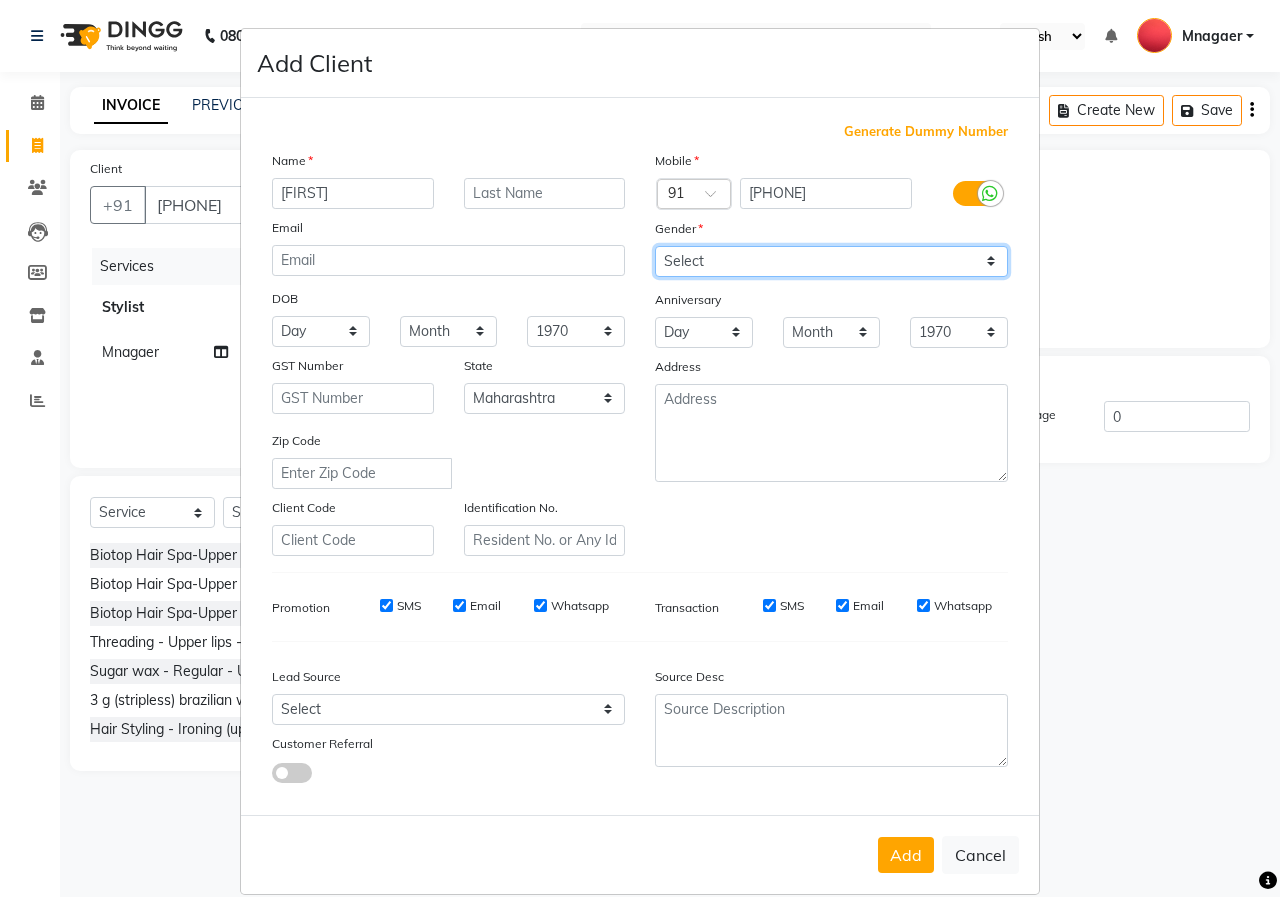drag, startPoint x: 794, startPoint y: 267, endPoint x: 787, endPoint y: 276, distance: 11.401754 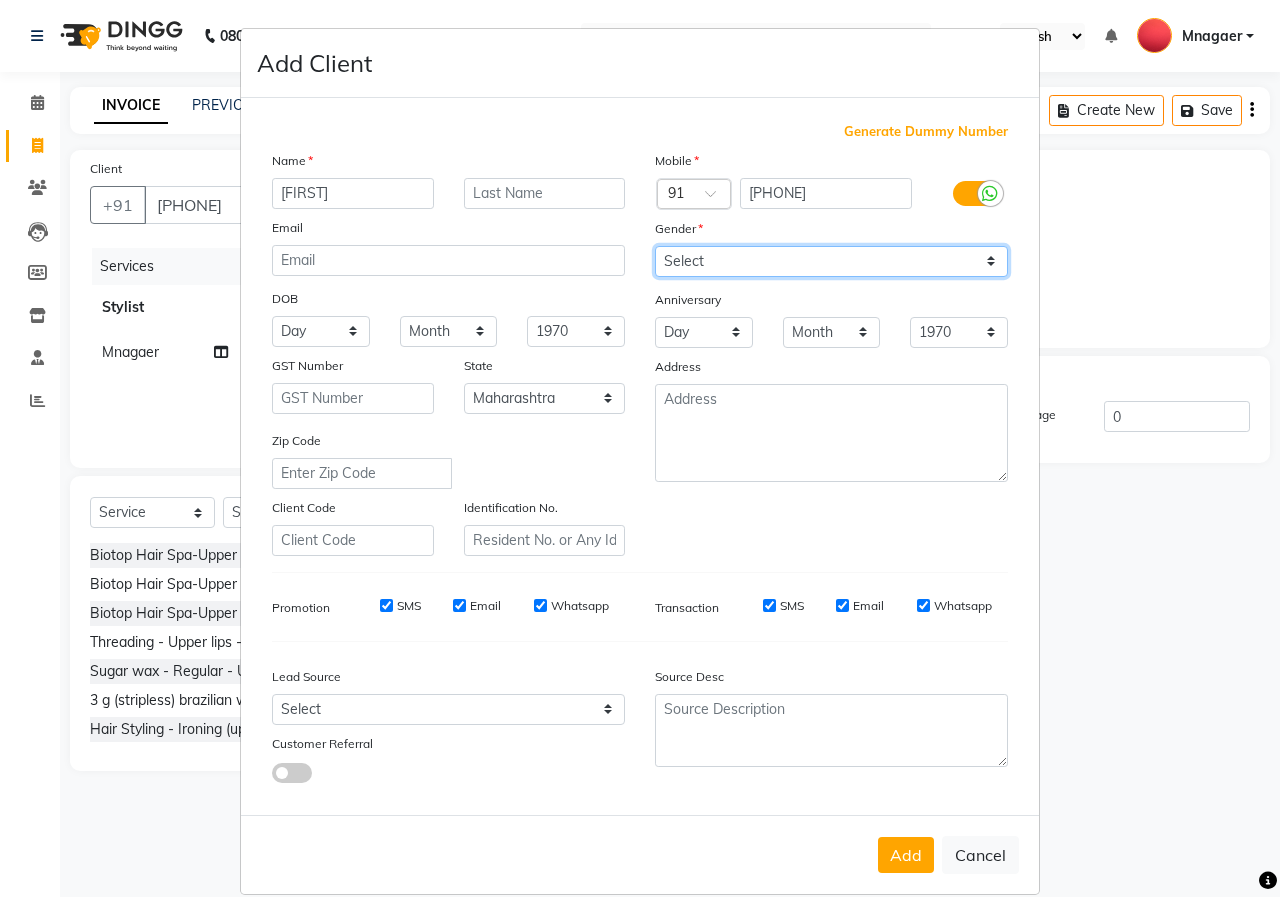 select on "female" 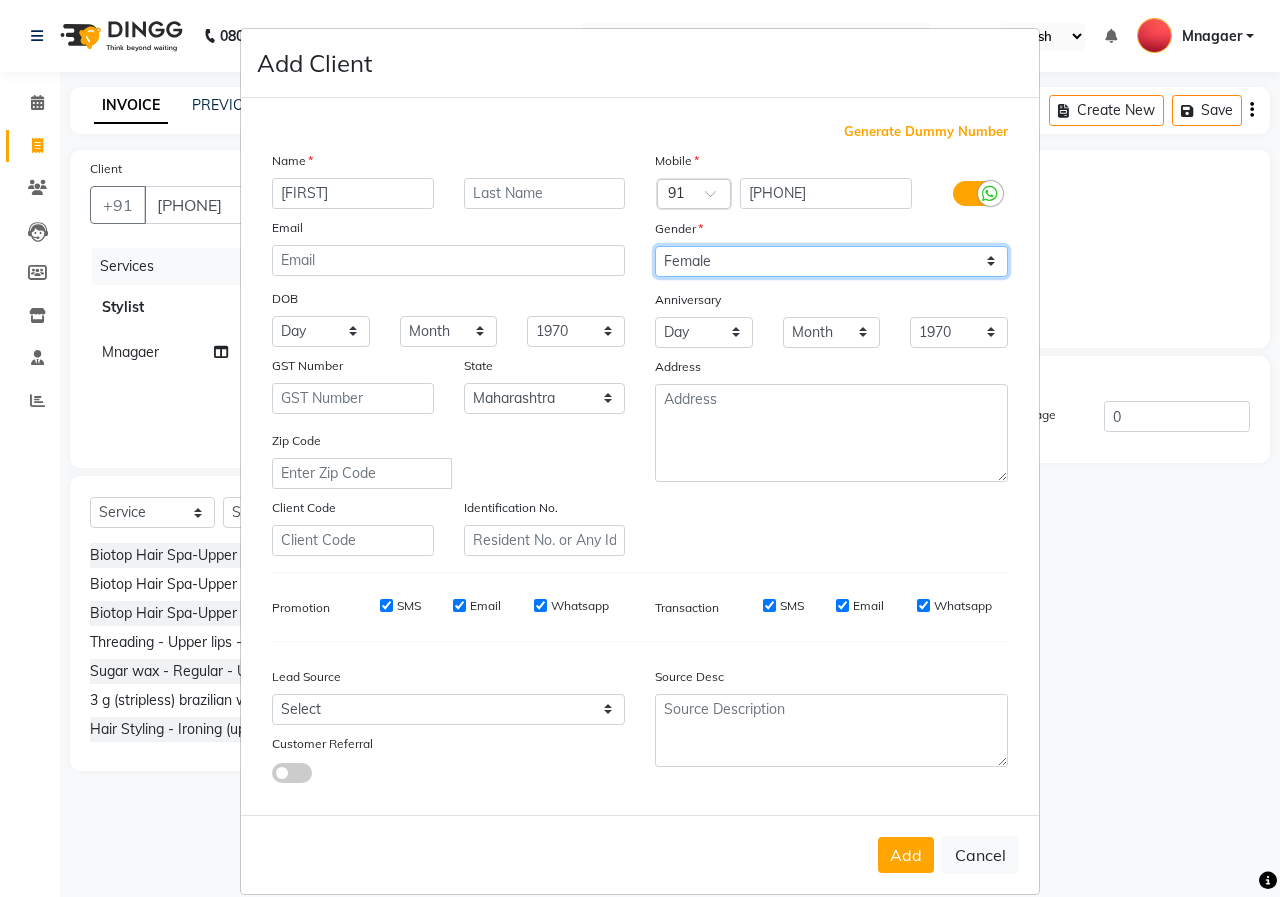 click on "Select Male Female Other Prefer Not To Say" at bounding box center (831, 261) 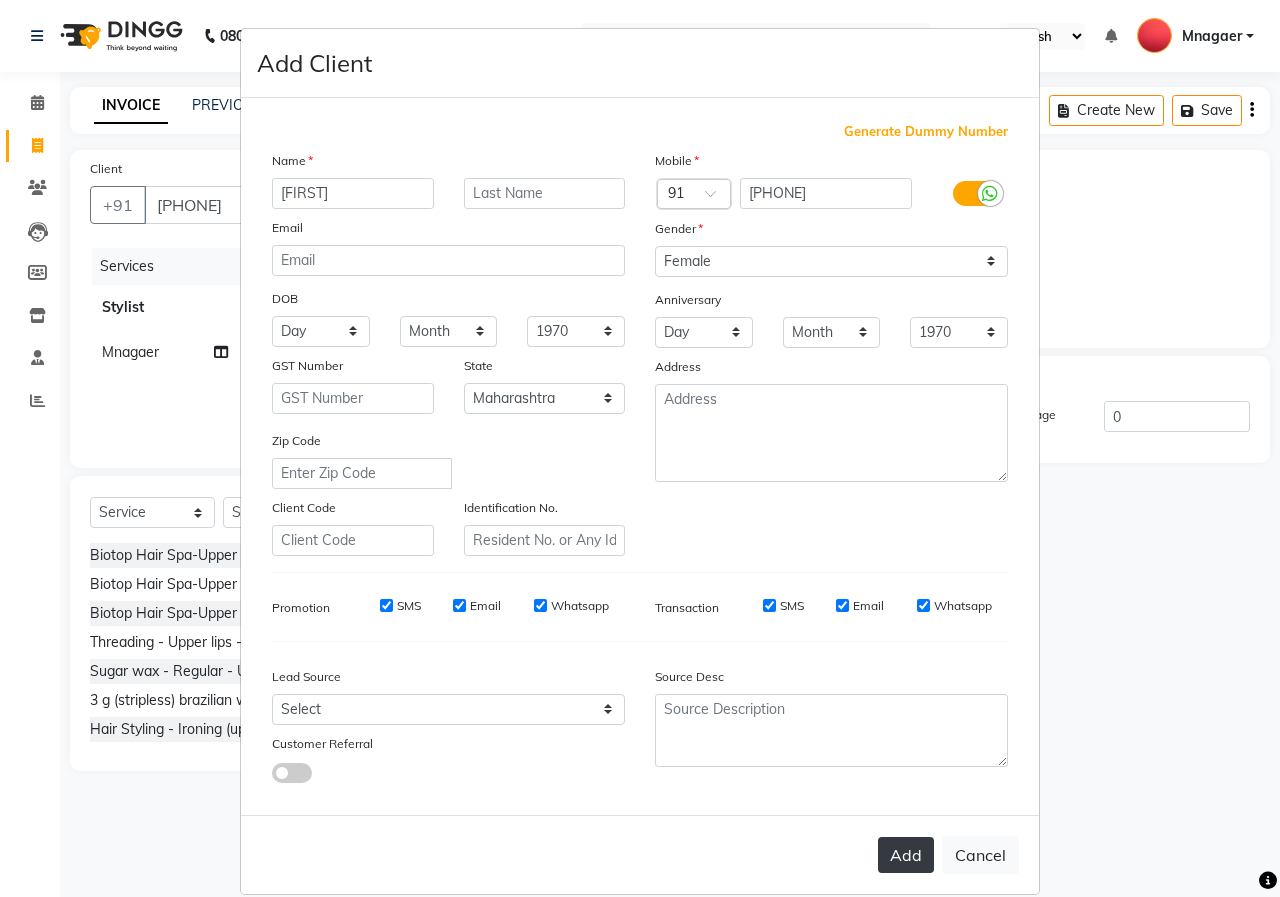 click on "Add" at bounding box center [906, 855] 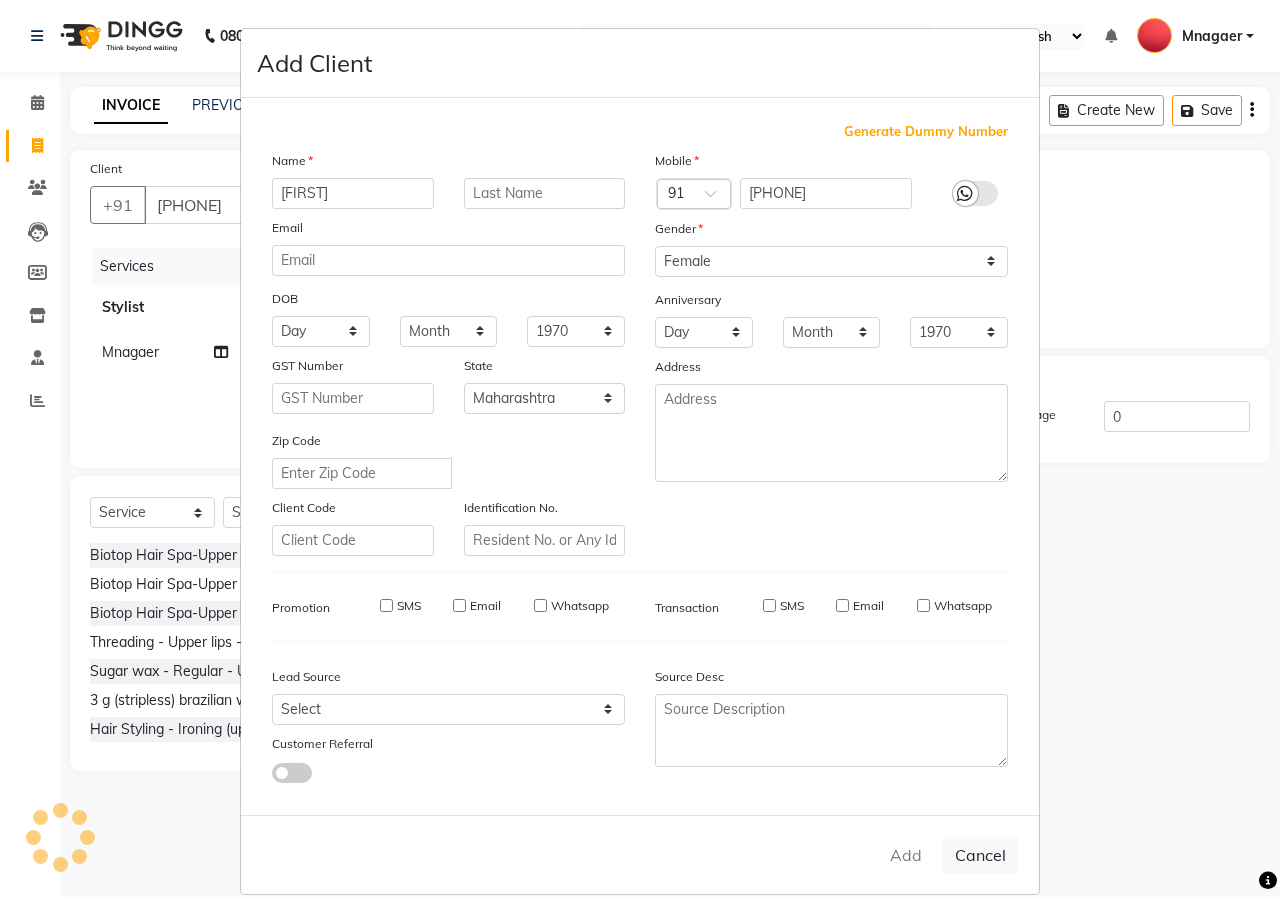 type 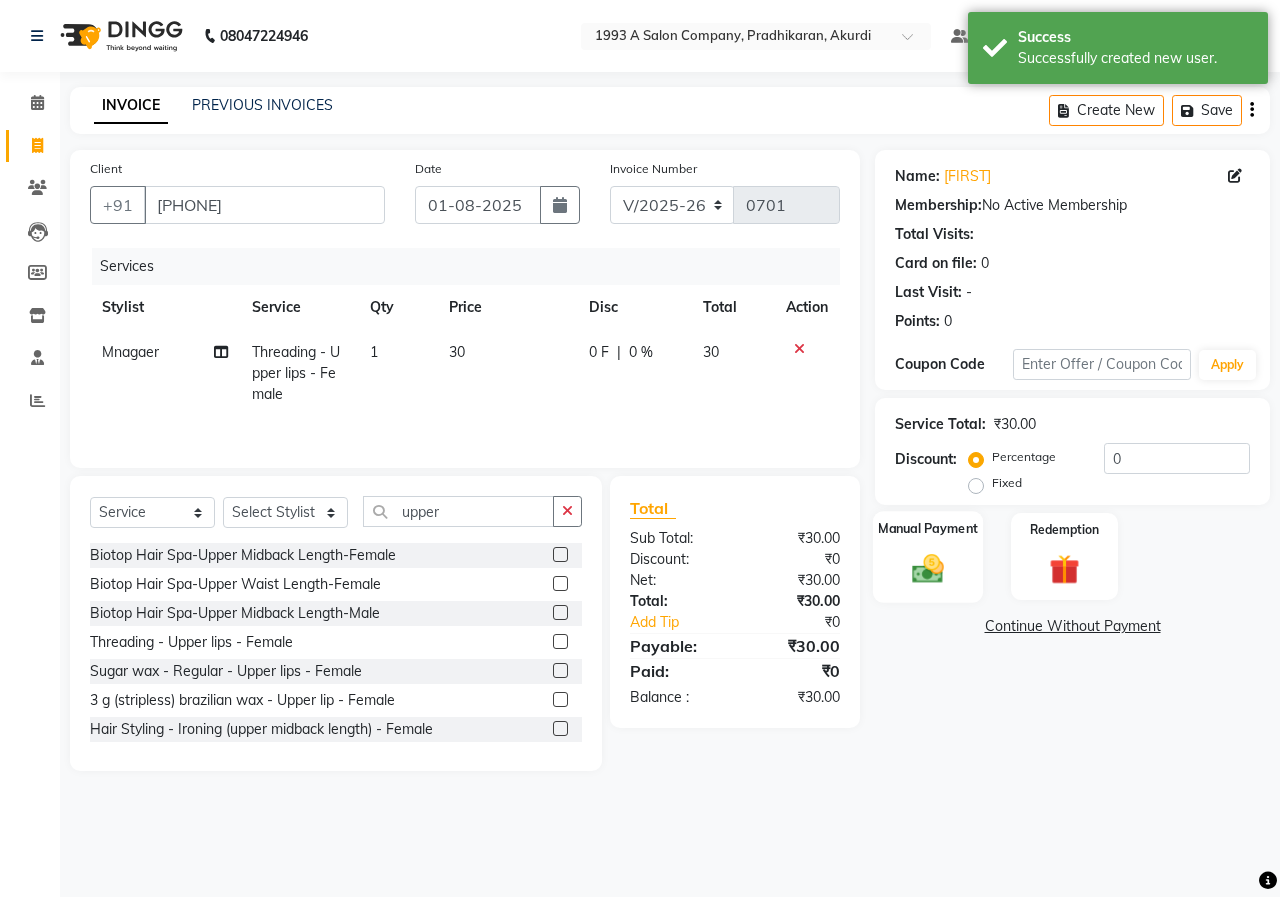 click 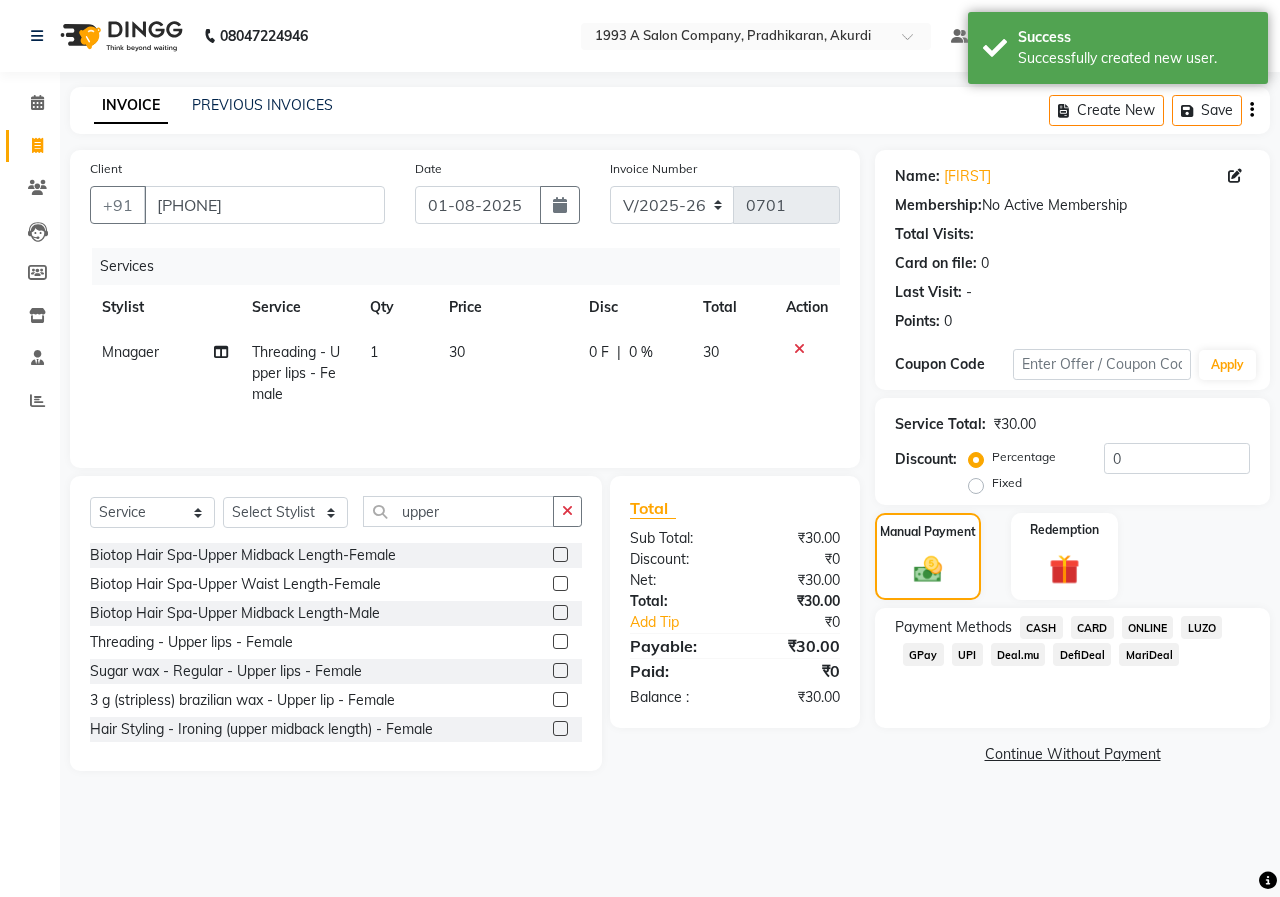 click on "ONLINE" 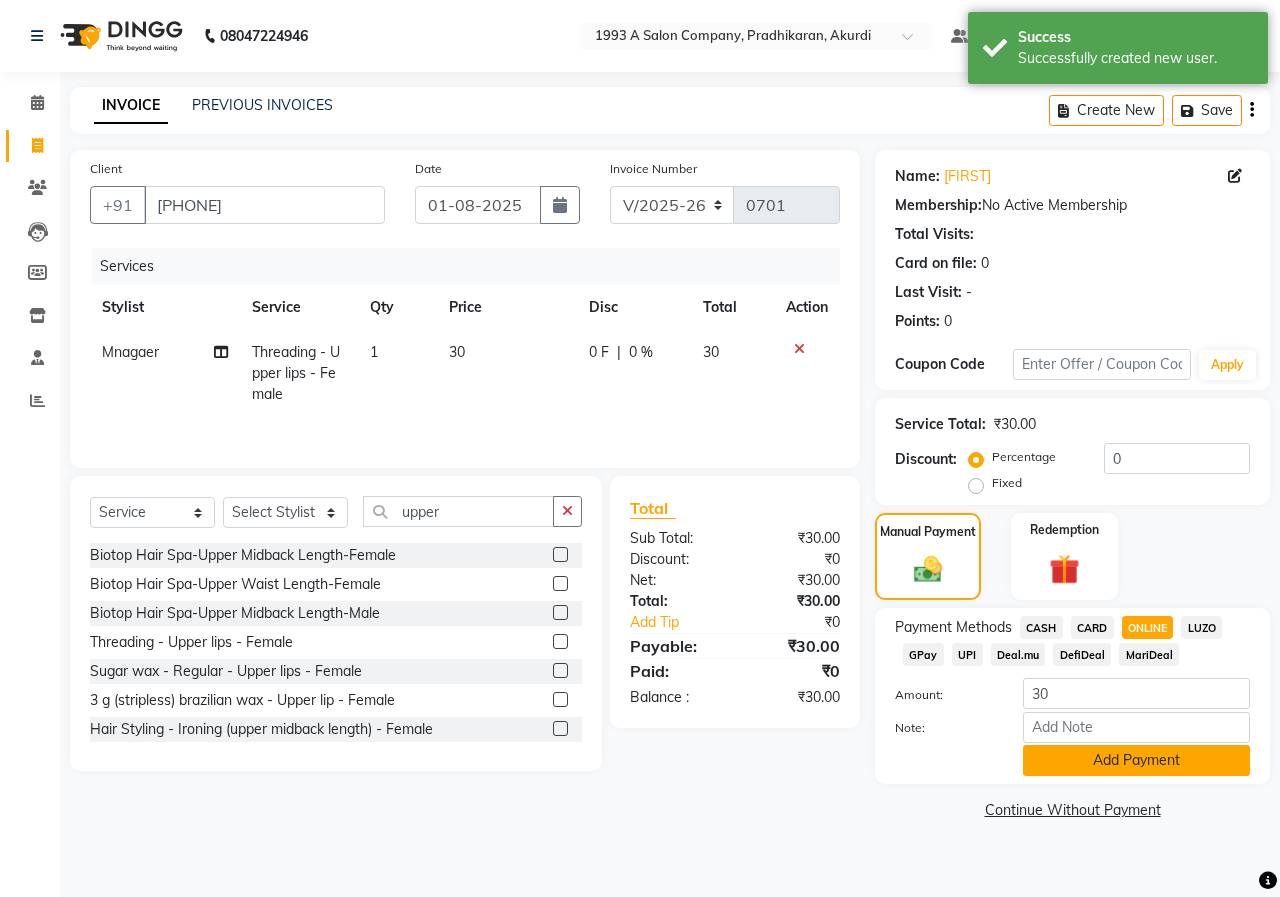 click on "Add Payment" 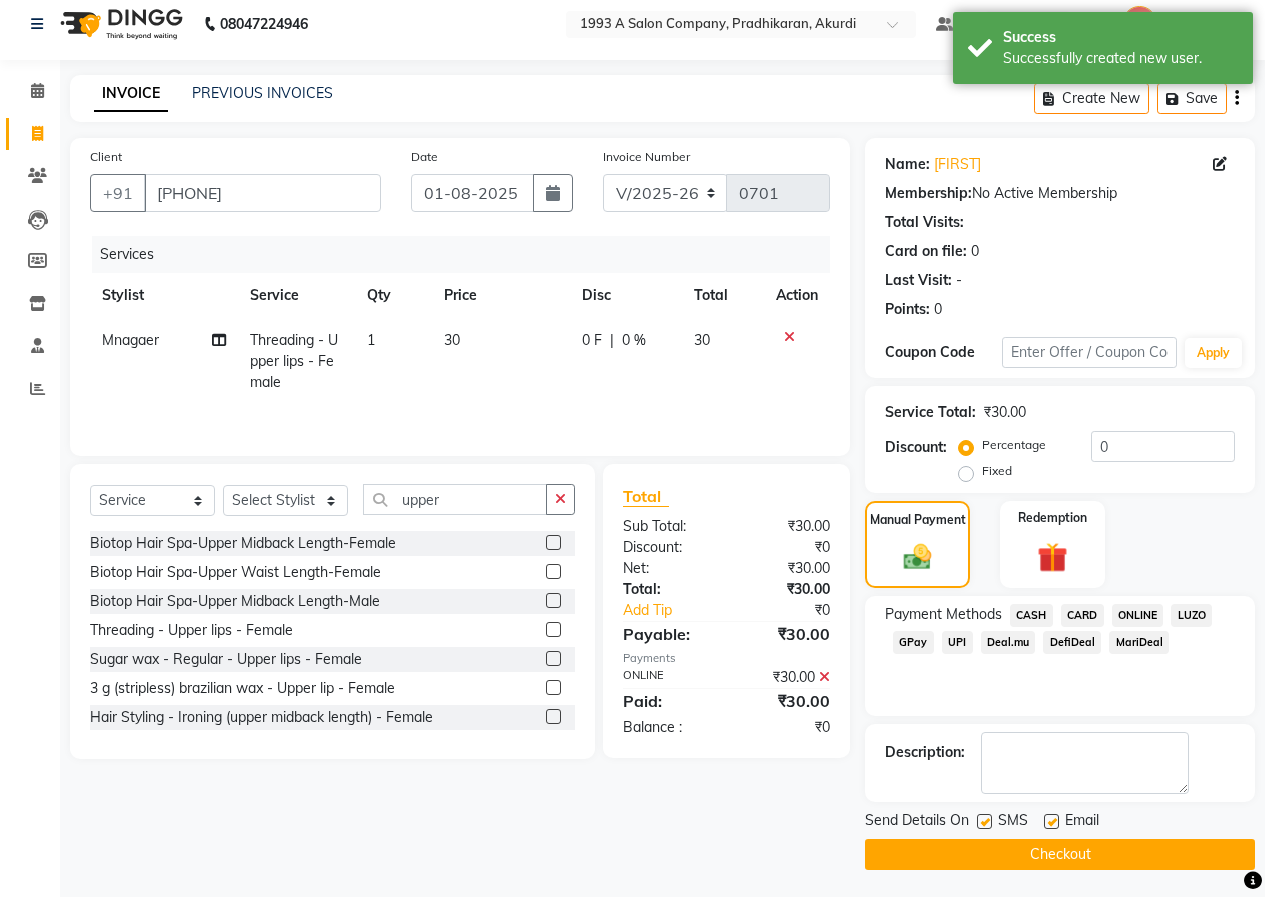 scroll, scrollTop: 15, scrollLeft: 0, axis: vertical 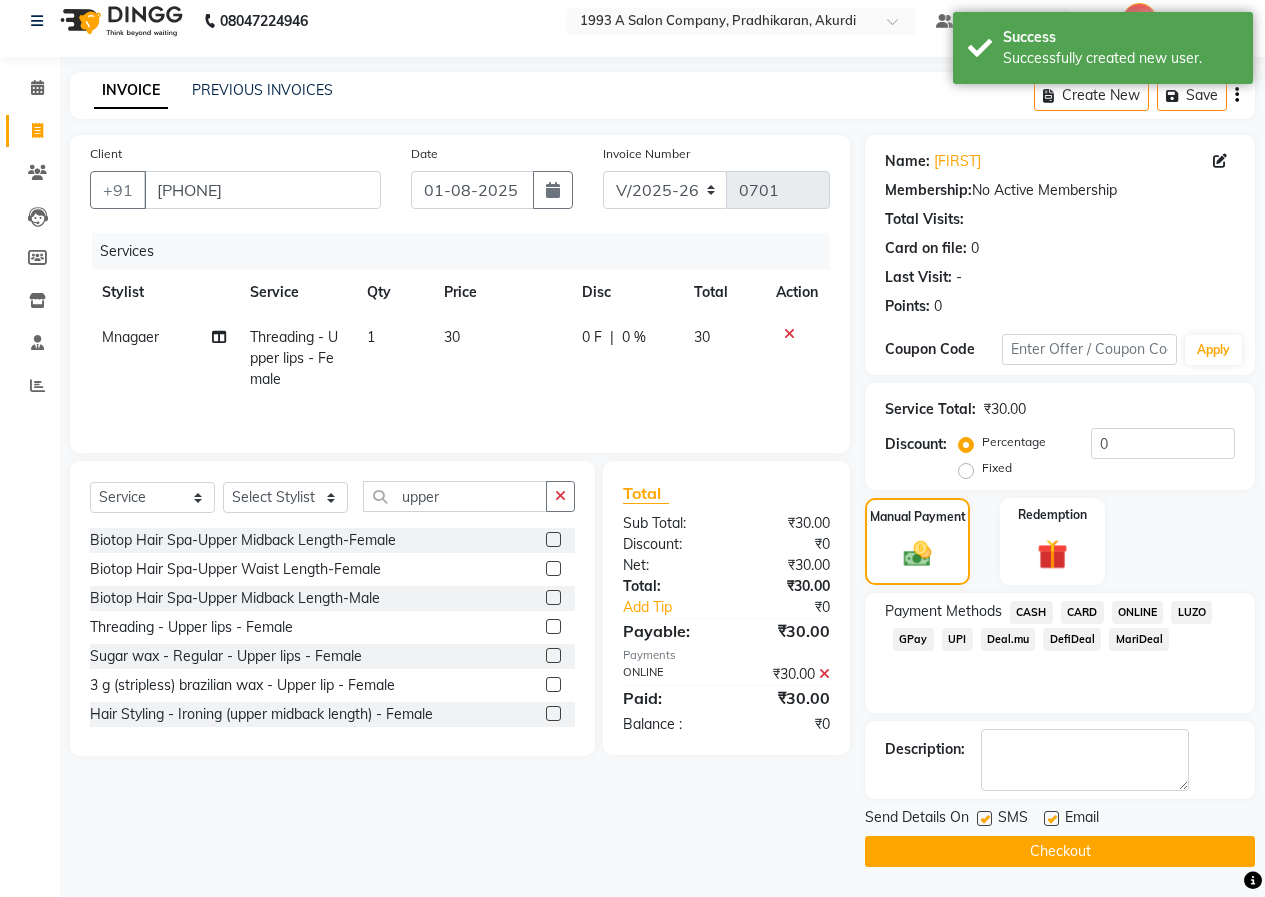 click on "Checkout" 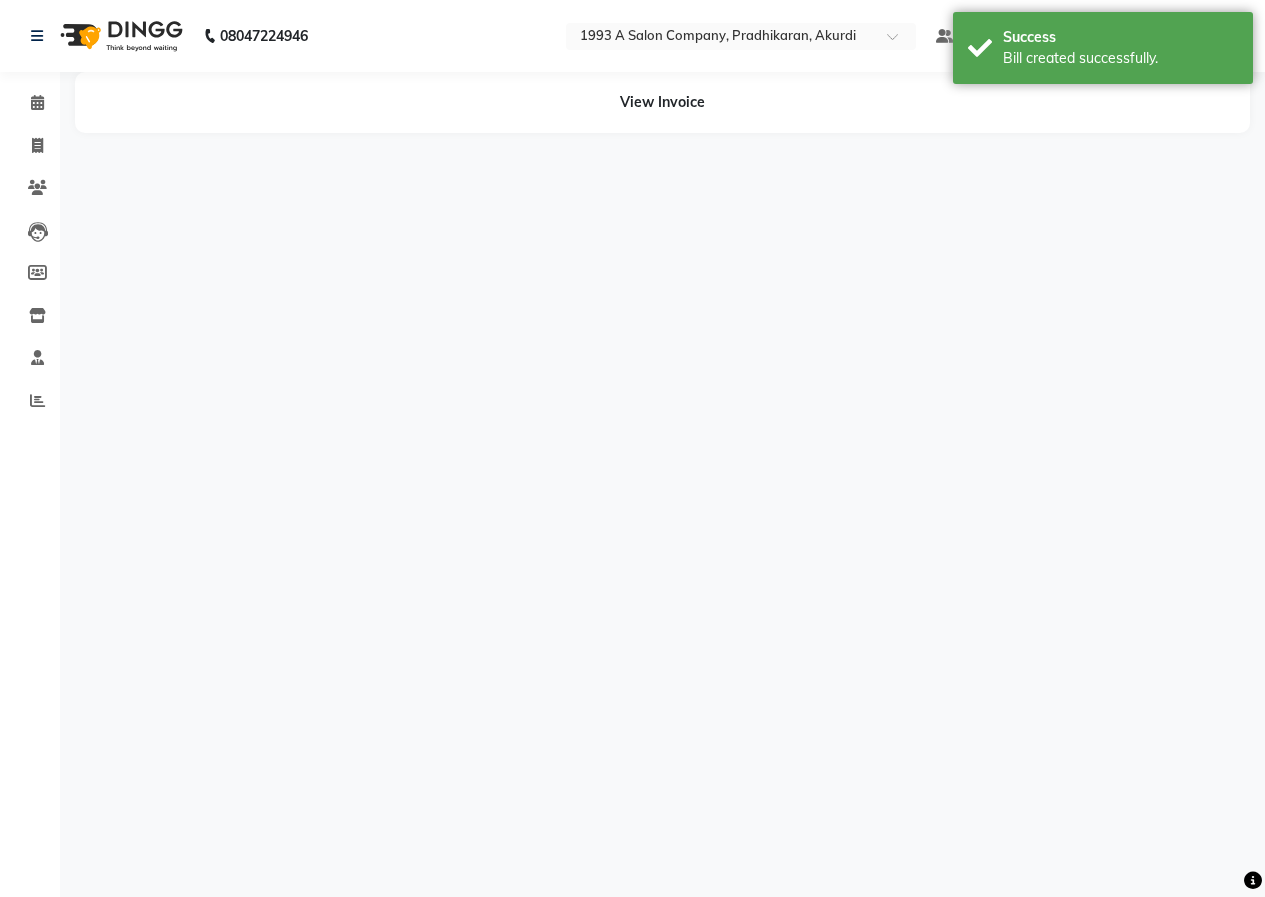 scroll, scrollTop: 0, scrollLeft: 0, axis: both 